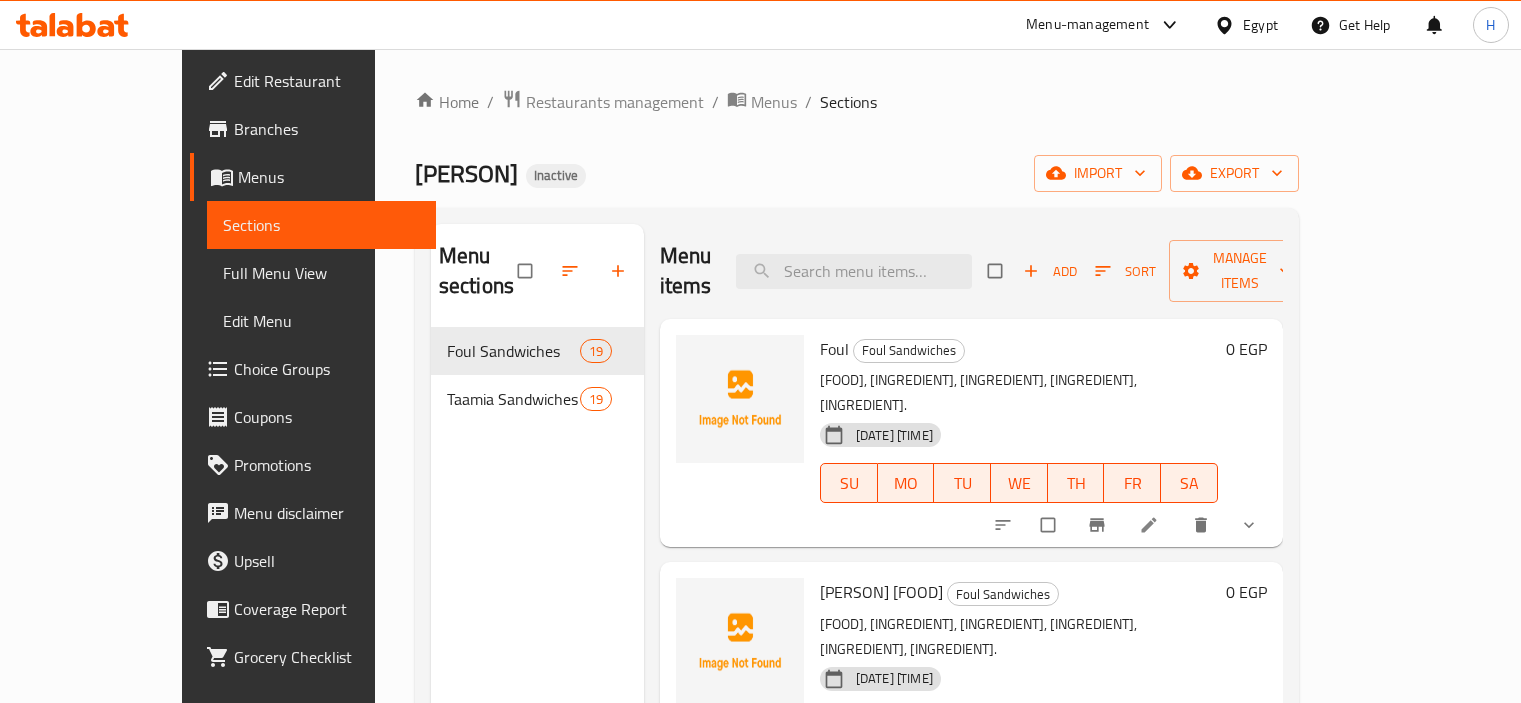 scroll, scrollTop: 0, scrollLeft: 0, axis: both 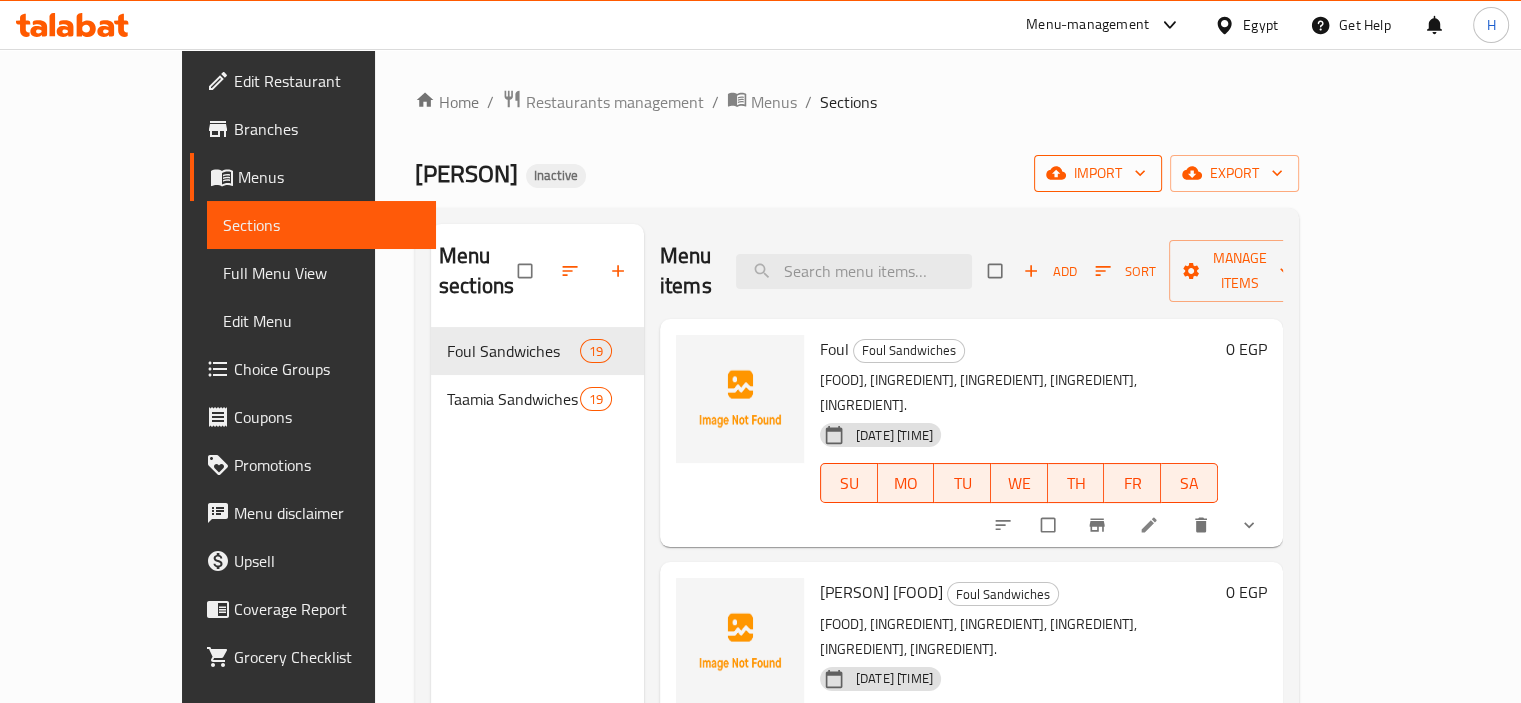 click on "import" at bounding box center (1098, 173) 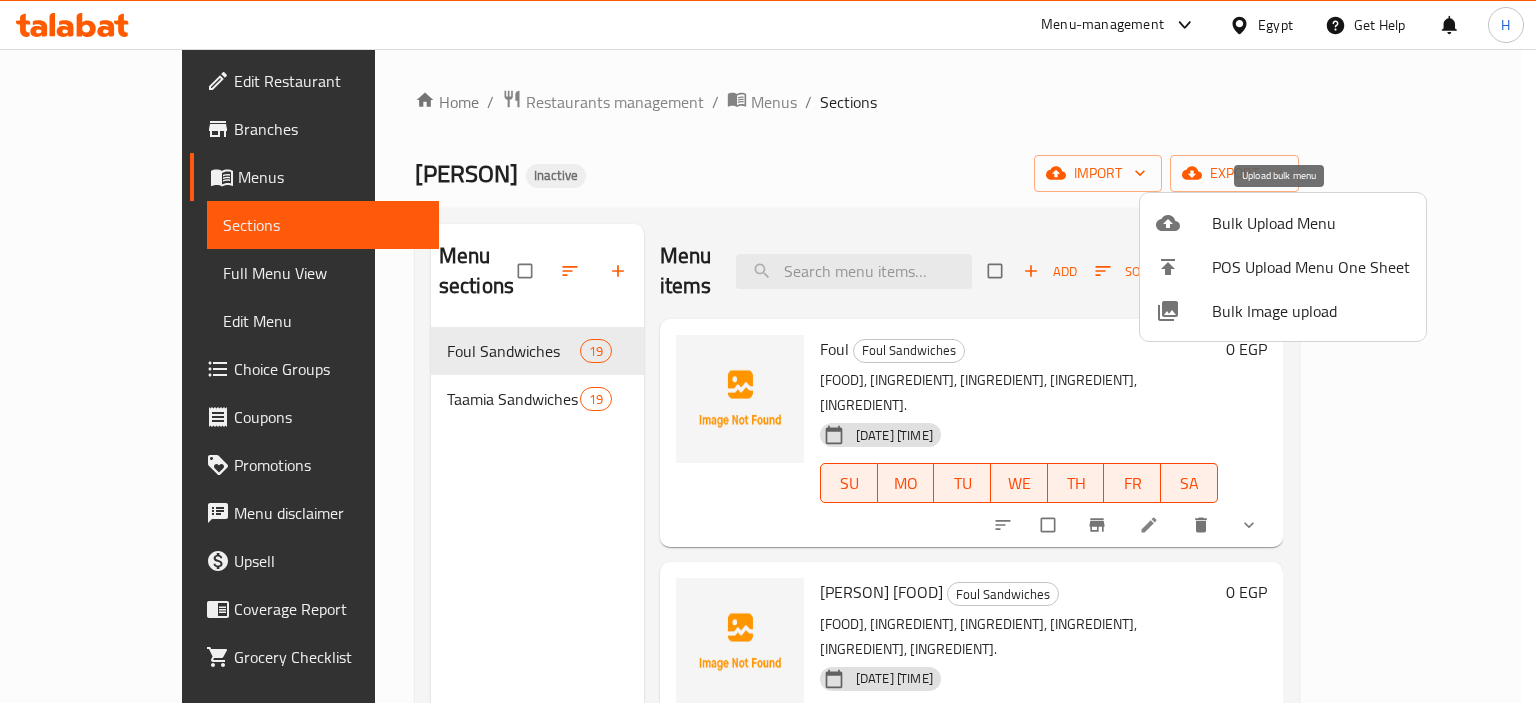 click on "Bulk Upload Menu" at bounding box center (1311, 223) 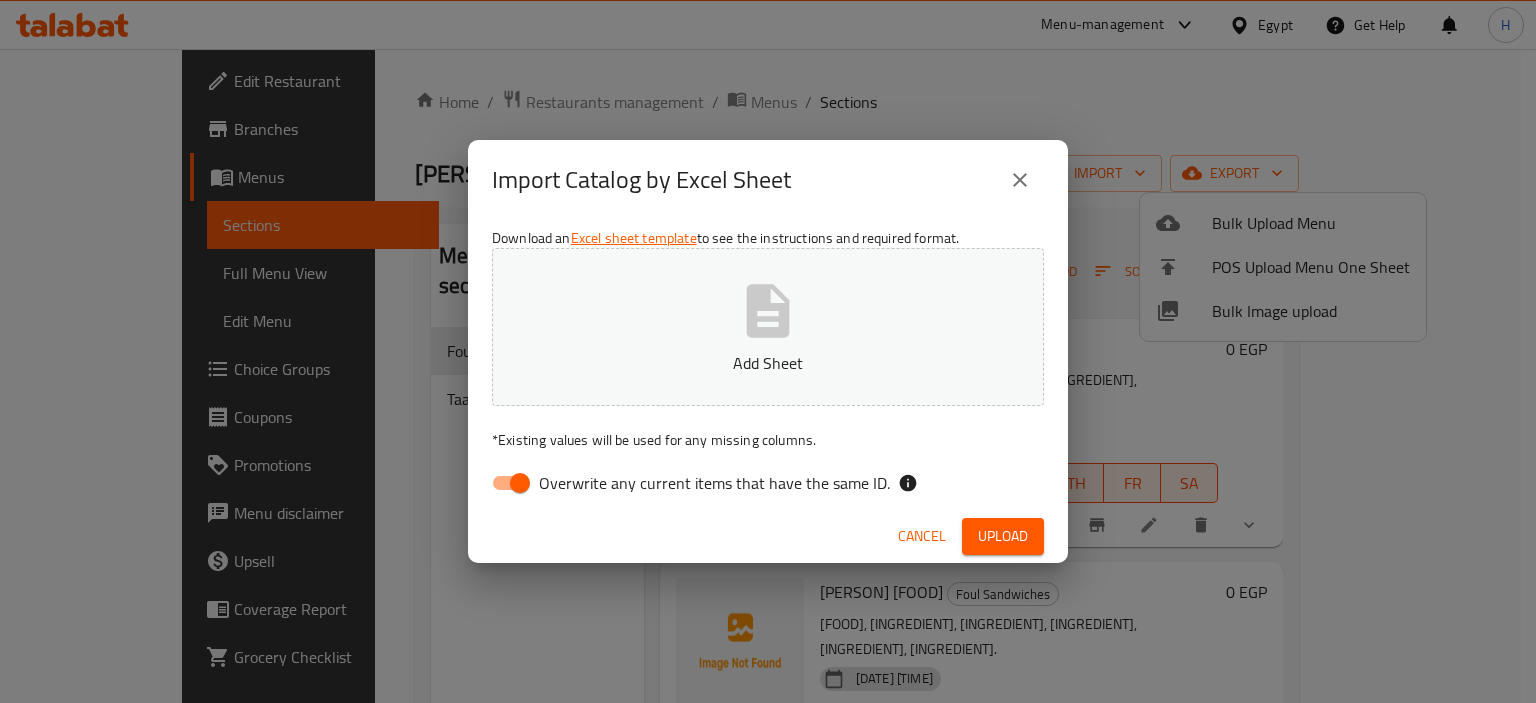 click on "Overwrite any current items that have the same ID." at bounding box center [685, 483] 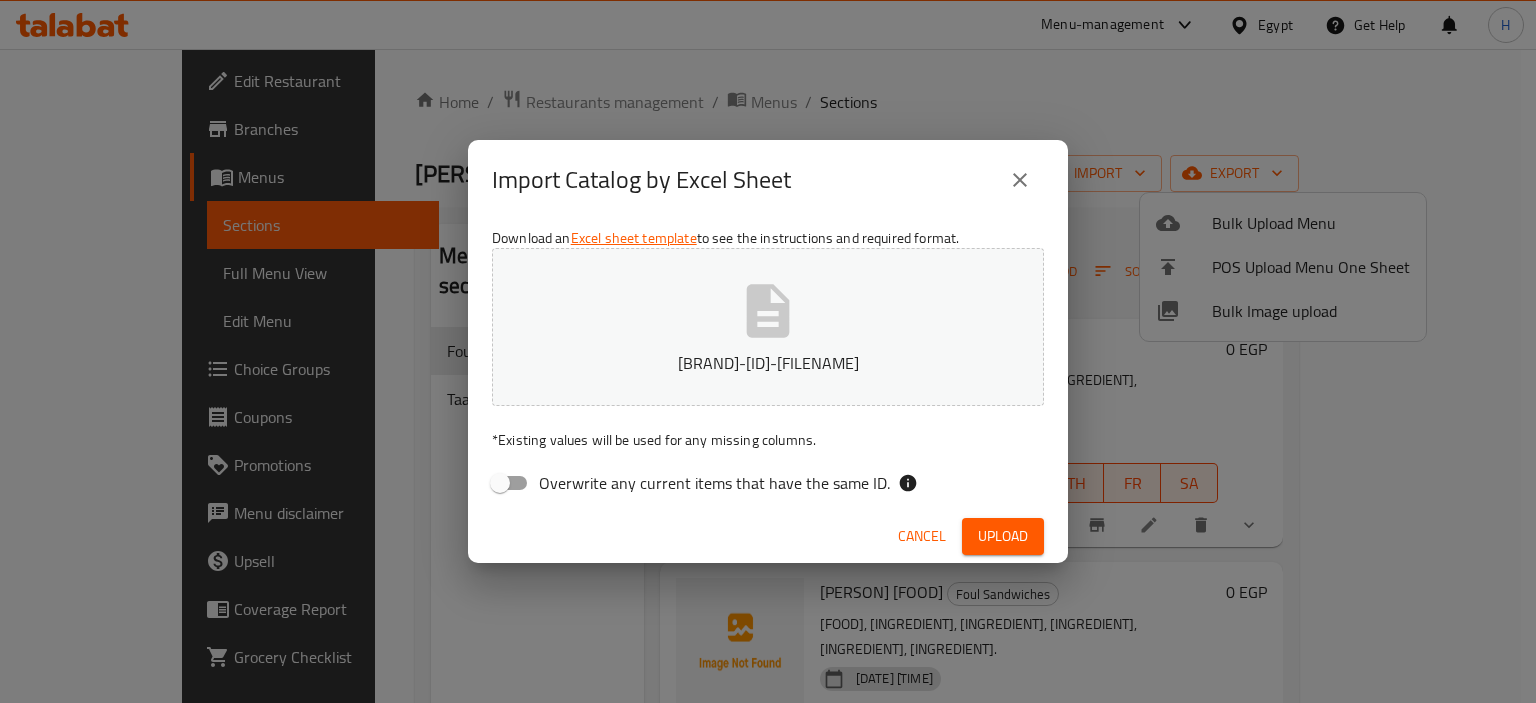 click on "Upload" at bounding box center (1003, 536) 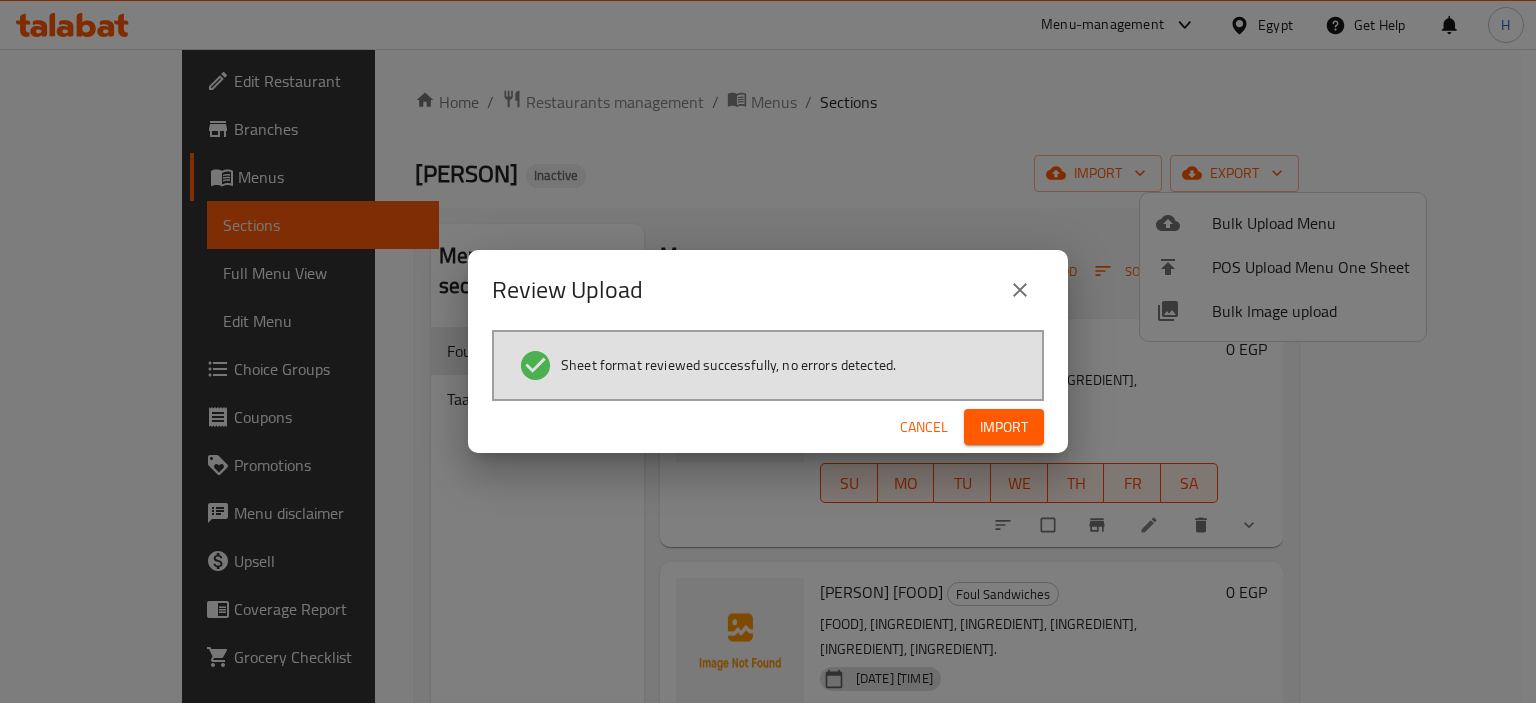 click on "Import" at bounding box center (1004, 427) 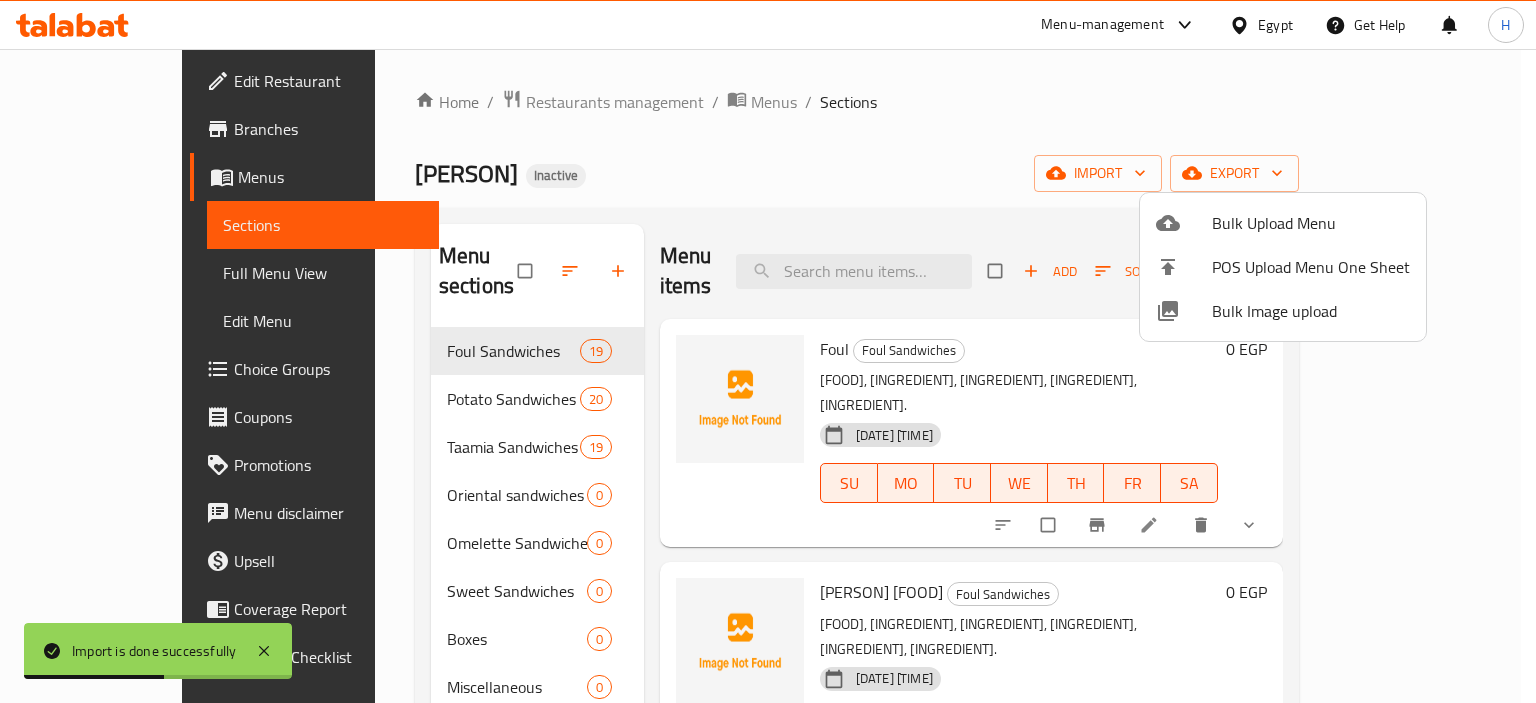 click at bounding box center (768, 351) 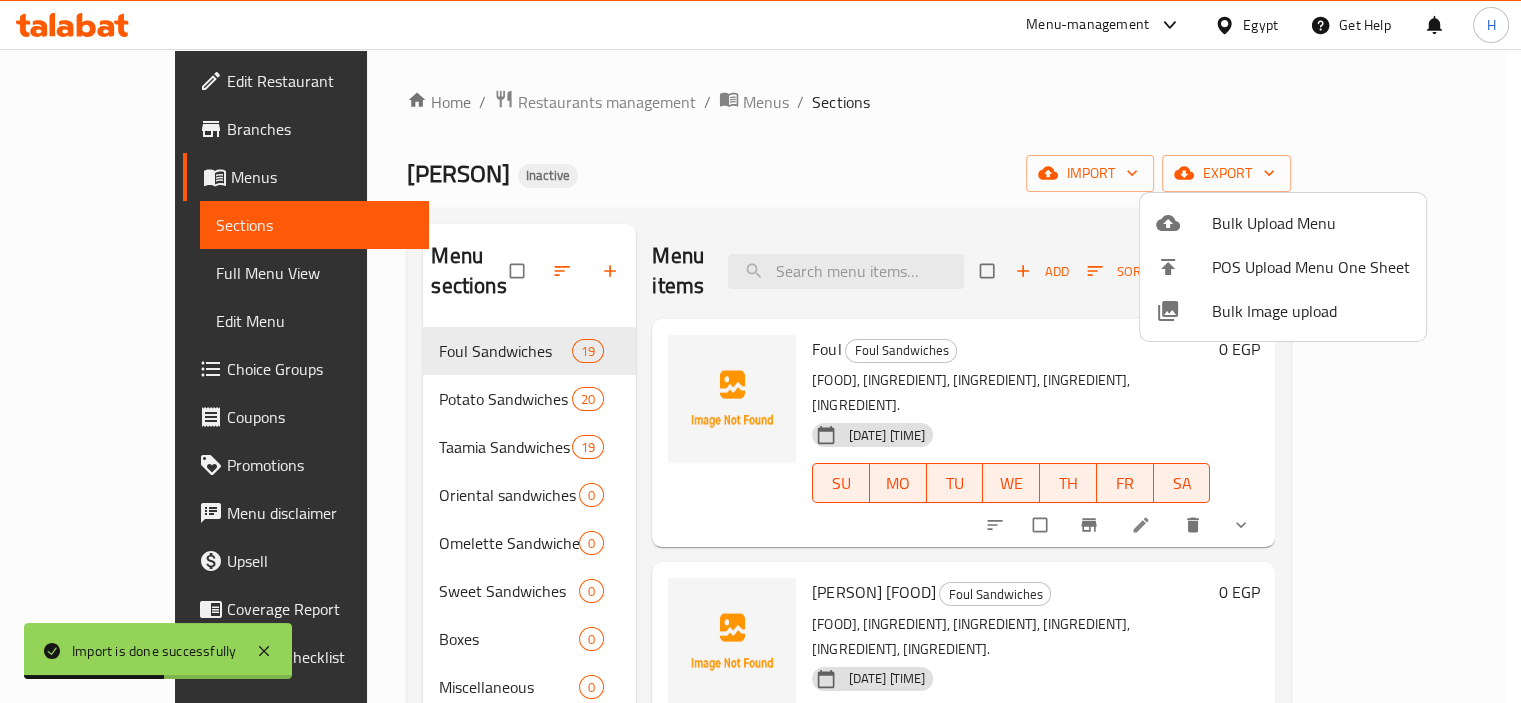 type 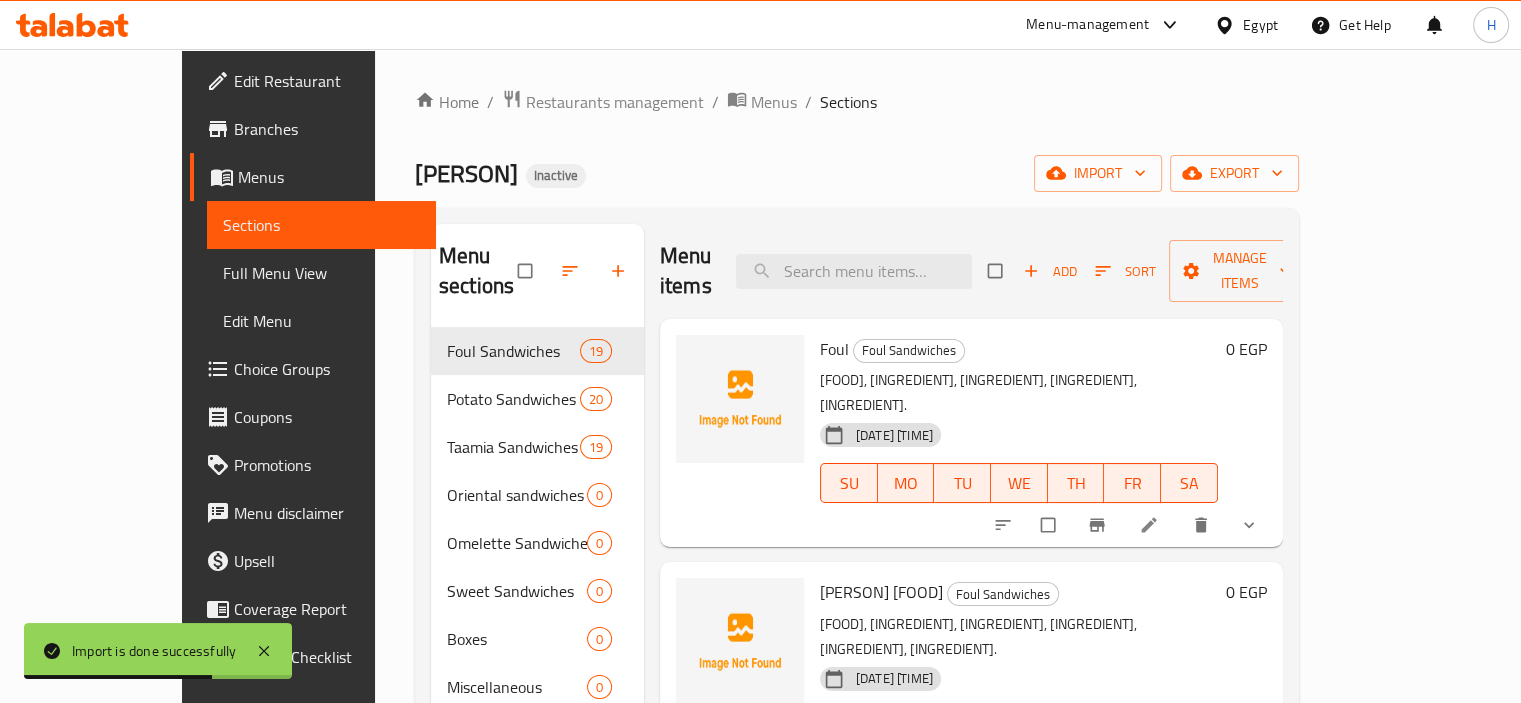 click at bounding box center (854, 271) 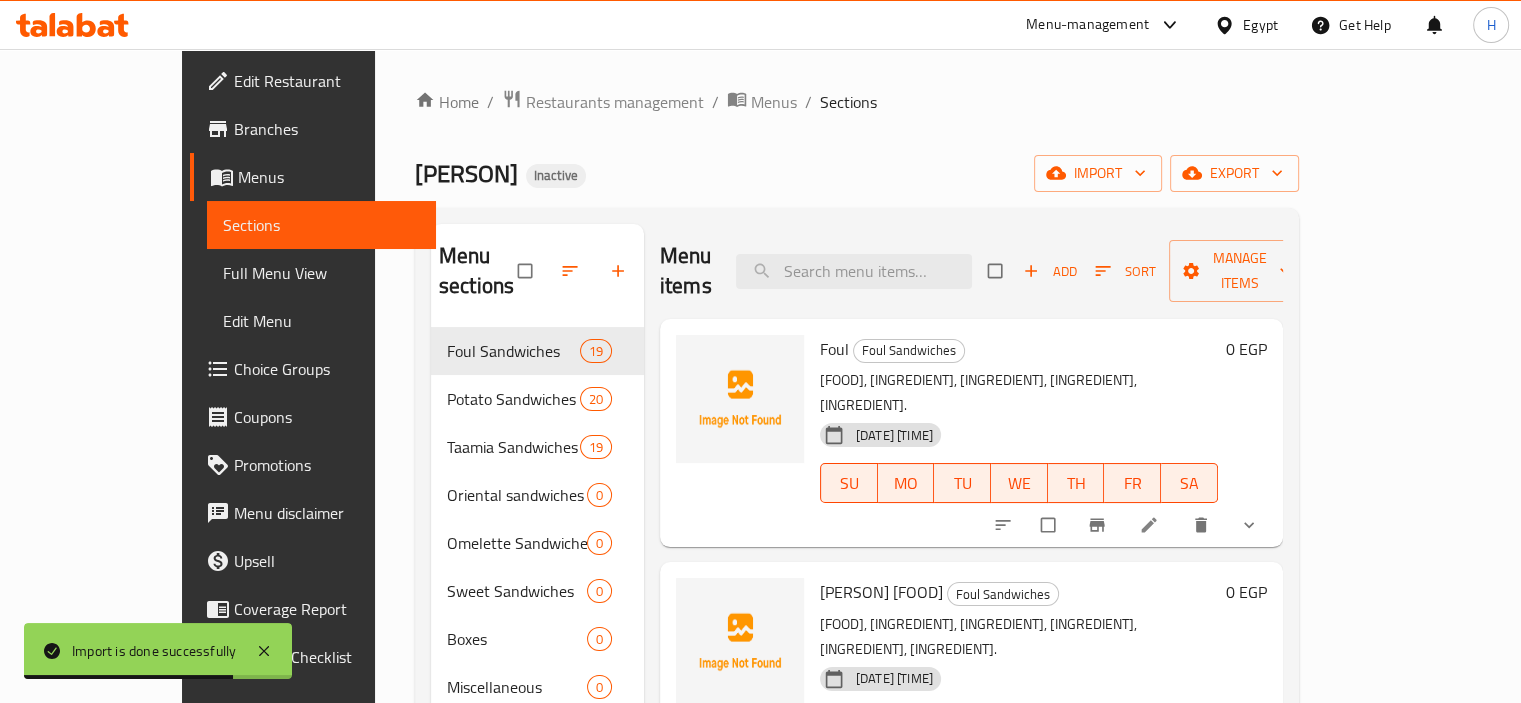 paste on "Roumy Potatoes" 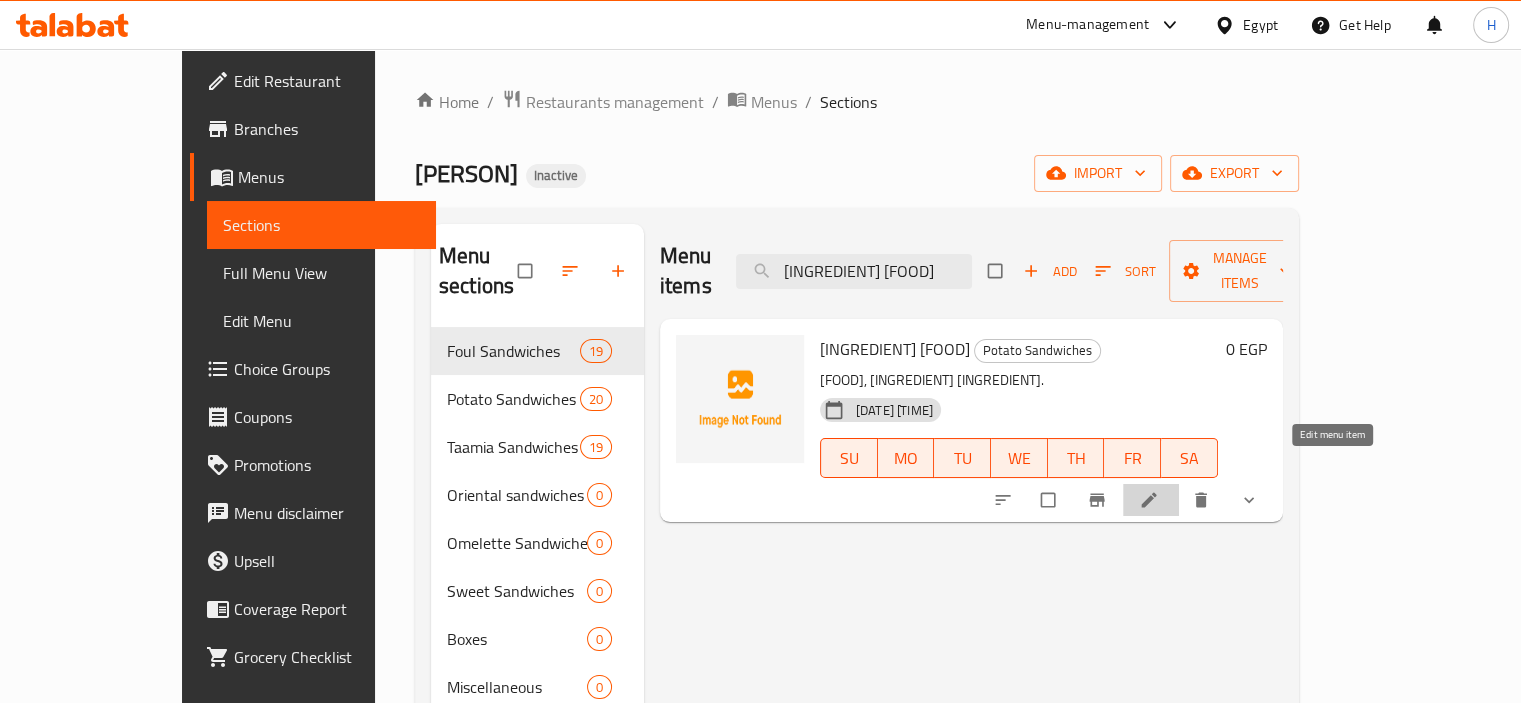 click 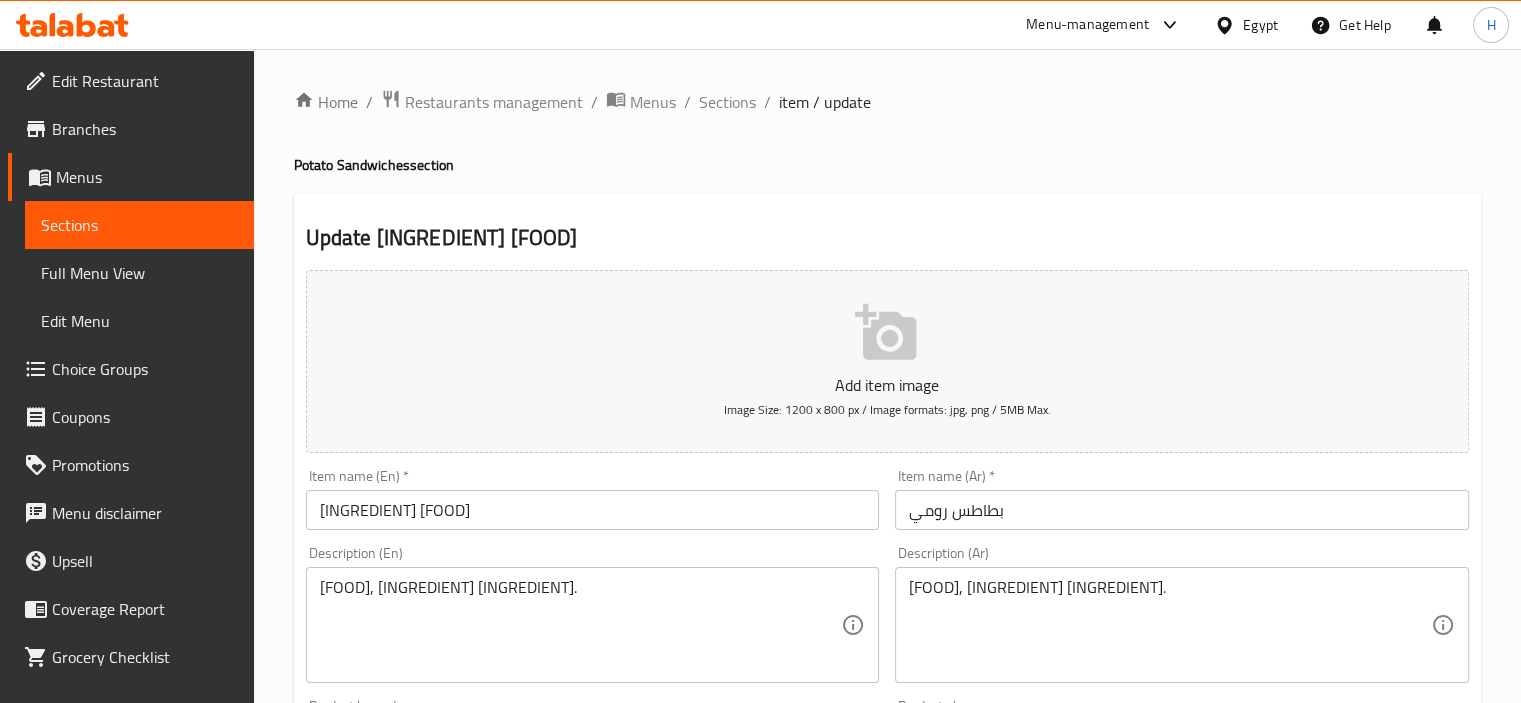click on "Roumy Potatoes" at bounding box center [593, 510] 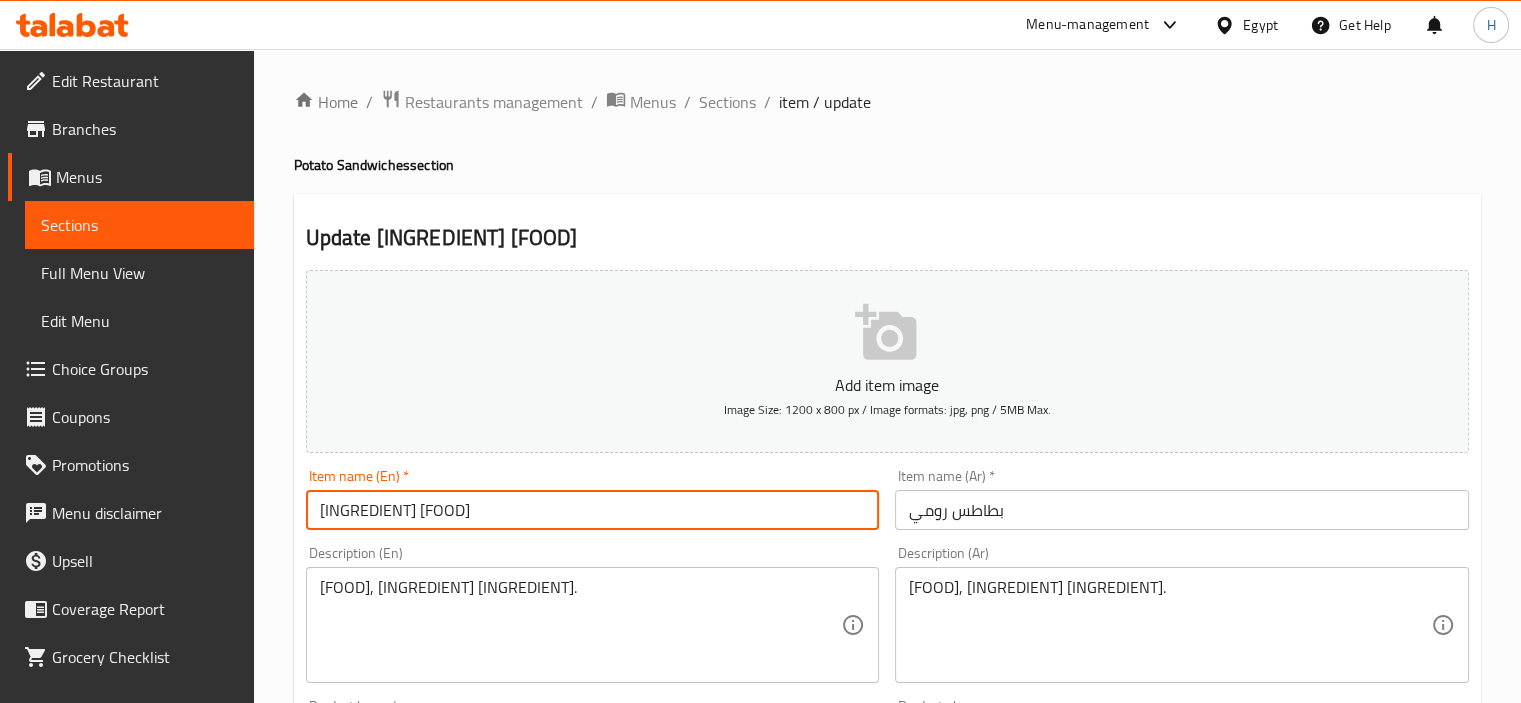 click on "French fries, Roomy cheese." at bounding box center (581, 625) 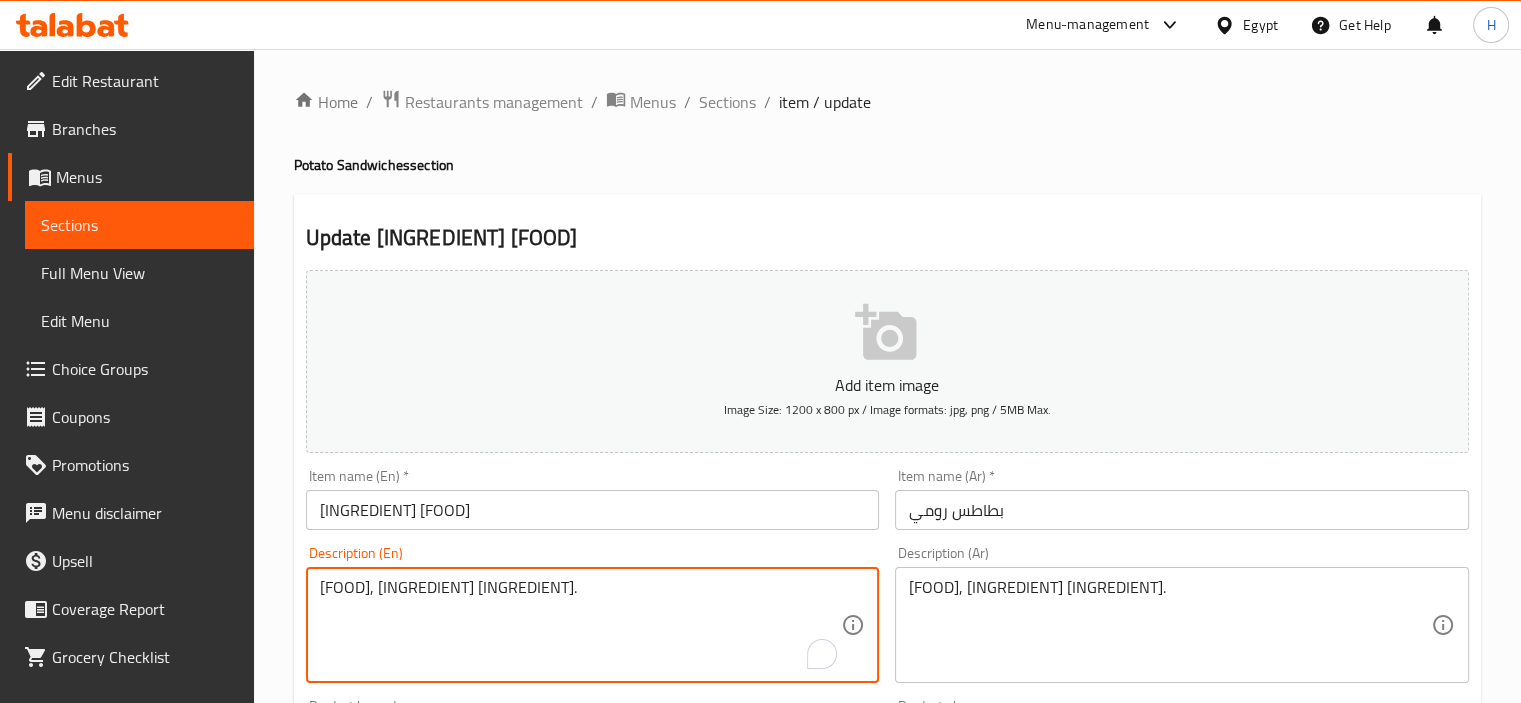 paste on "u" 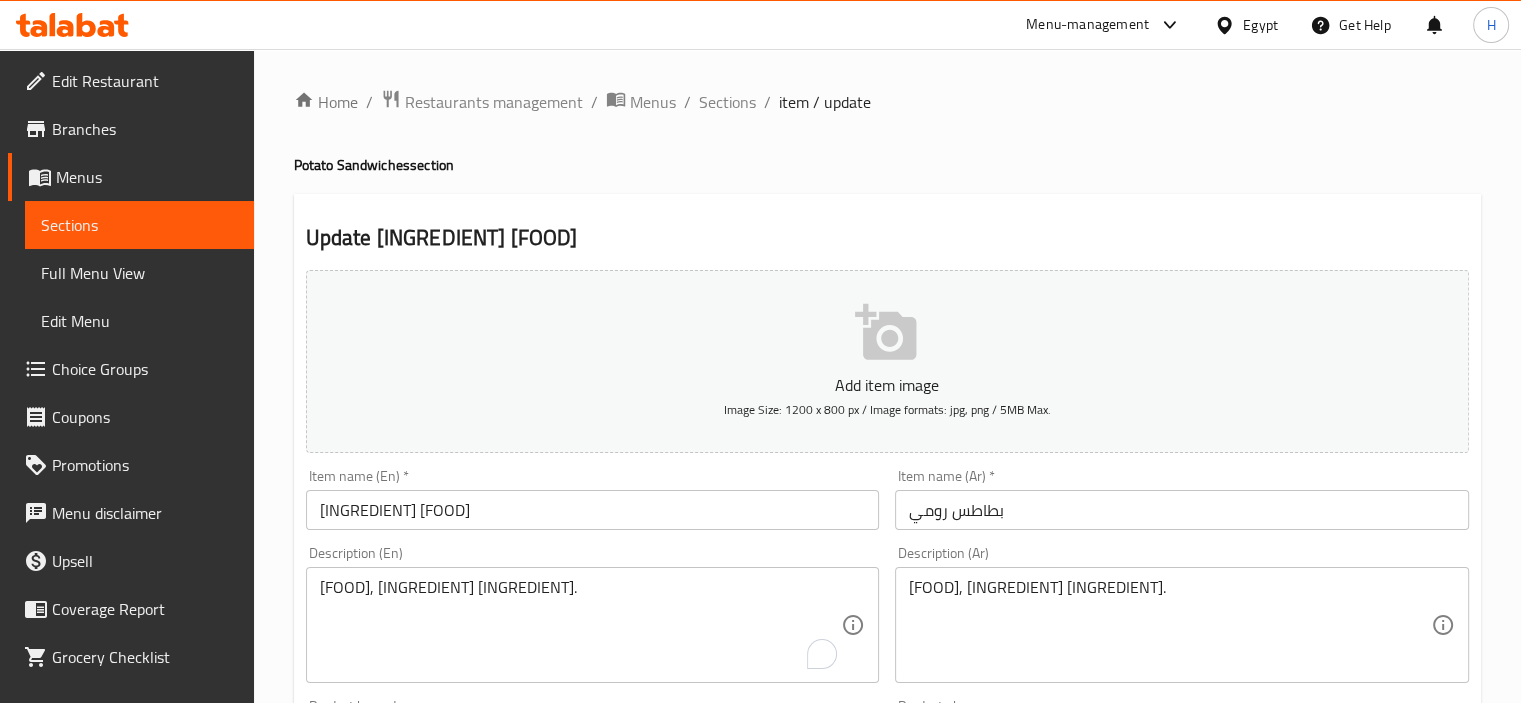 click on "Roumy Potatoes" at bounding box center (593, 510) 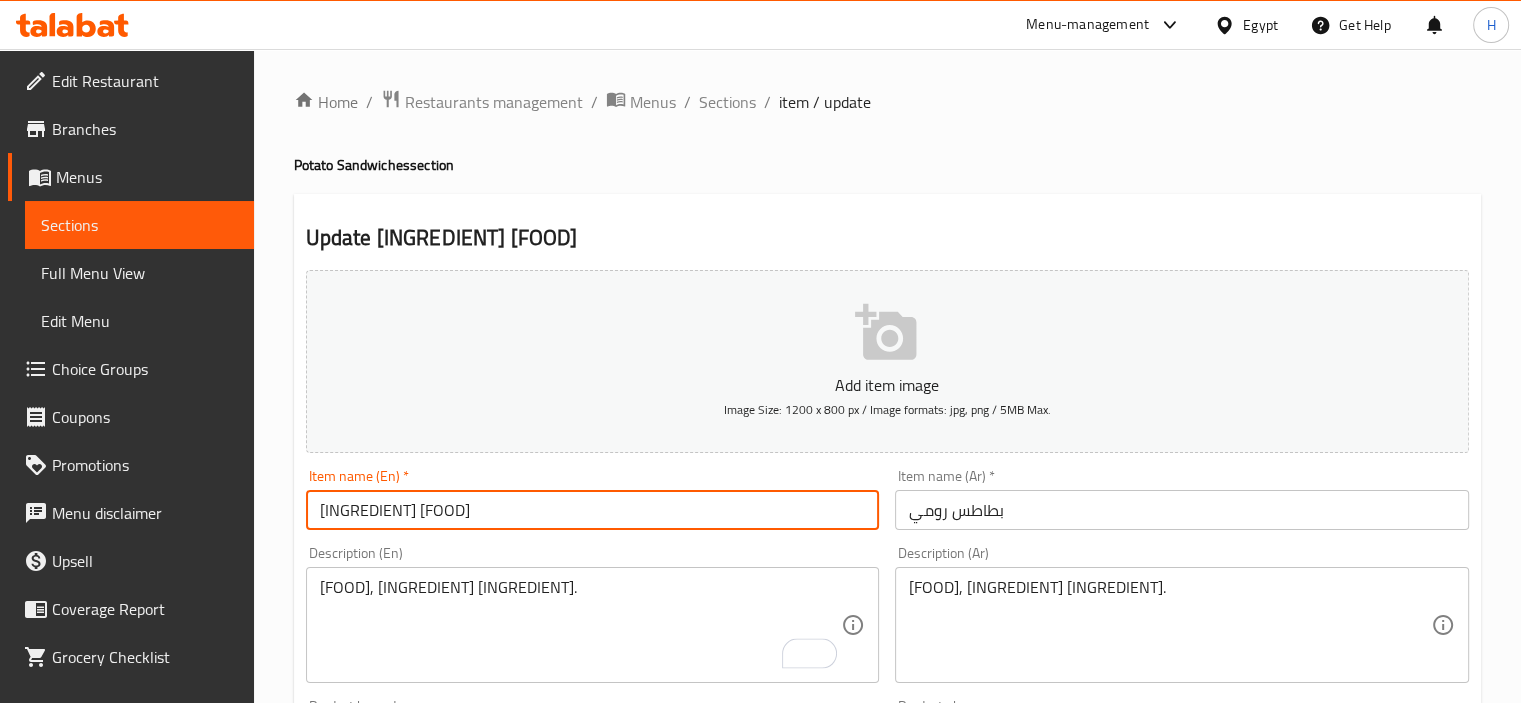 click on "Update" at bounding box center [445, 1429] 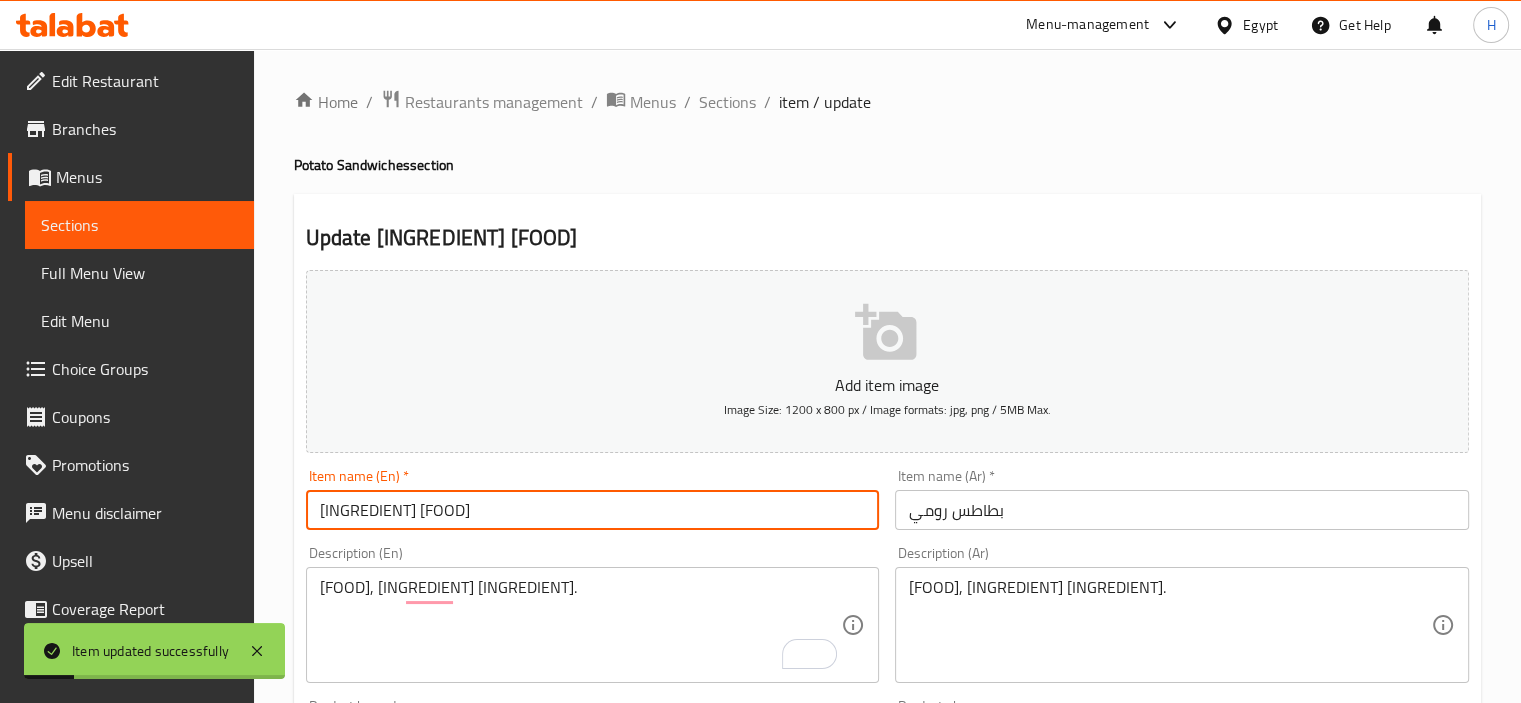 click on "Sections" at bounding box center (727, 102) 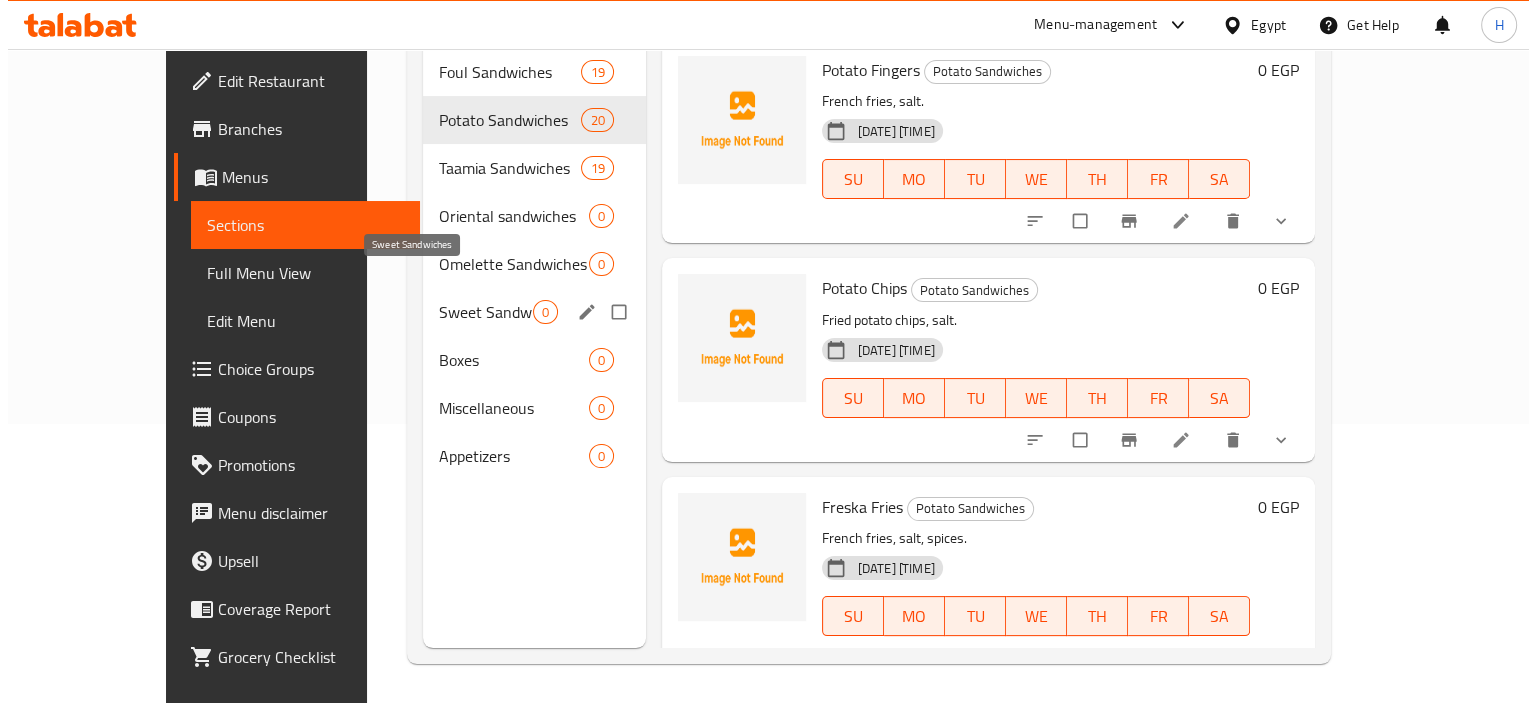 scroll, scrollTop: 107, scrollLeft: 0, axis: vertical 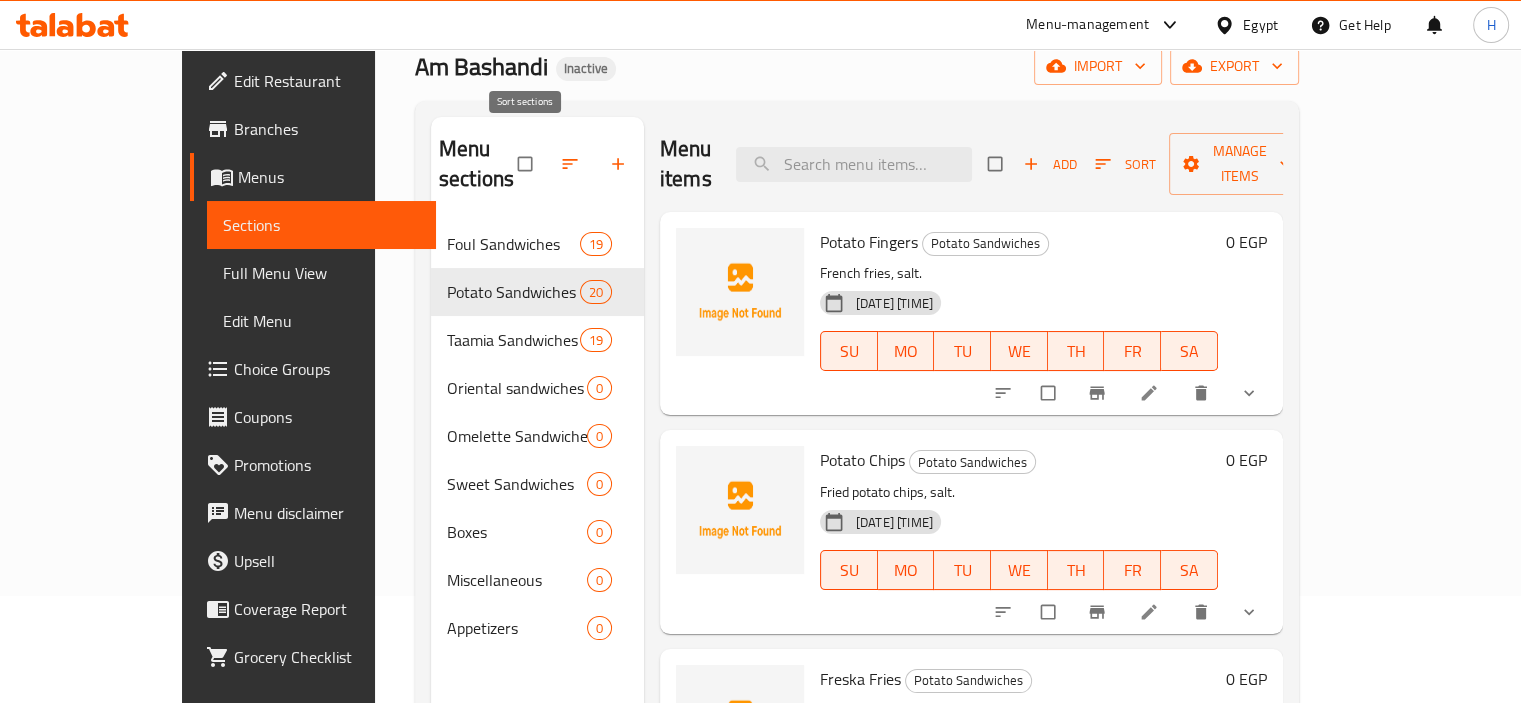 click 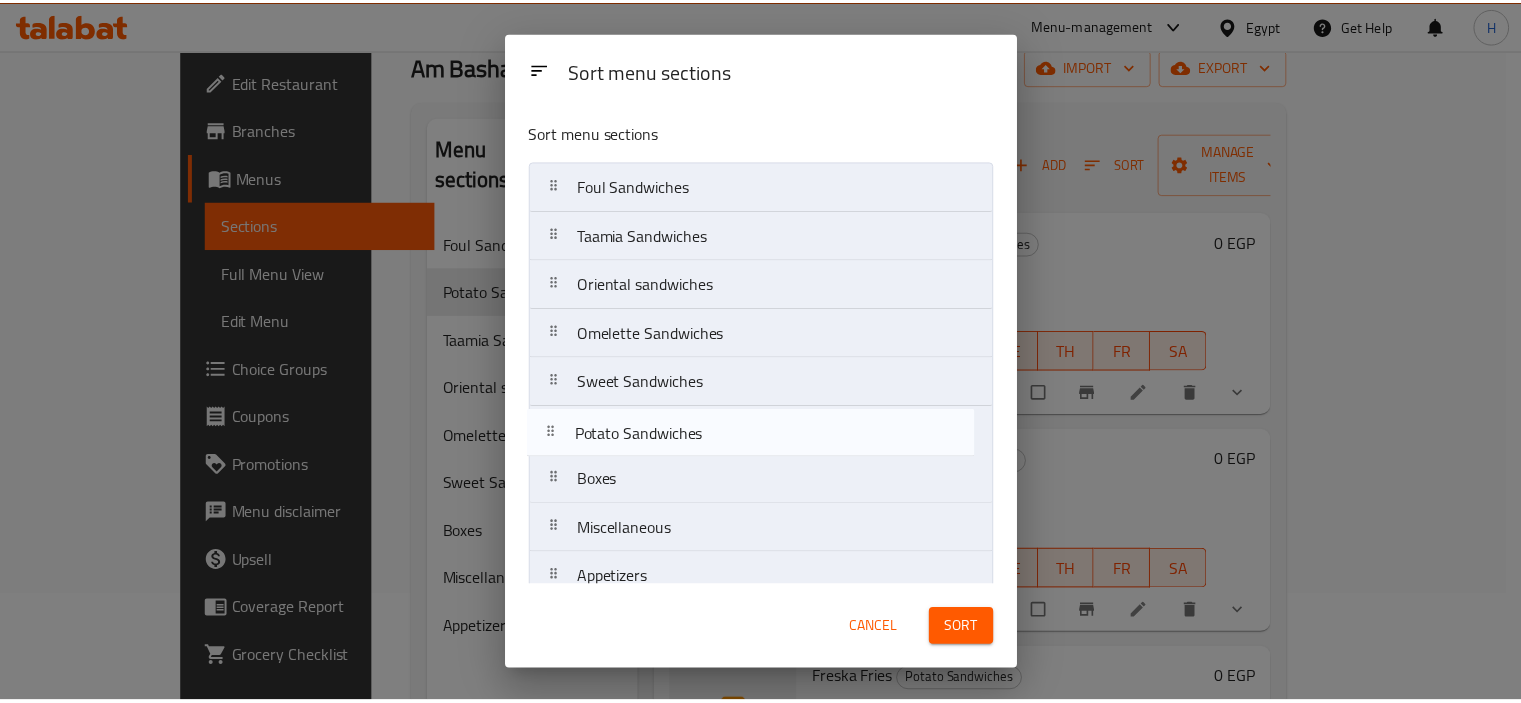 scroll, scrollTop: 23, scrollLeft: 0, axis: vertical 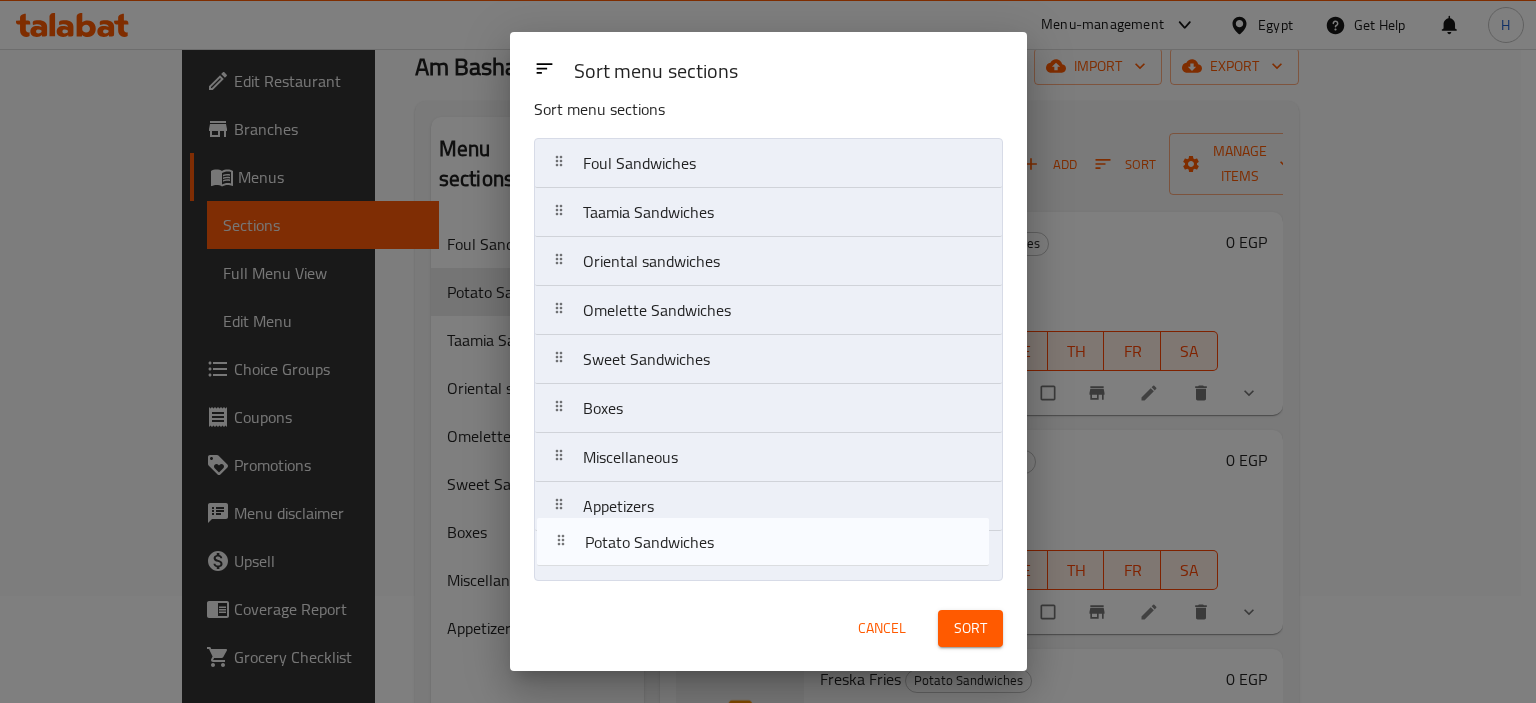 drag, startPoint x: 664, startPoint y: 241, endPoint x: 666, endPoint y: 554, distance: 313.00638 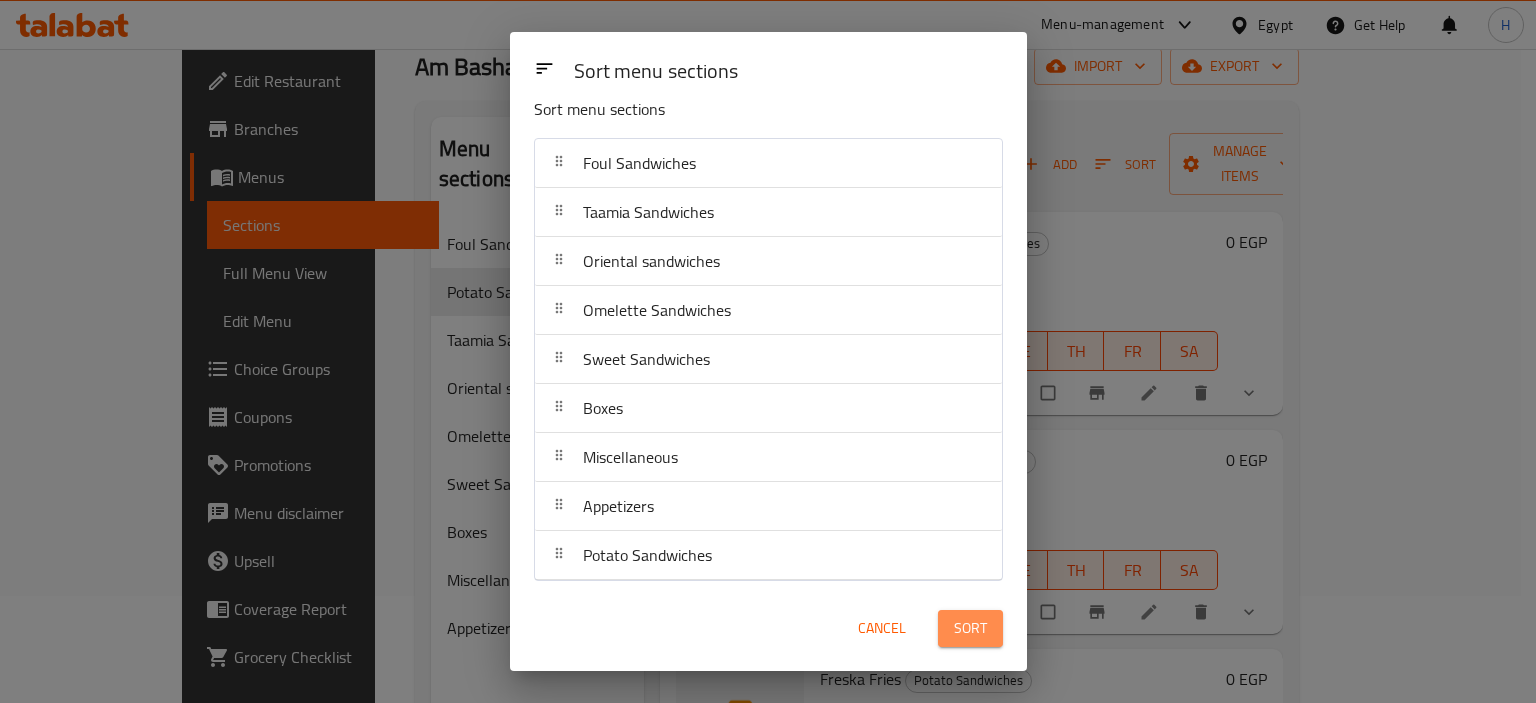 click on "Sort" at bounding box center [970, 628] 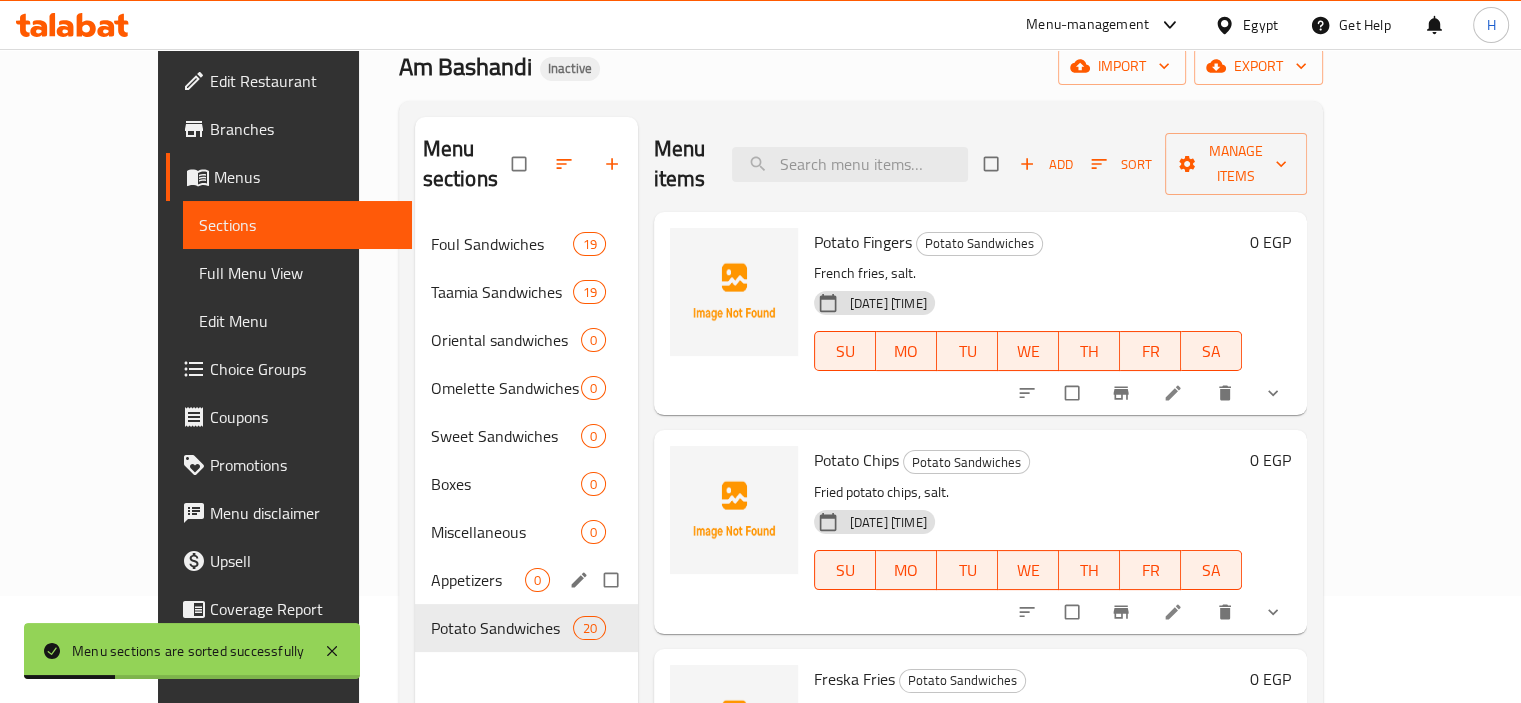 click at bounding box center (613, 580) 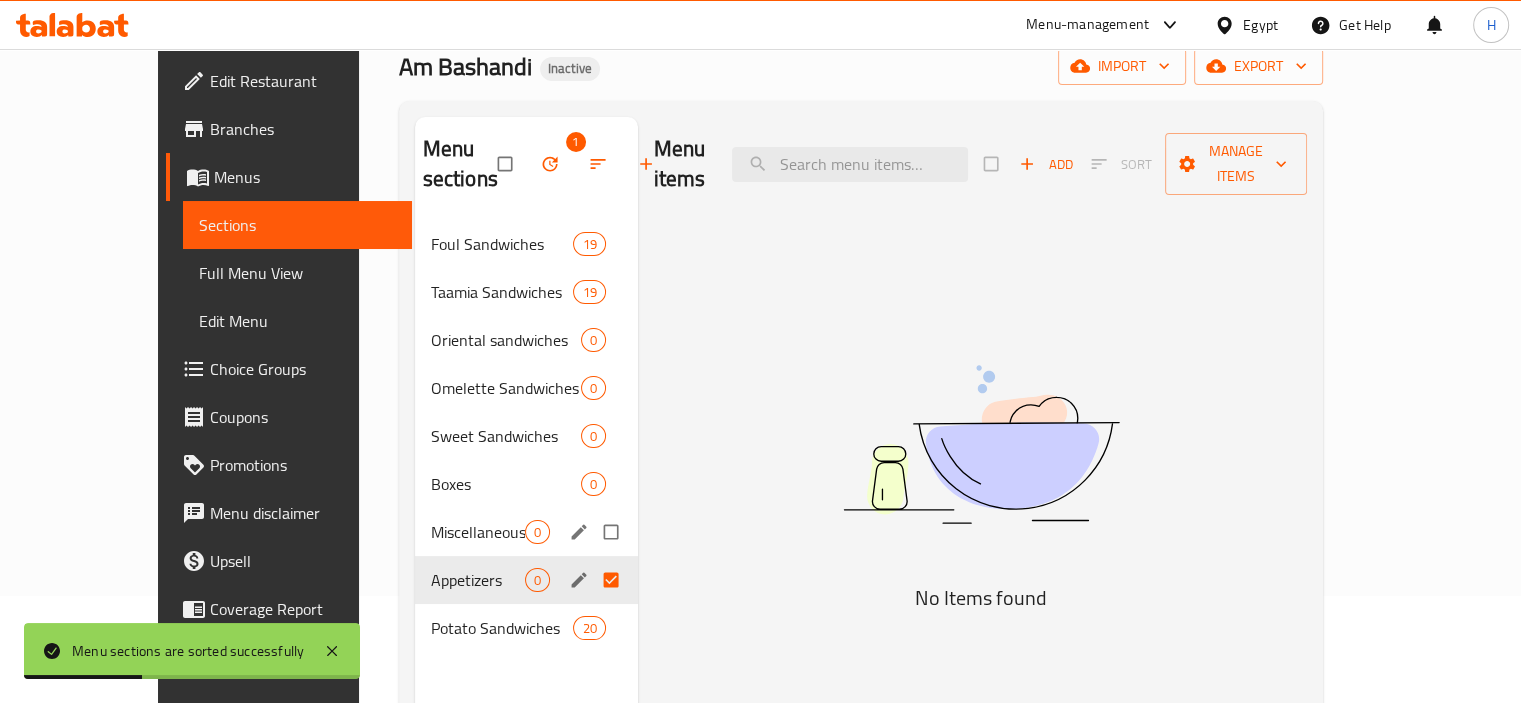 click at bounding box center (613, 532) 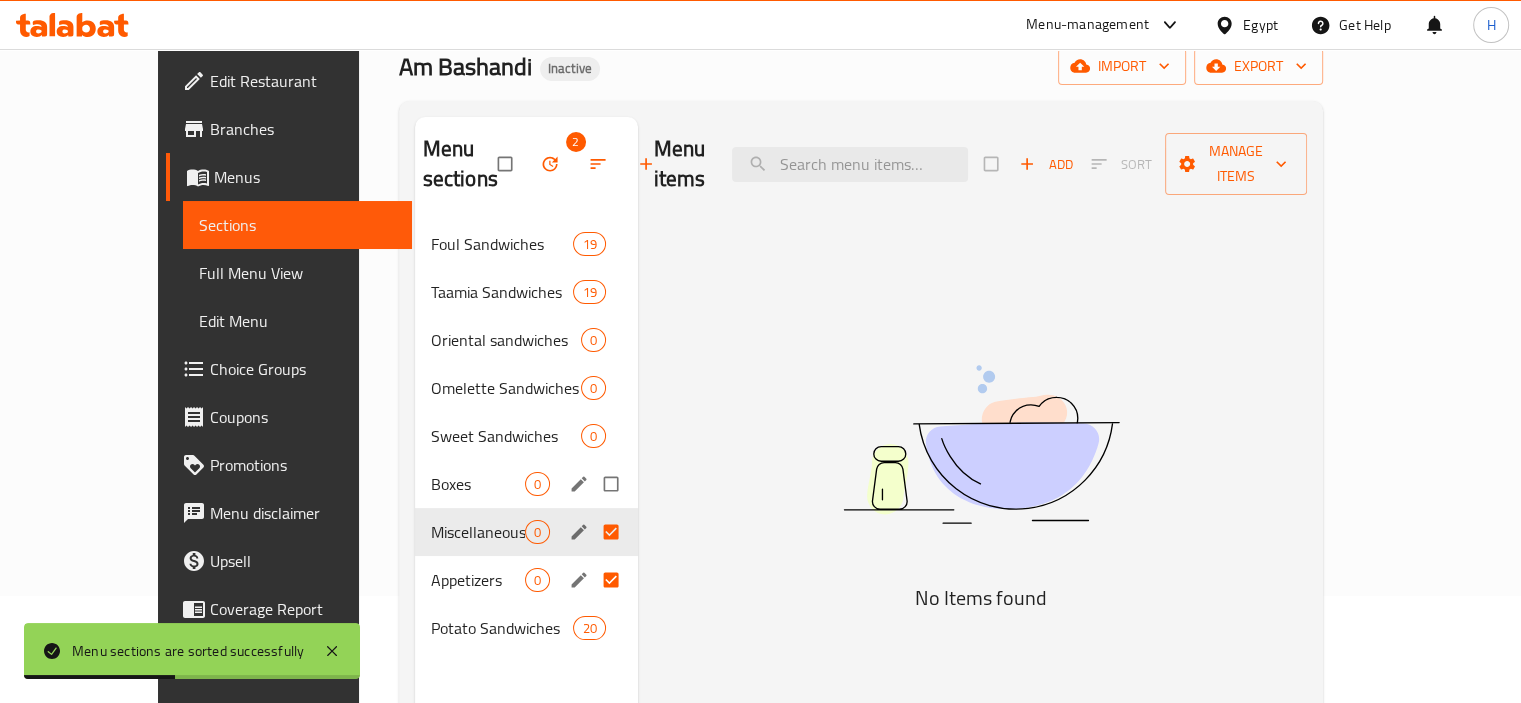 click at bounding box center [613, 484] 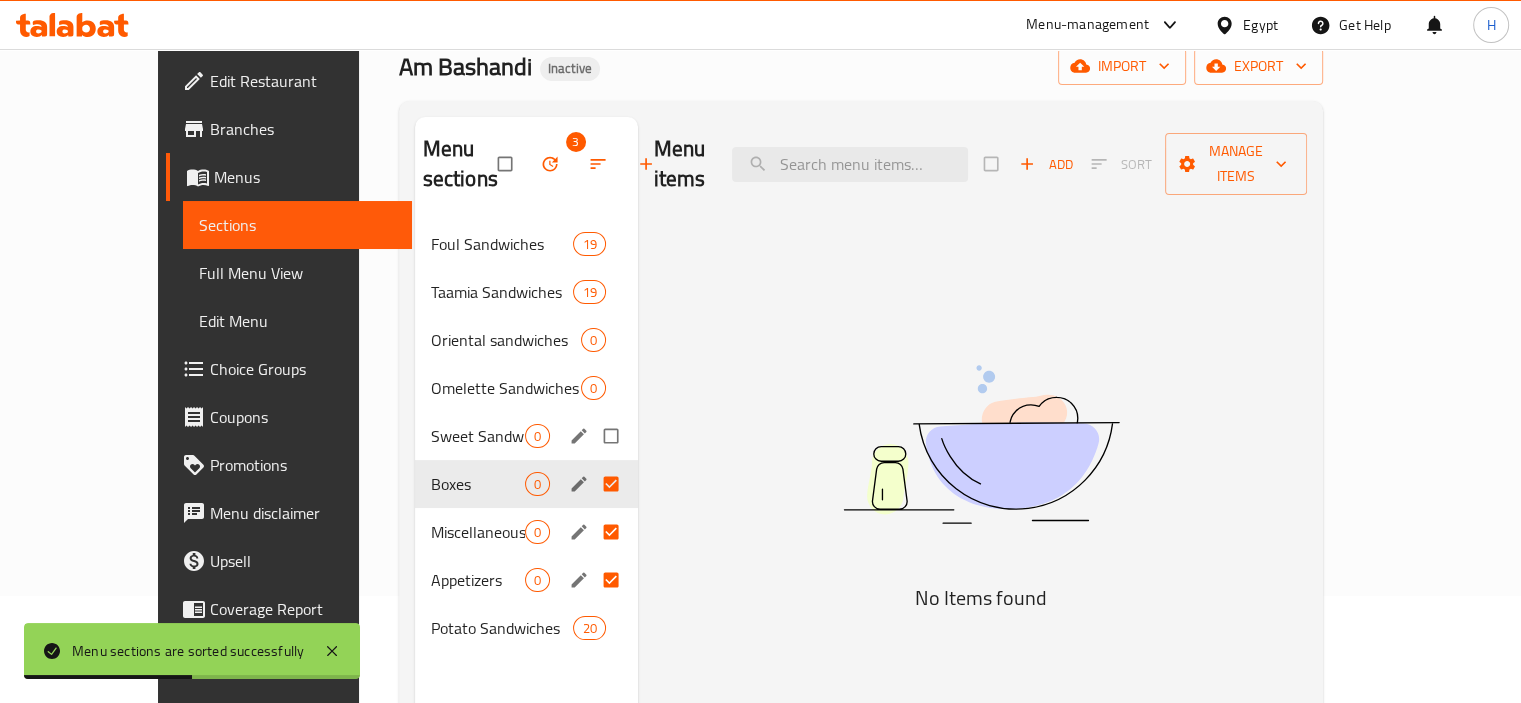 click at bounding box center [613, 436] 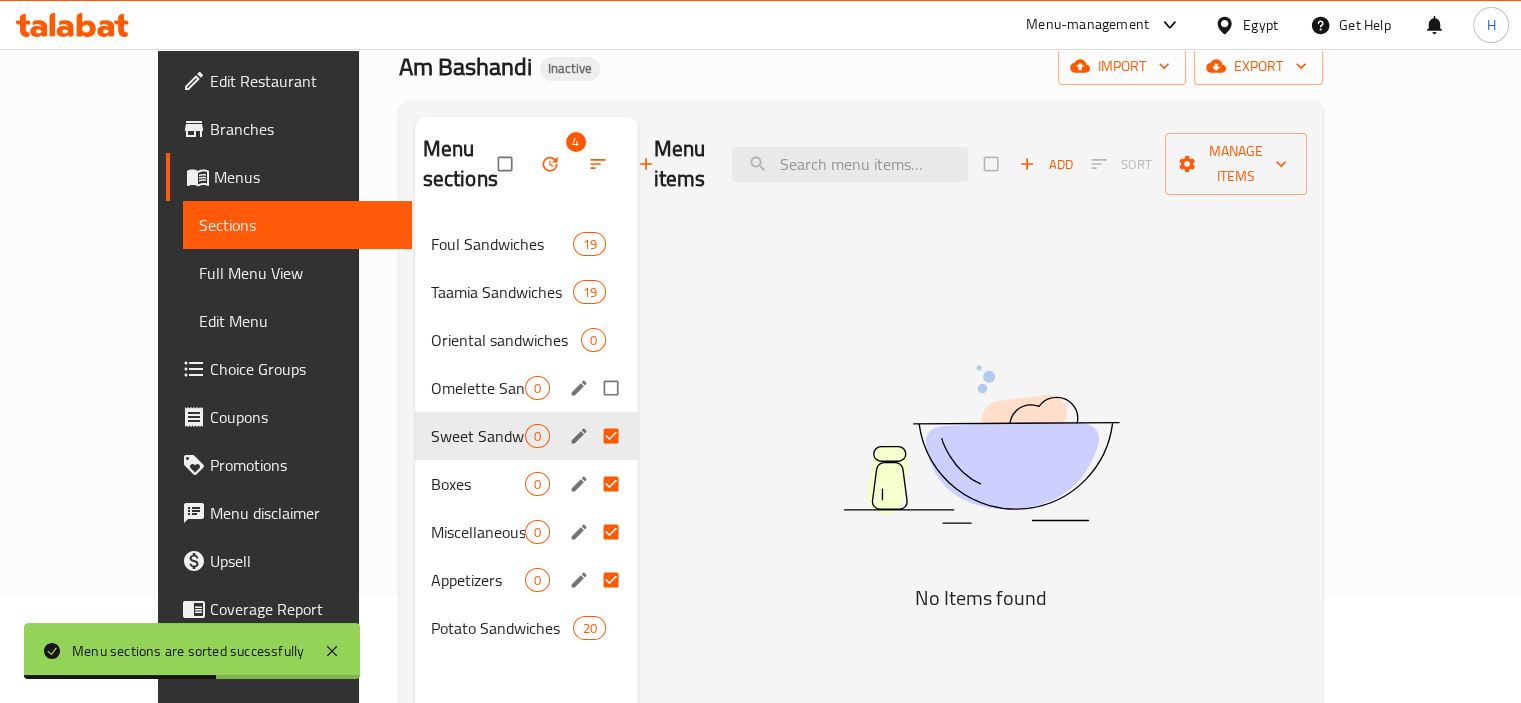 click at bounding box center (613, 388) 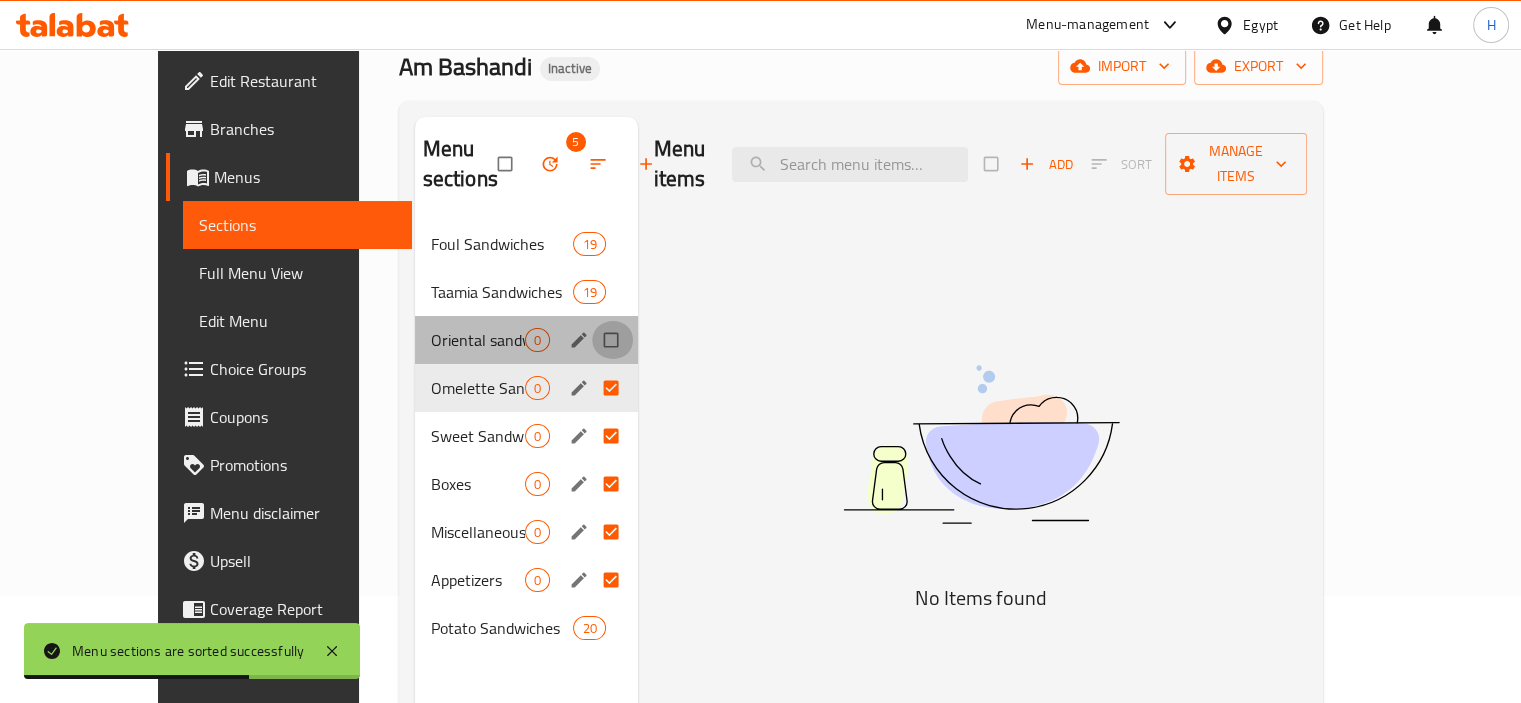 click at bounding box center [613, 340] 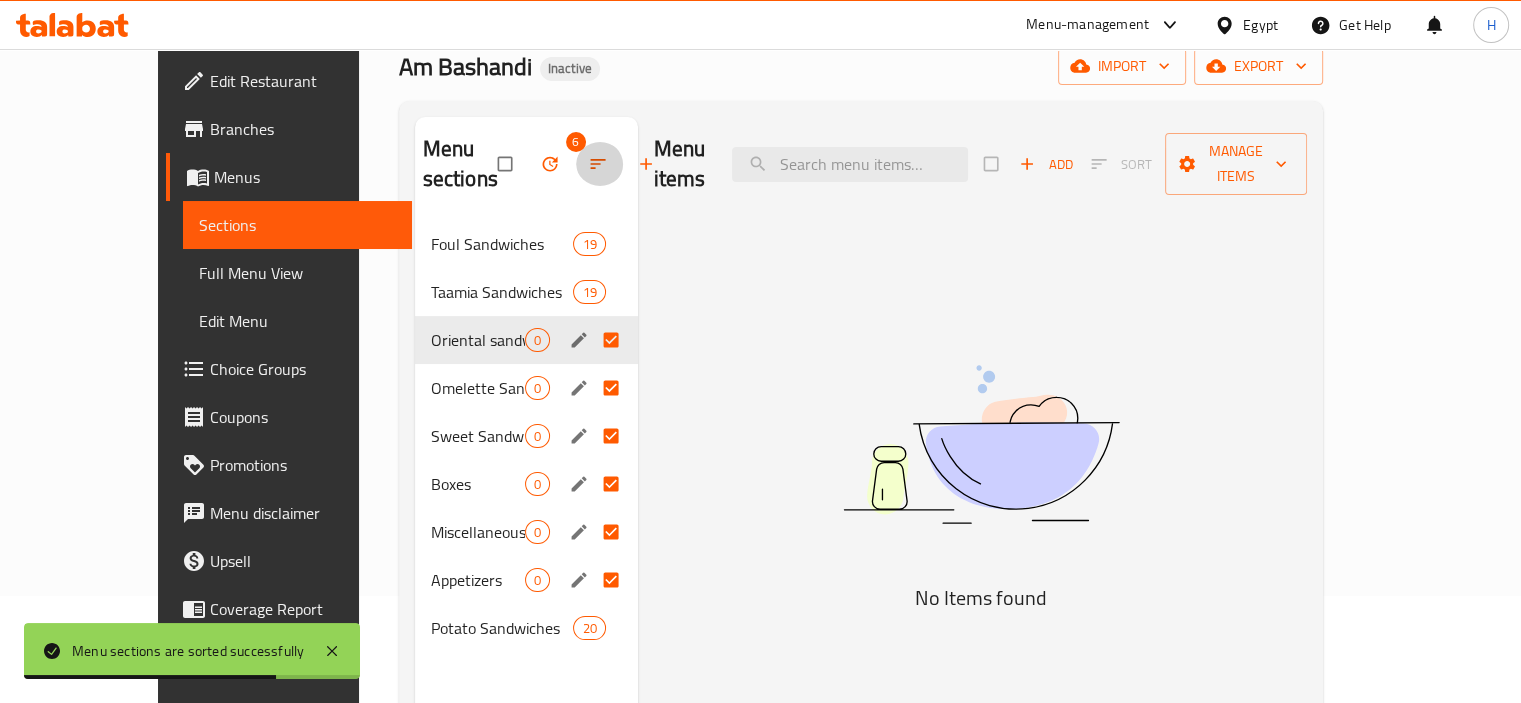 click at bounding box center [600, 164] 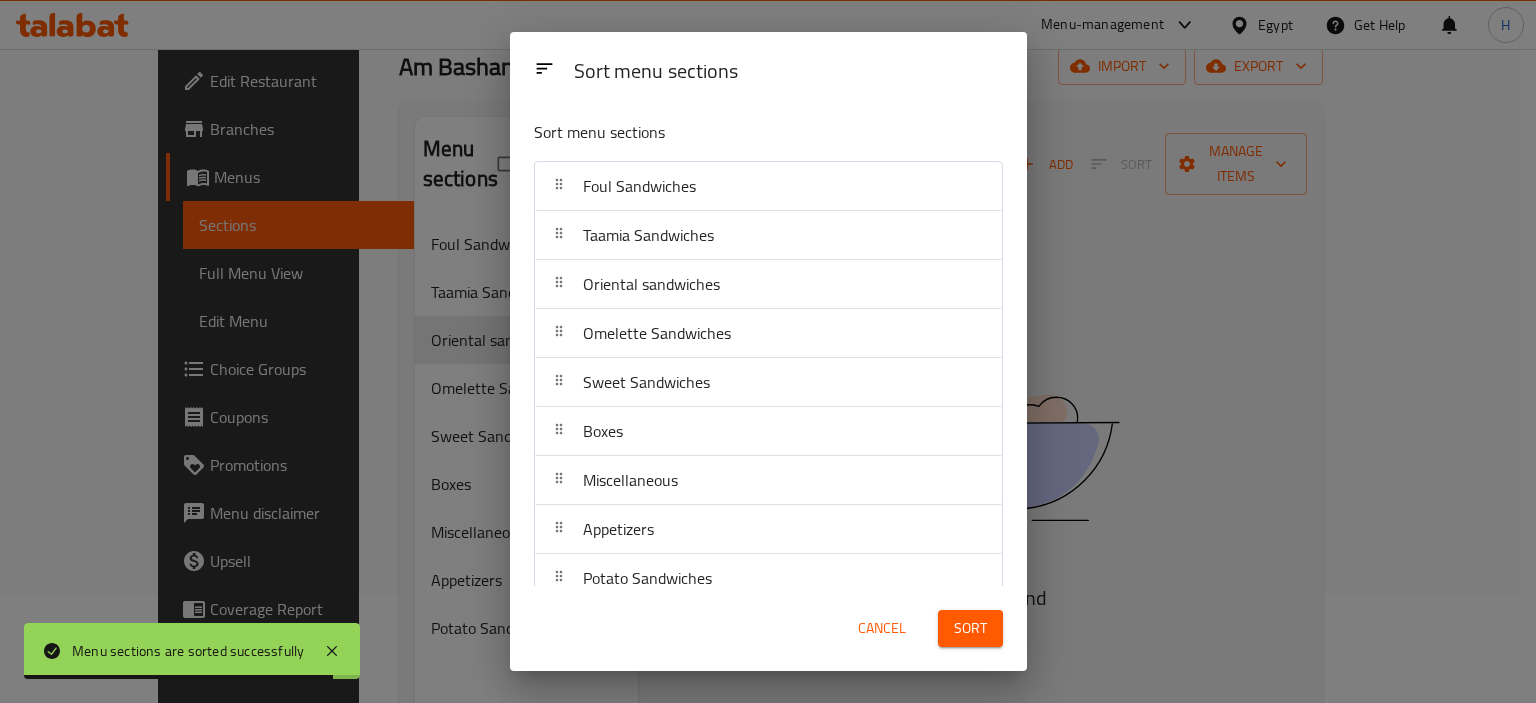 click on "Cancel" at bounding box center (882, 628) 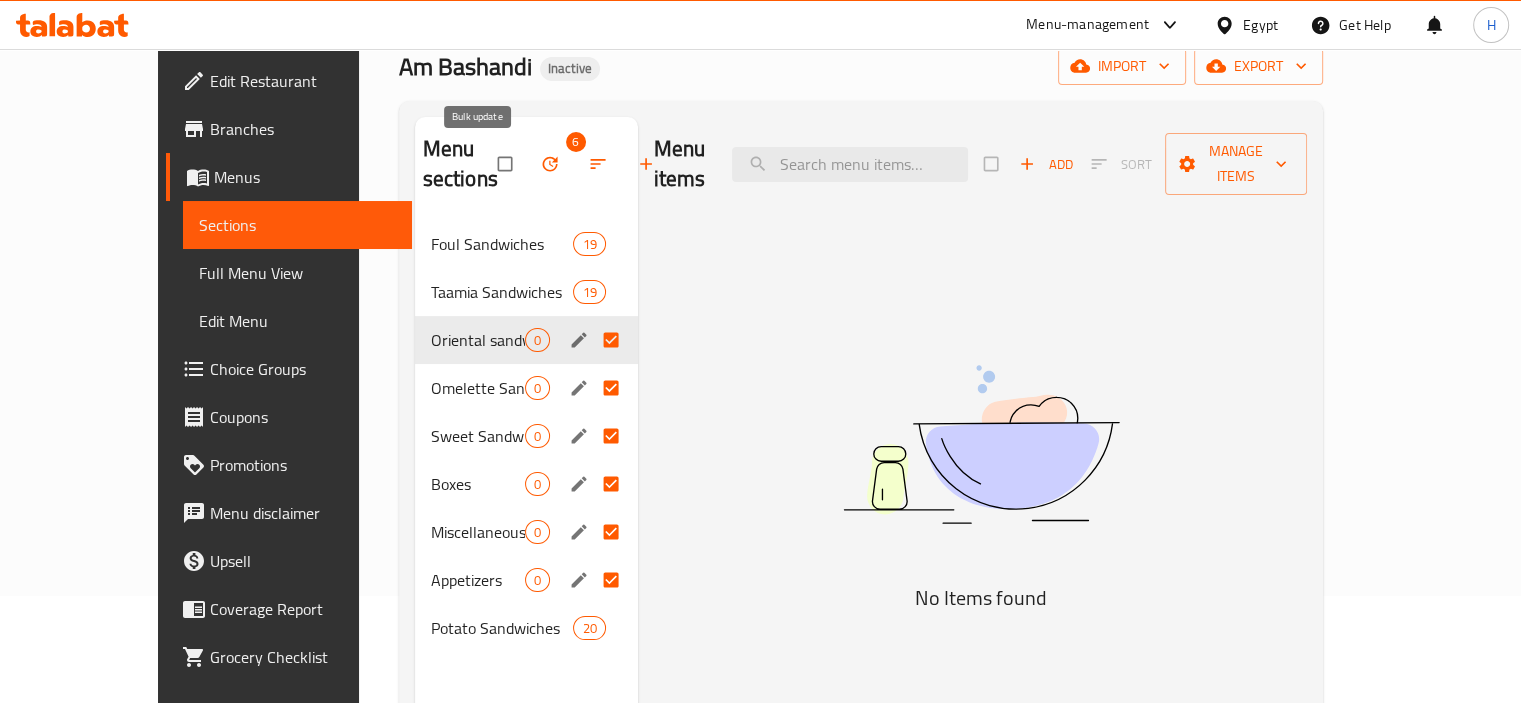 click 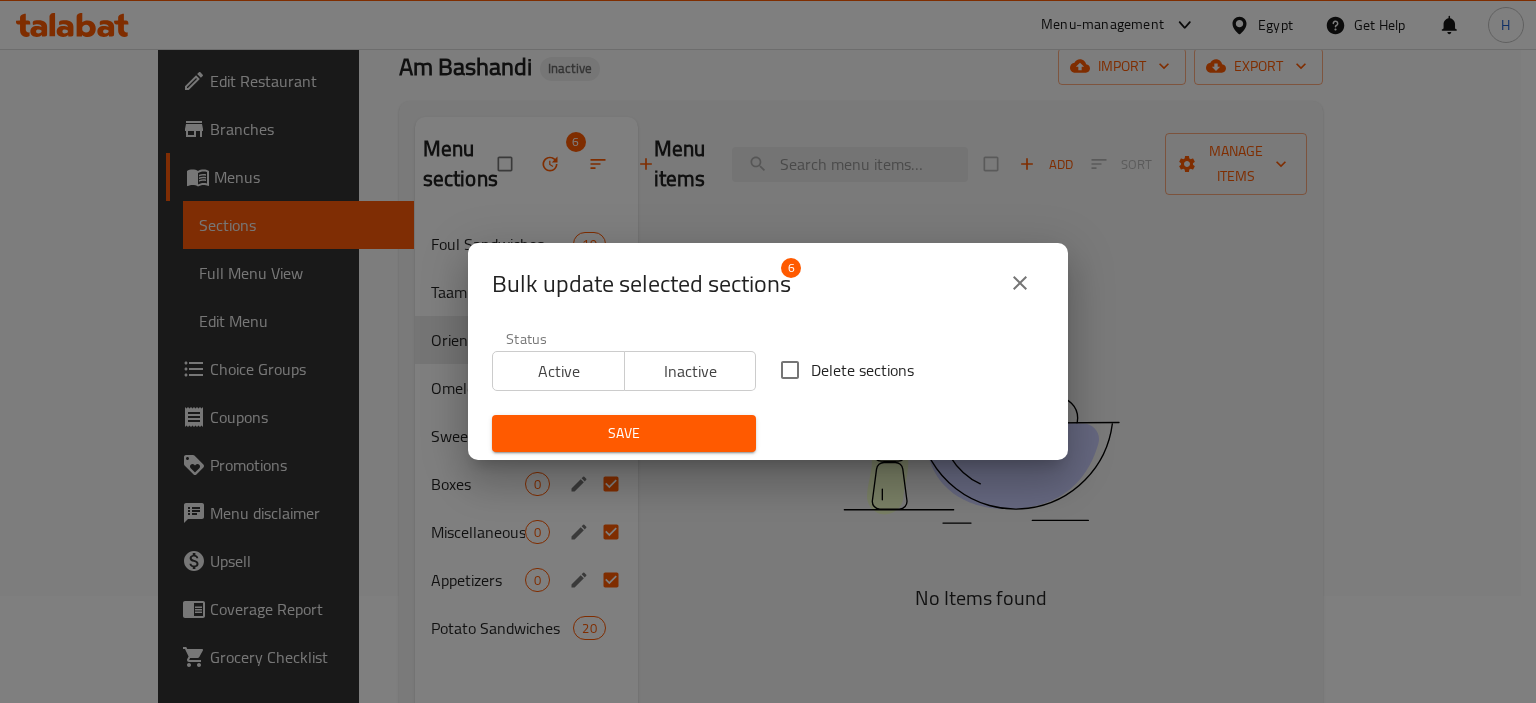 click 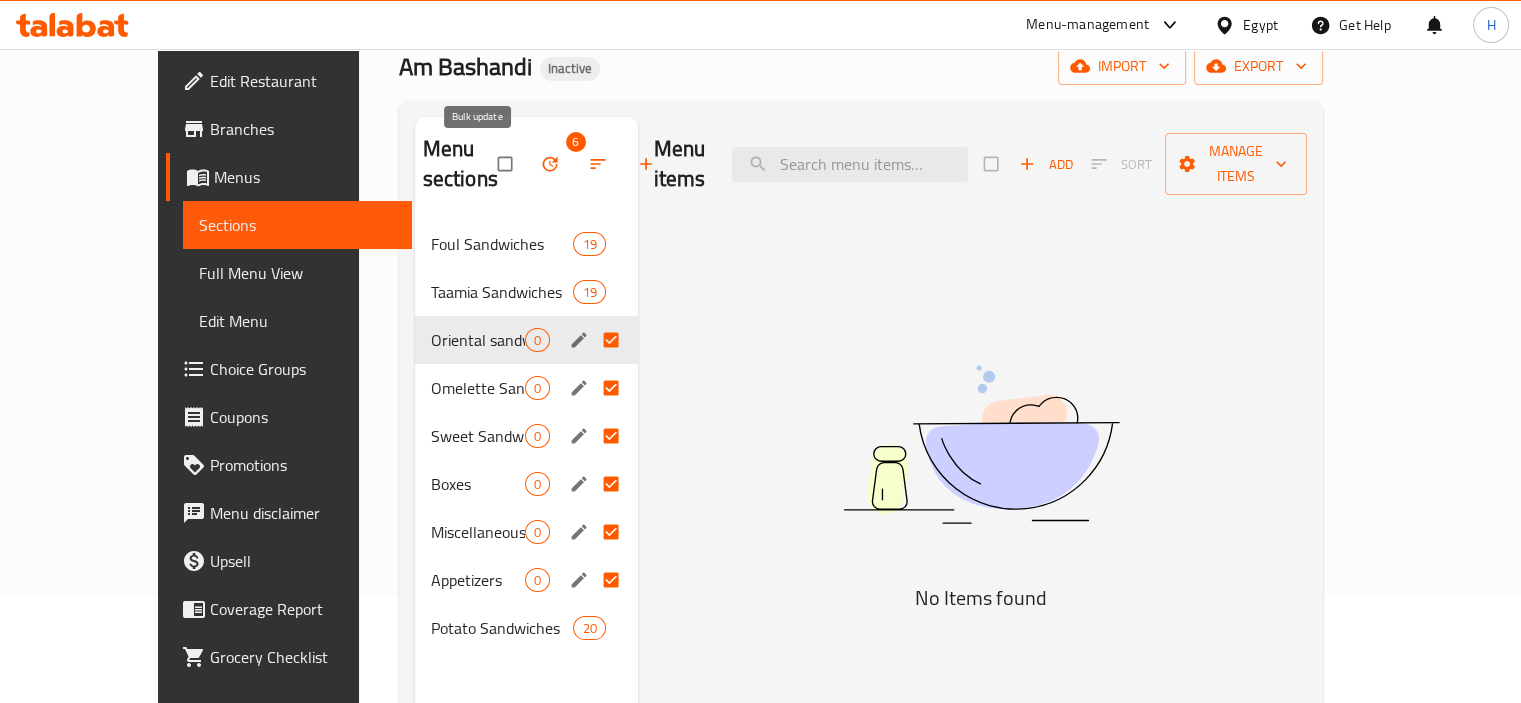 click 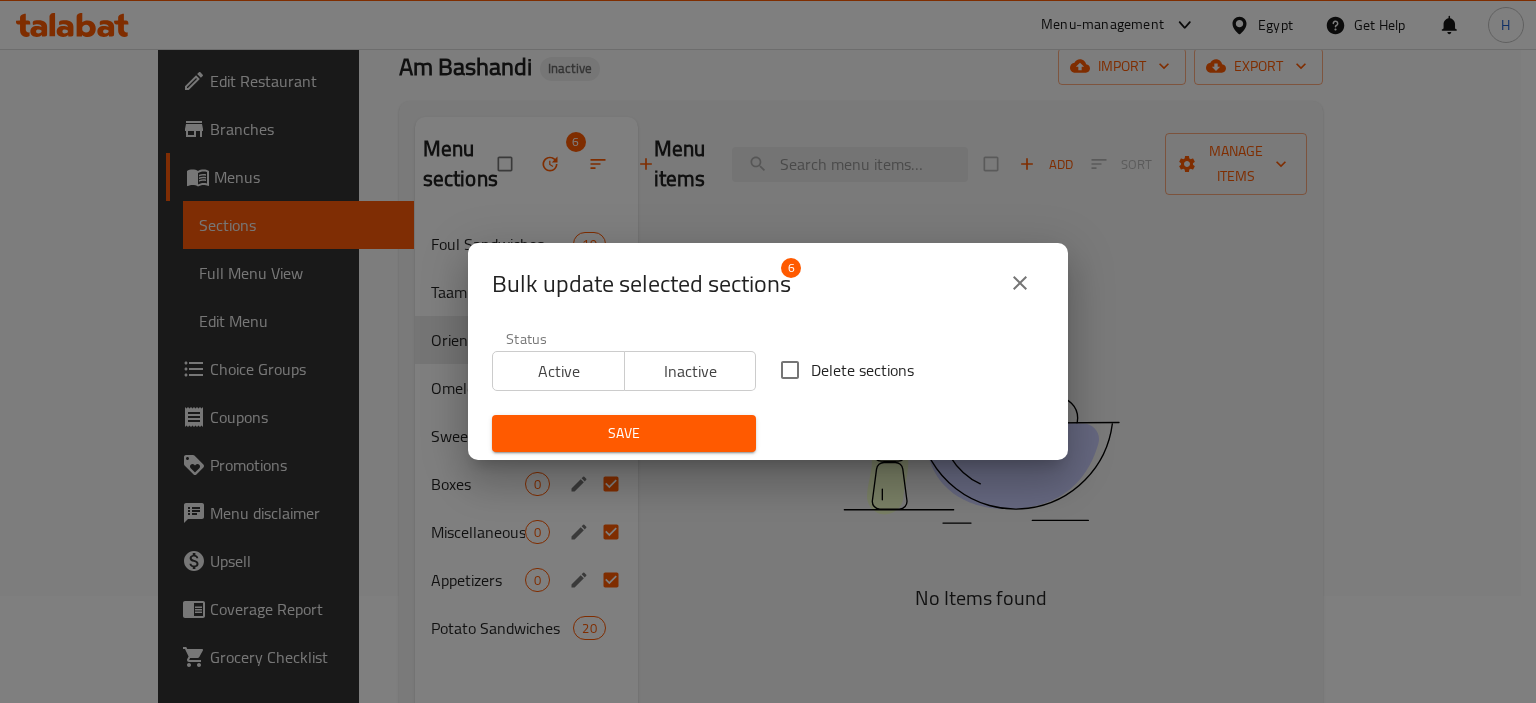 click on "Delete sections" at bounding box center [790, 370] 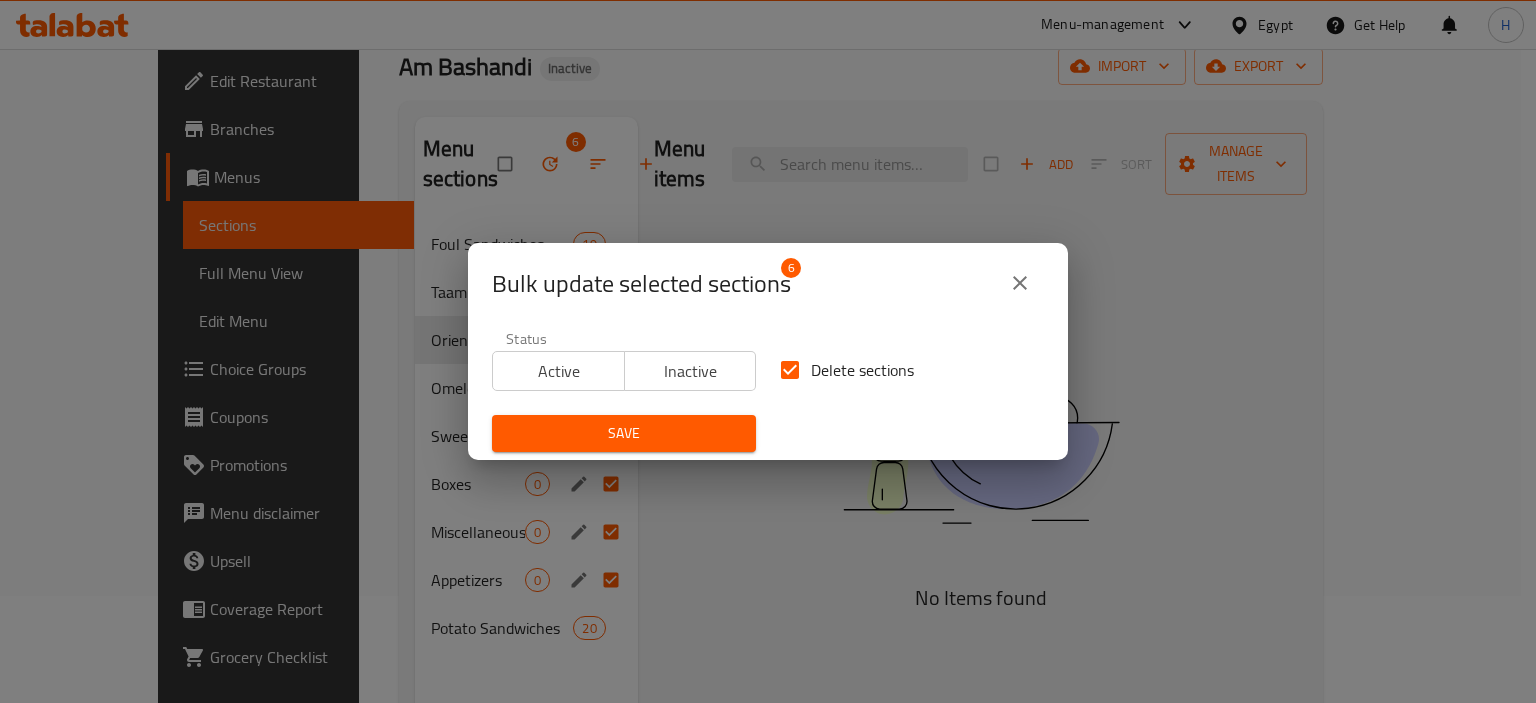 click on "Save" at bounding box center (624, 433) 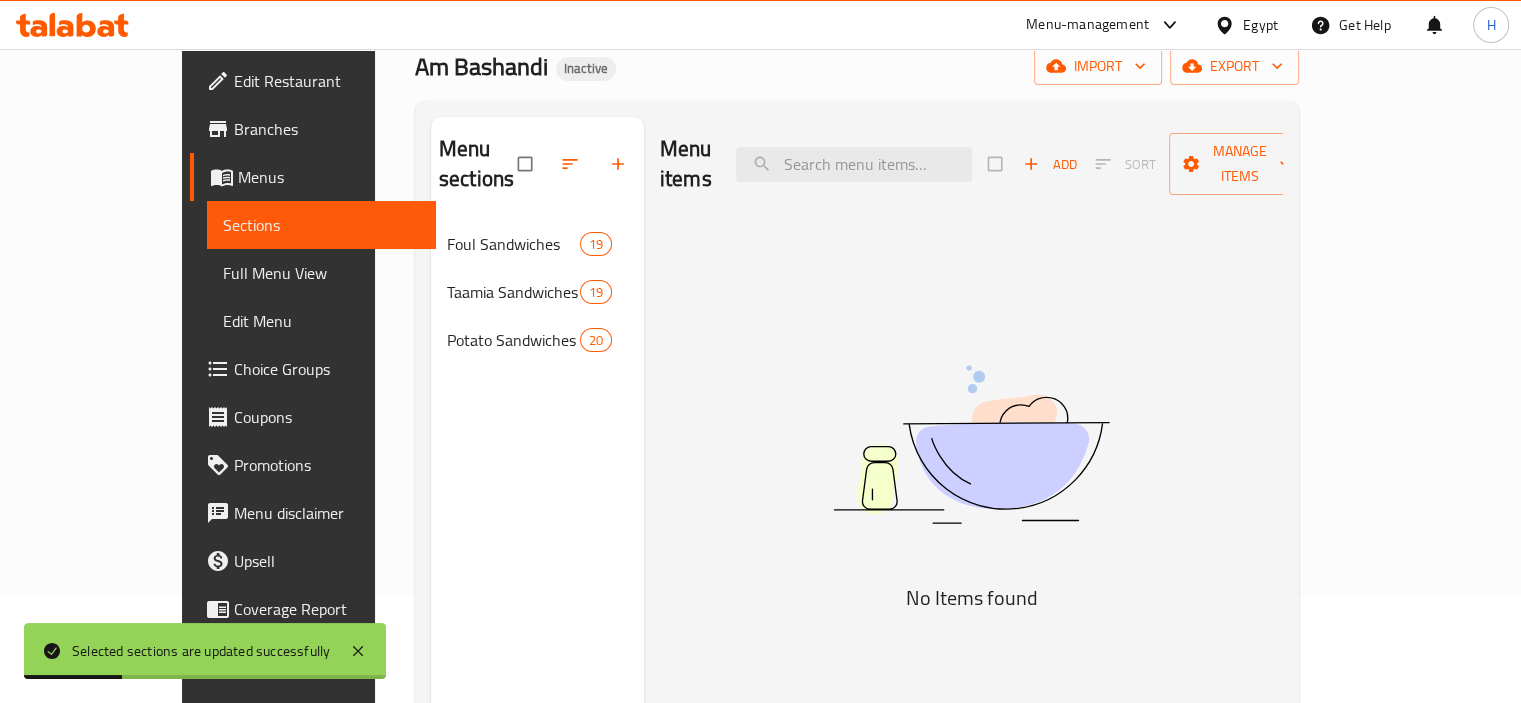 click on "Full Menu View" at bounding box center [321, 273] 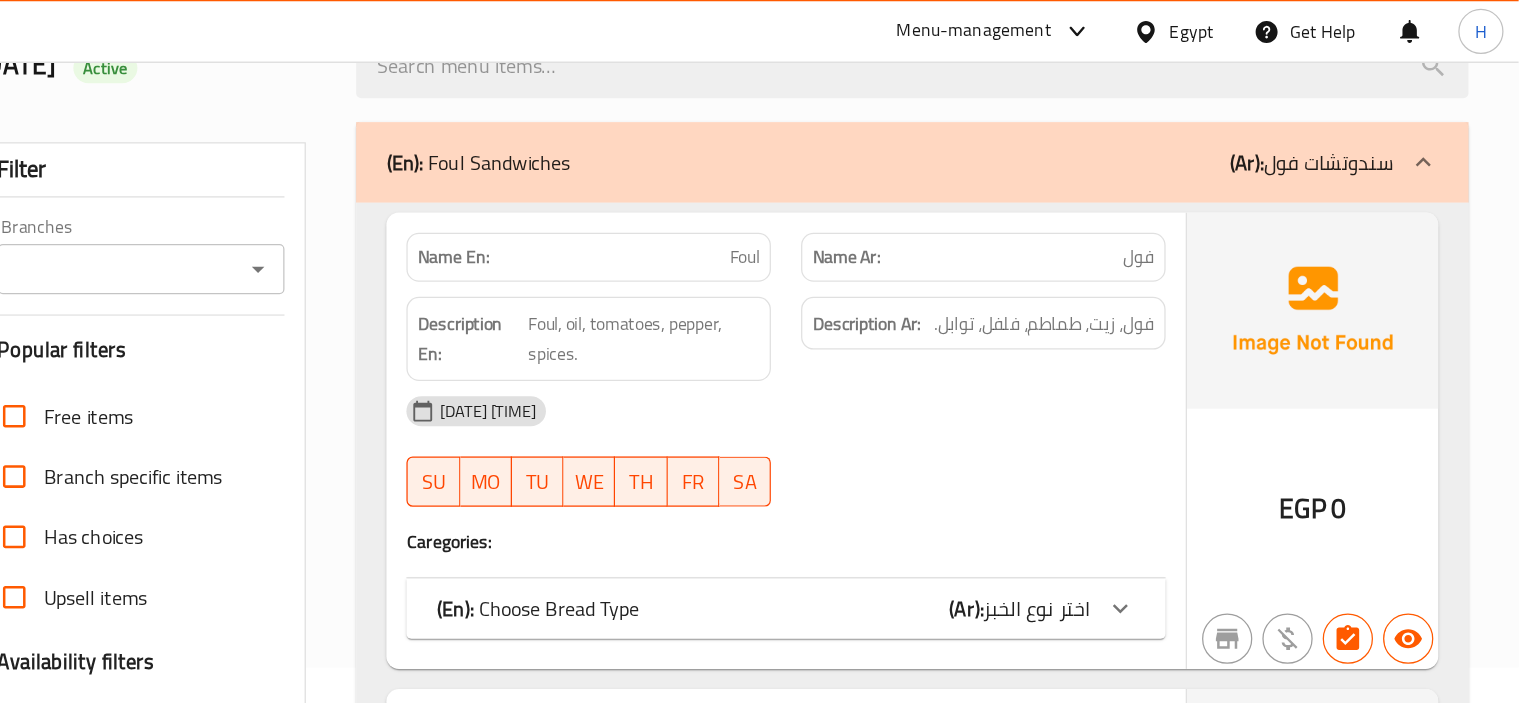 scroll, scrollTop: 172, scrollLeft: 0, axis: vertical 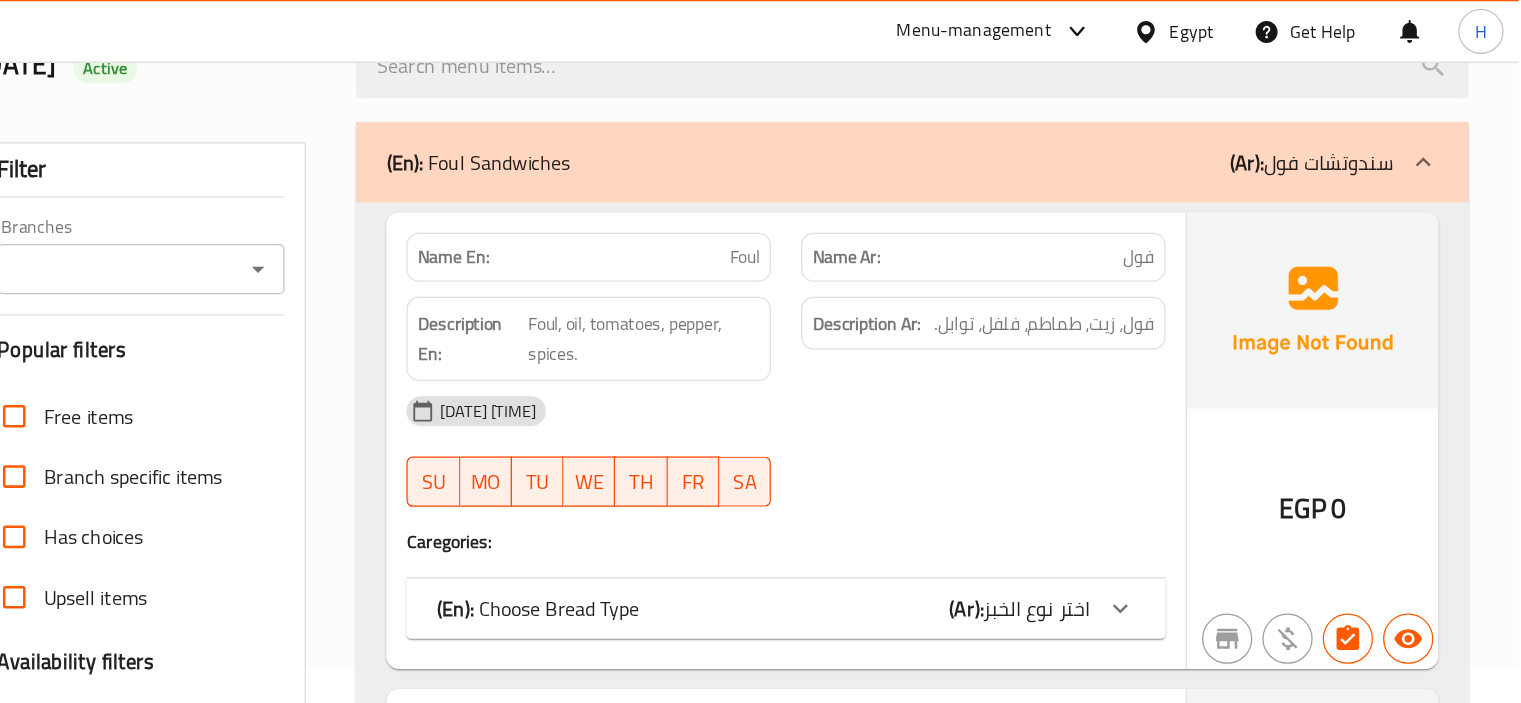 click on "(En):   Foul Sandwiches (Ar): سندوتشات فول" at bounding box center (1020, 129) 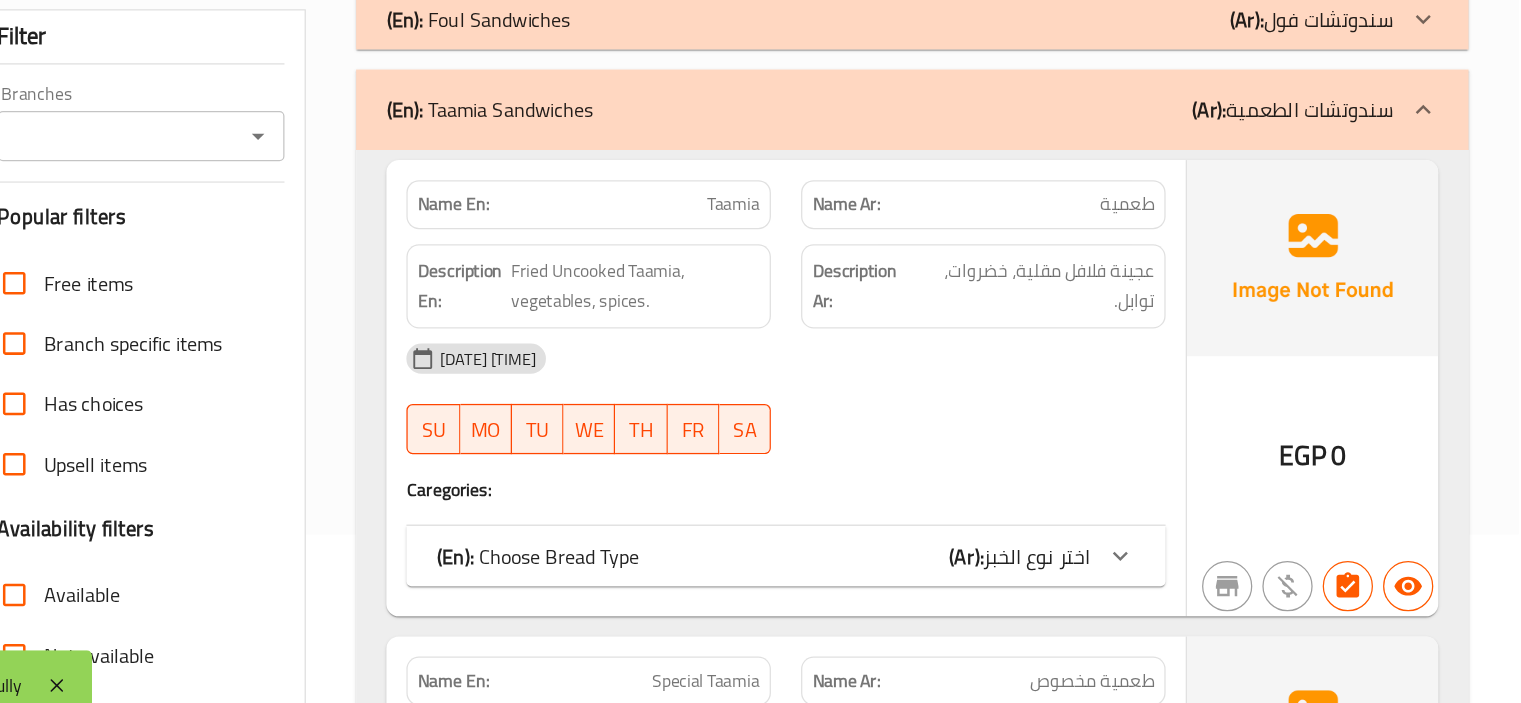 scroll, scrollTop: 172, scrollLeft: 0, axis: vertical 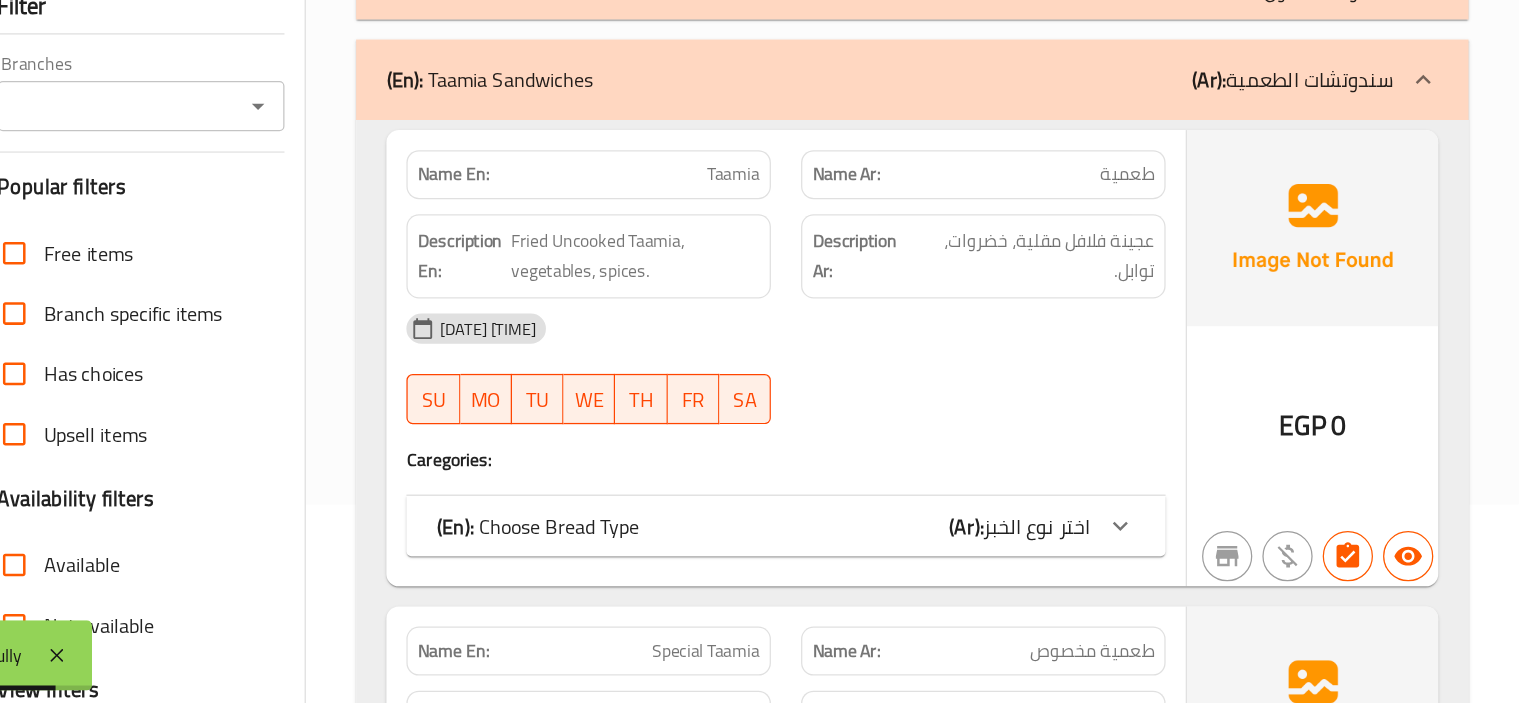click on "(En):   Taamia Sandwiches (Ar): سندوتشات الطعمية" at bounding box center (1020, 193) 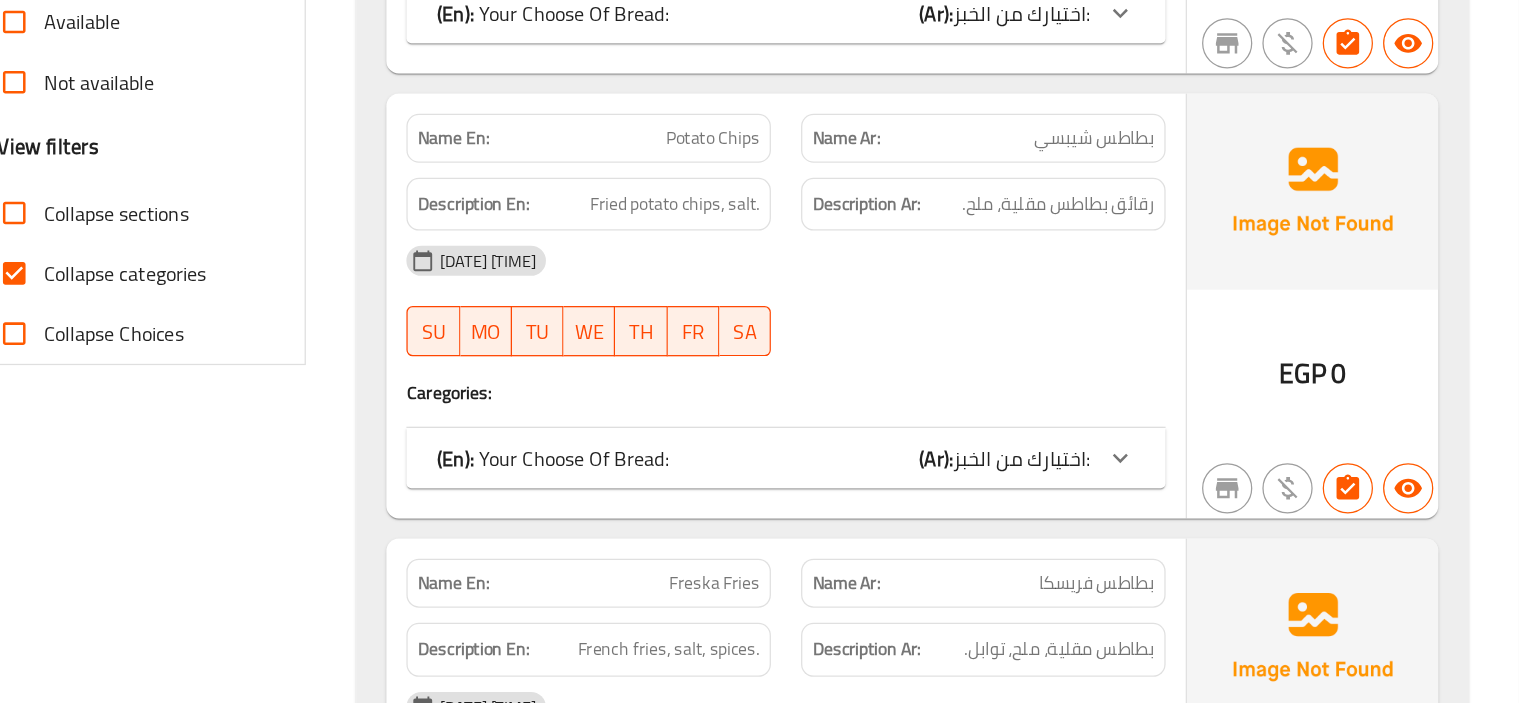 scroll, scrollTop: 591, scrollLeft: 0, axis: vertical 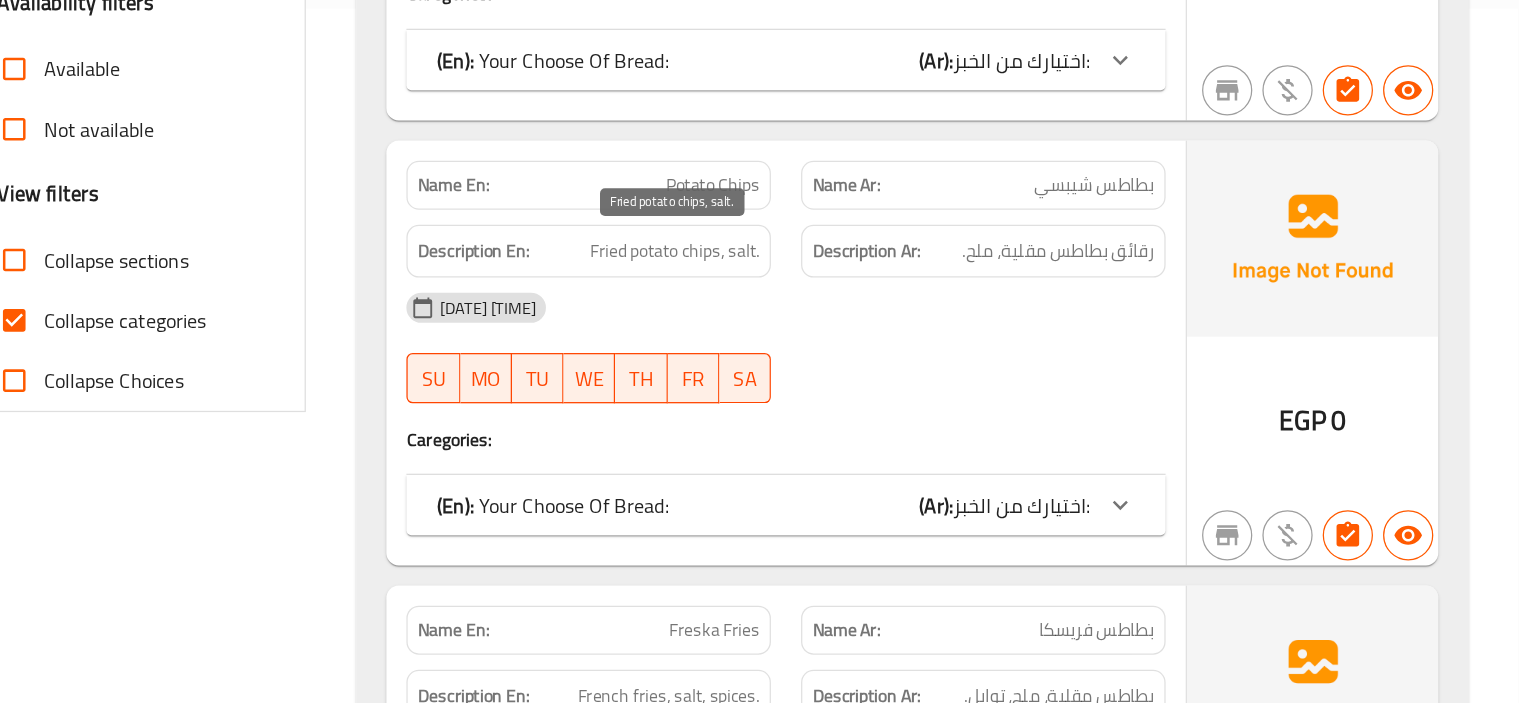 click on "Fried potato chips, salt." at bounding box center (849, 305) 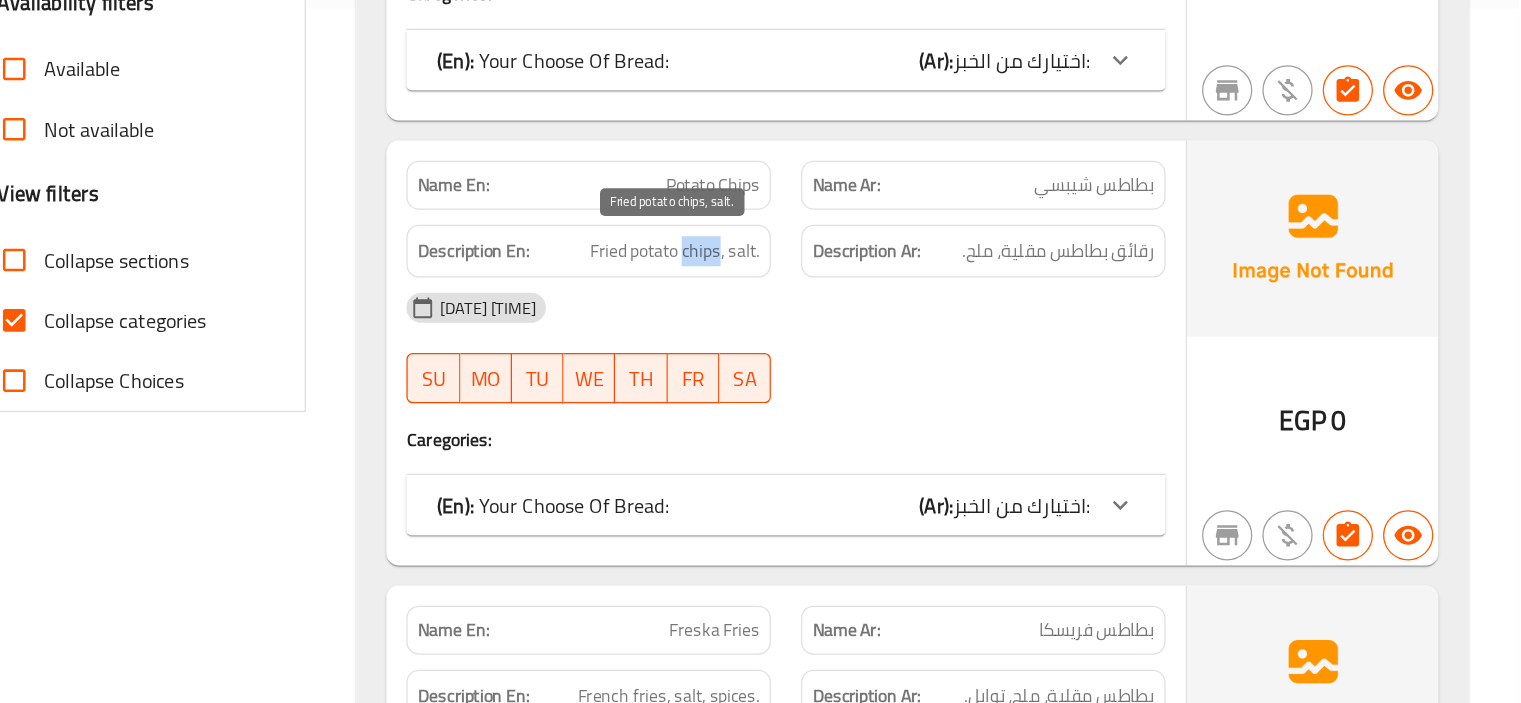 click on "Fried potato chips, salt." at bounding box center (849, 305) 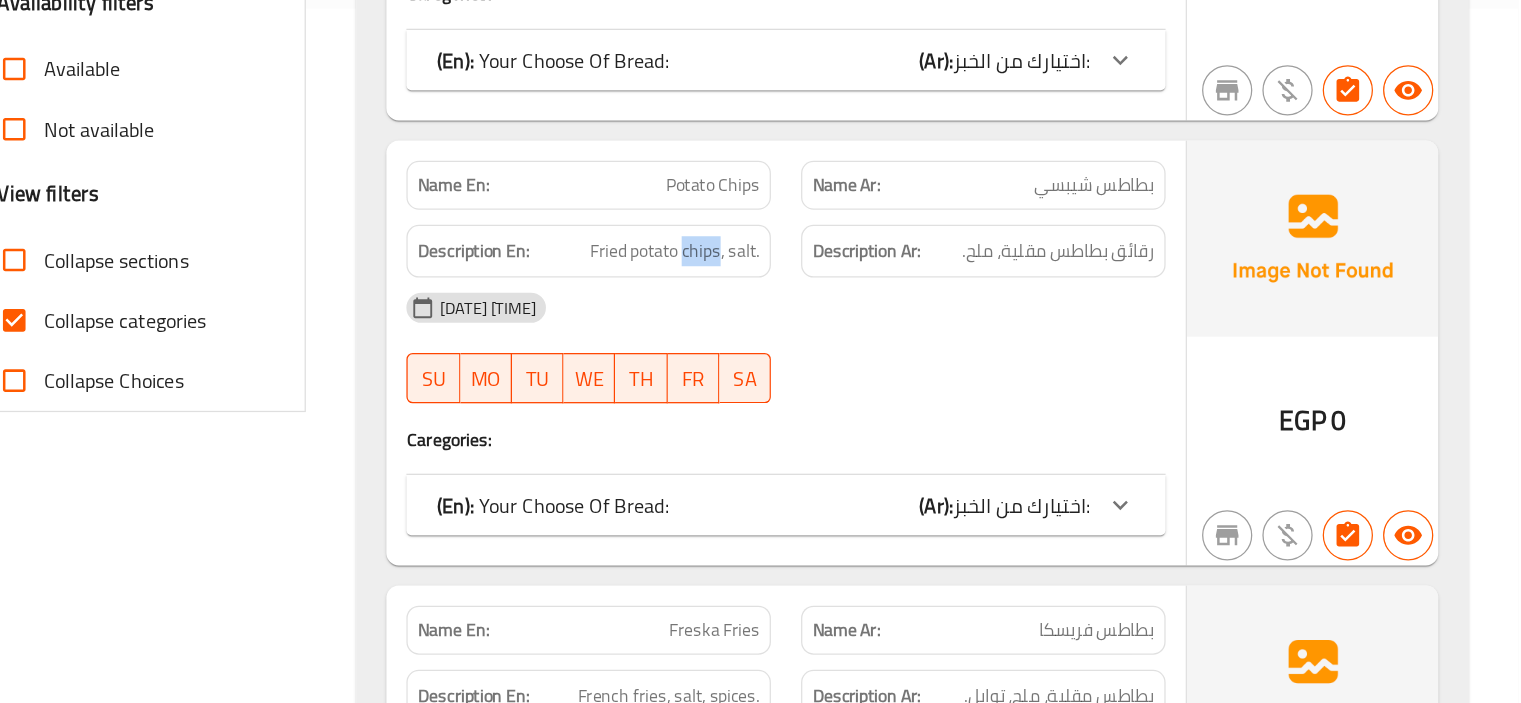 click on "07-08-2025 12:38 AM SU MO TU WE TH FR SA" at bounding box center [938, 382] 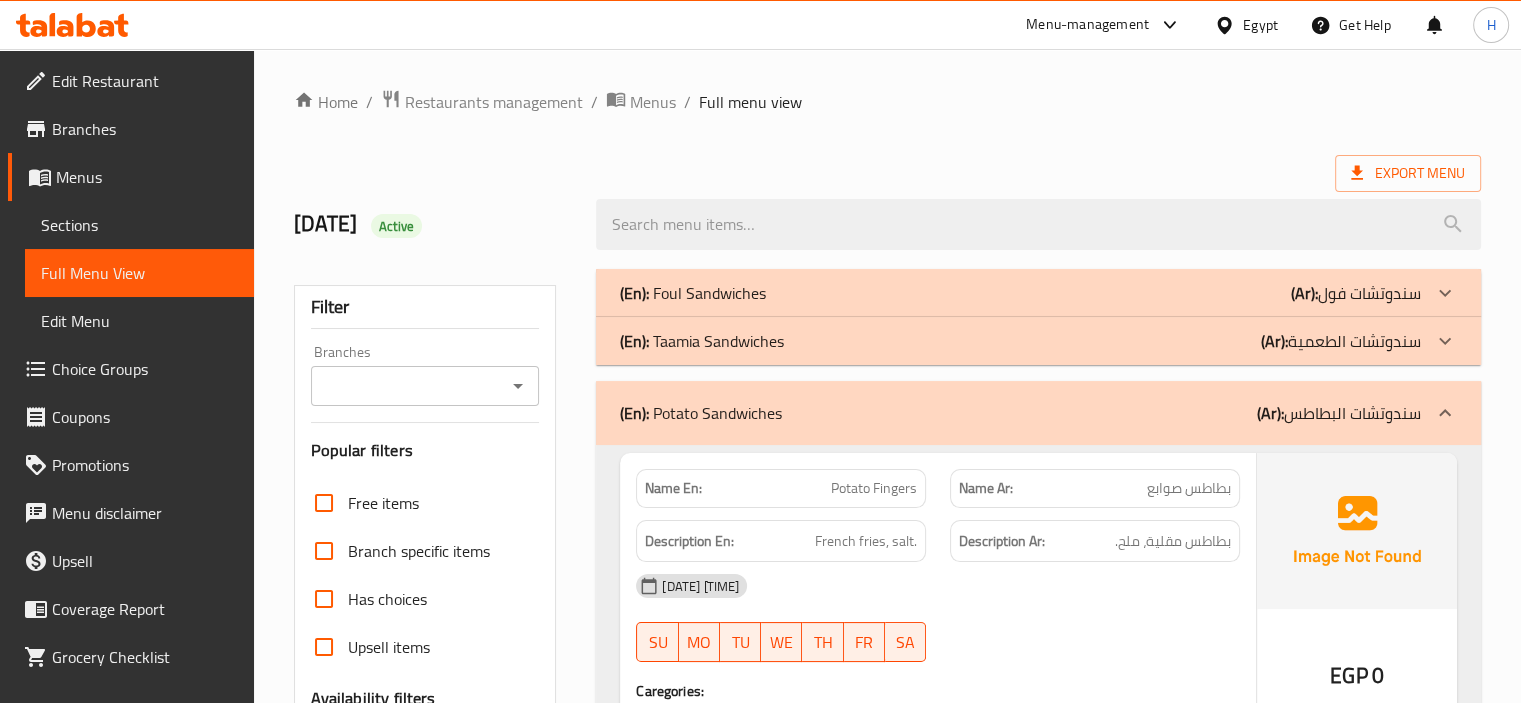 scroll, scrollTop: 512, scrollLeft: 0, axis: vertical 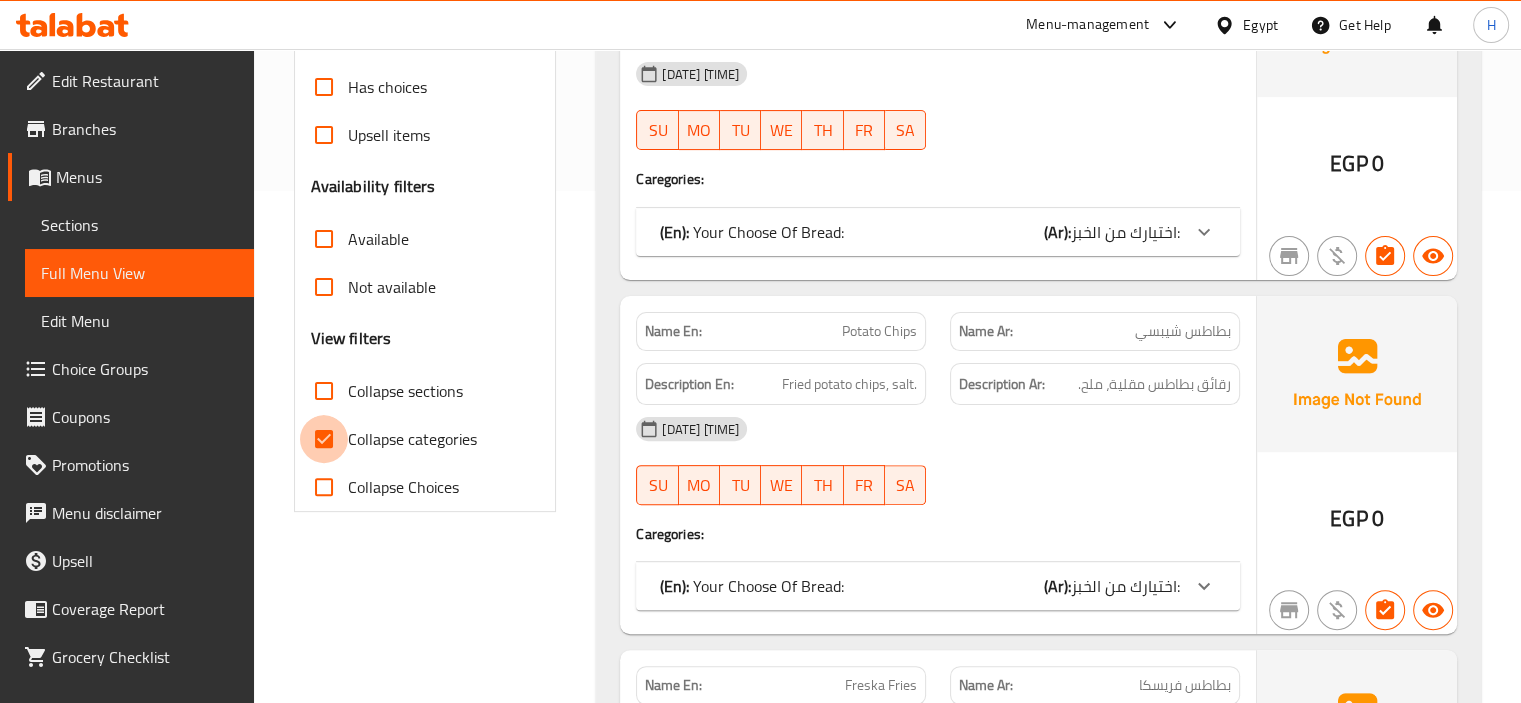 click on "Collapse categories" at bounding box center (324, 439) 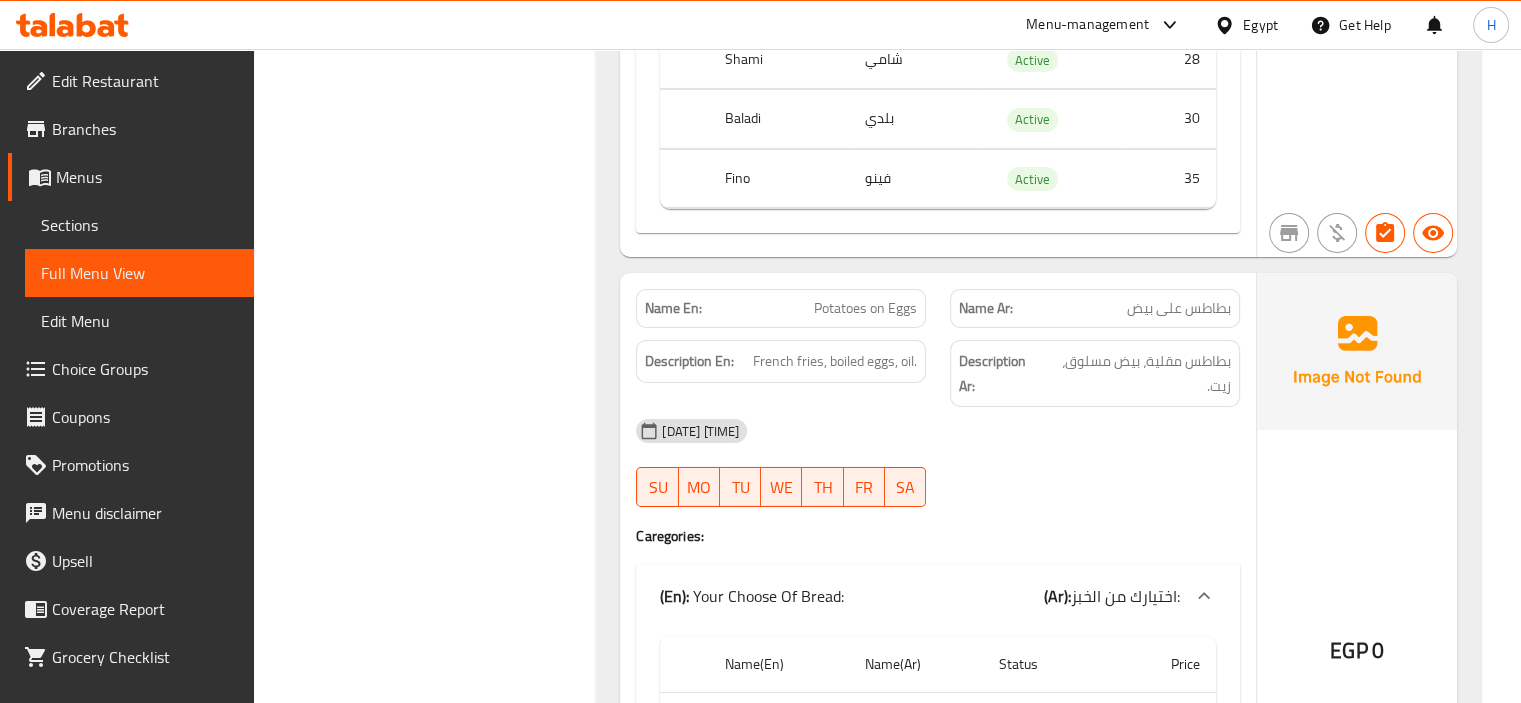 scroll, scrollTop: 6660, scrollLeft: 0, axis: vertical 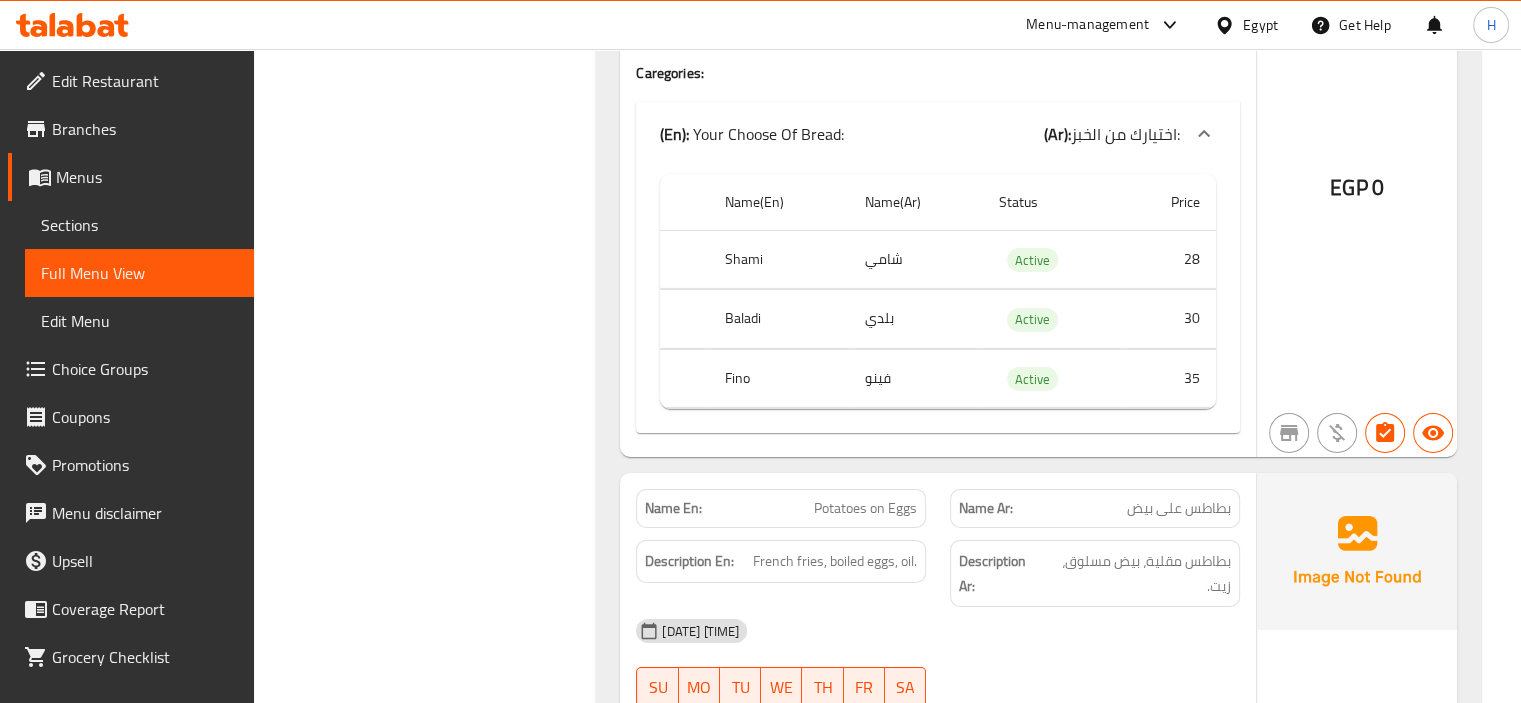 click on "Potatoes on Eggs" at bounding box center (865, 508) 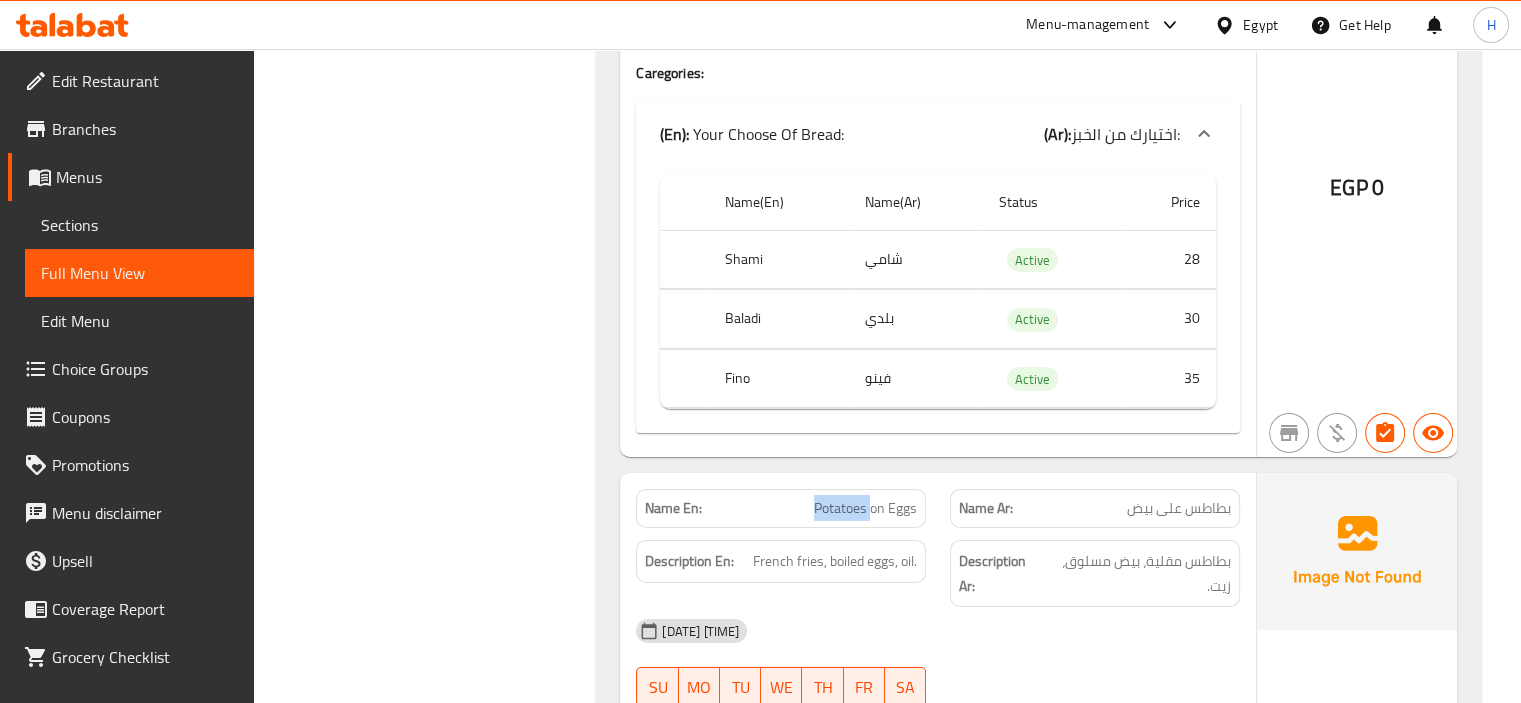 click on "Potatoes on Eggs" at bounding box center [865, 508] 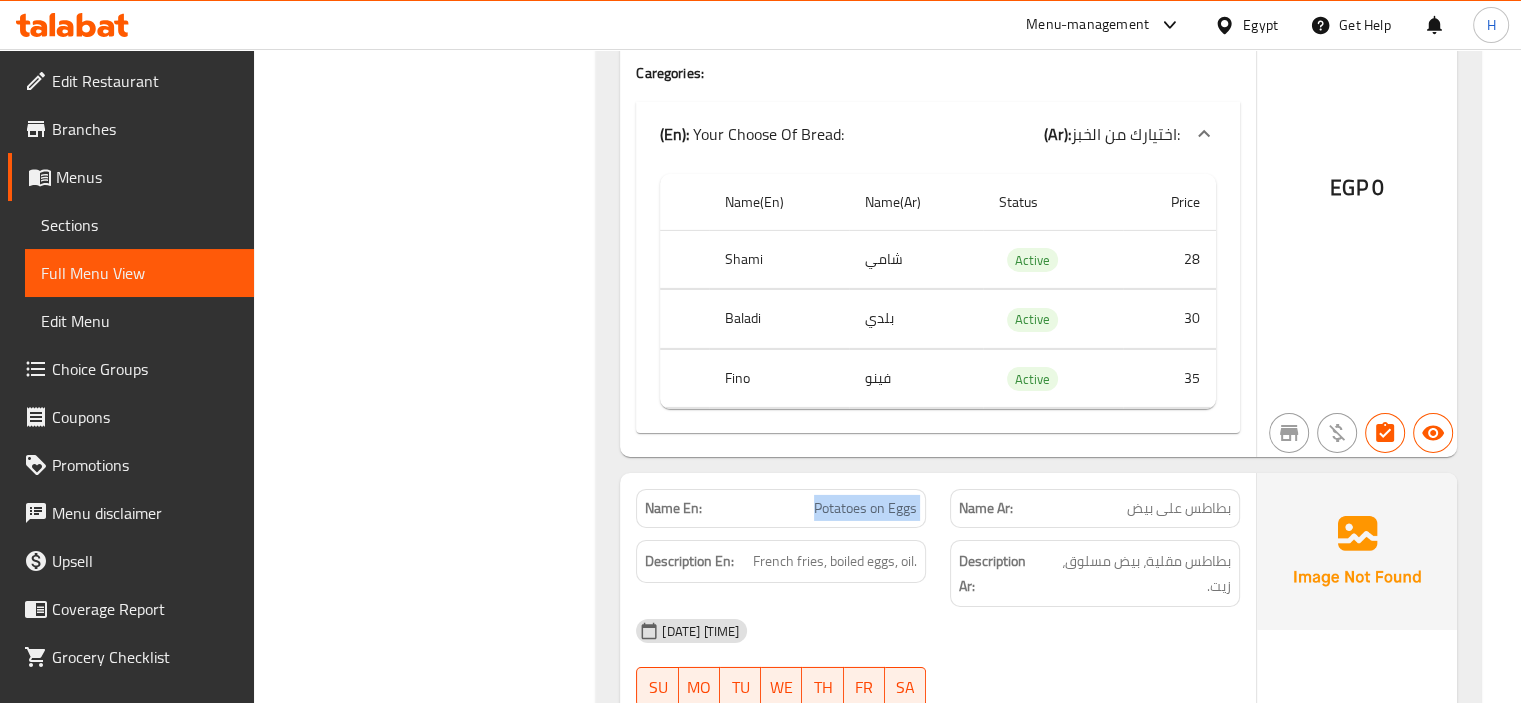 click on "Potatoes on Eggs" at bounding box center (865, 508) 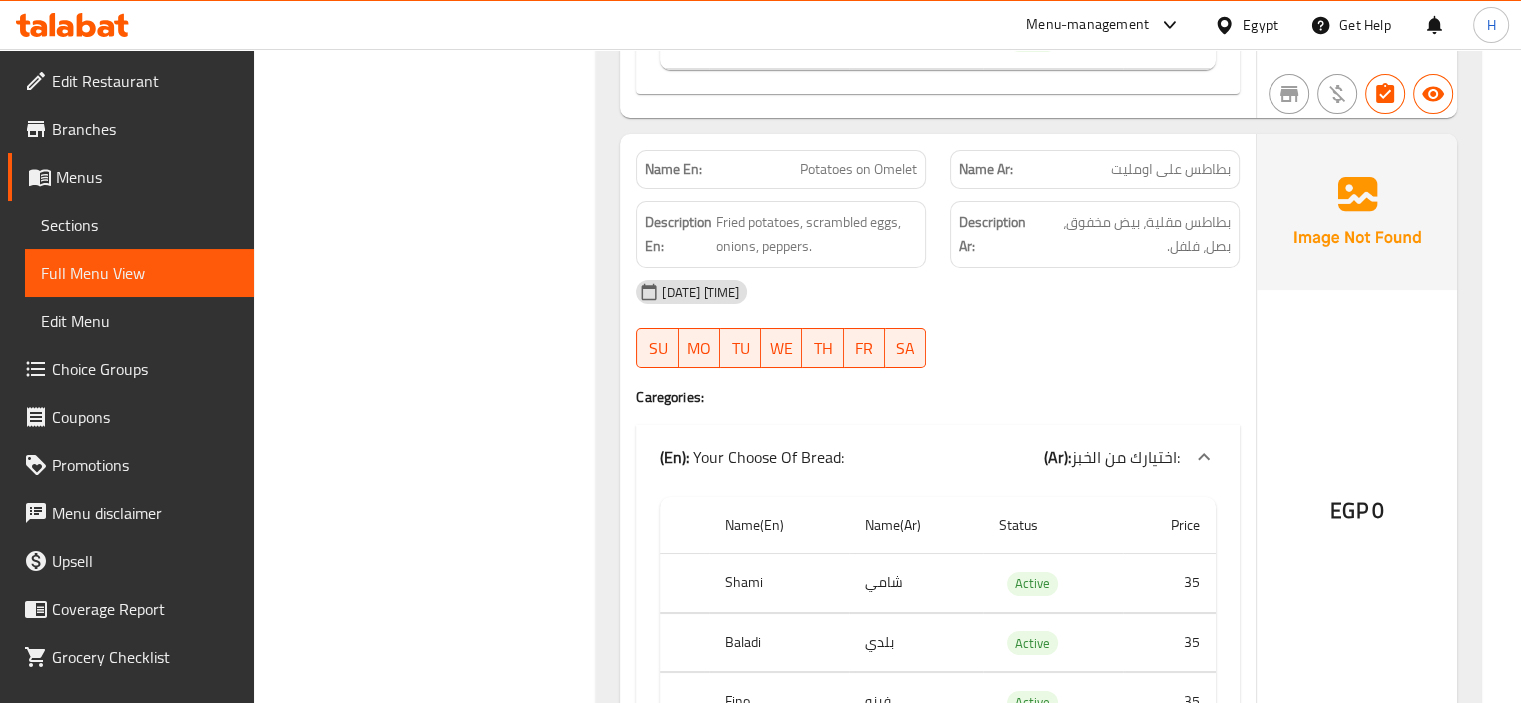 scroll, scrollTop: 7463, scrollLeft: 0, axis: vertical 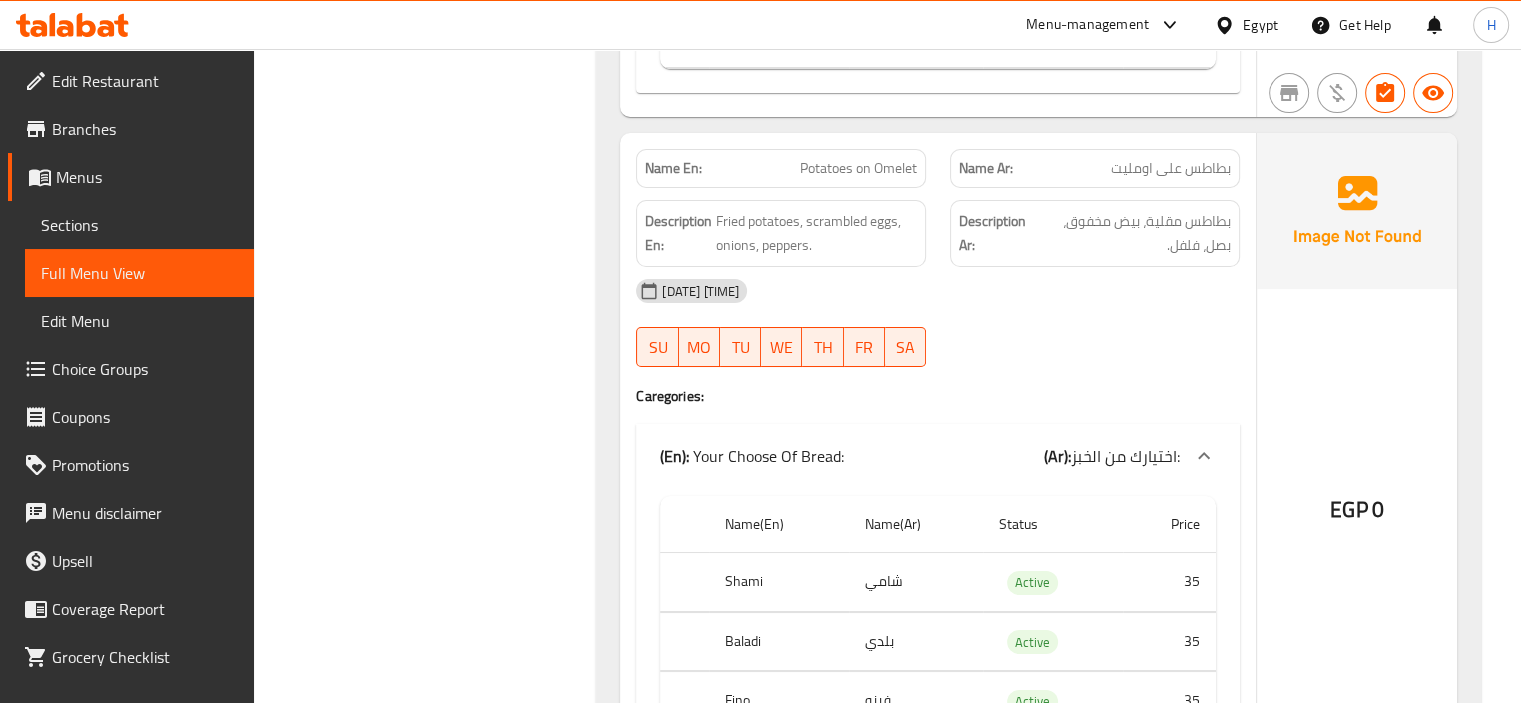 click on "07-08-2025 12:38 AM SU MO TU WE TH FR SA" at bounding box center [938, 323] 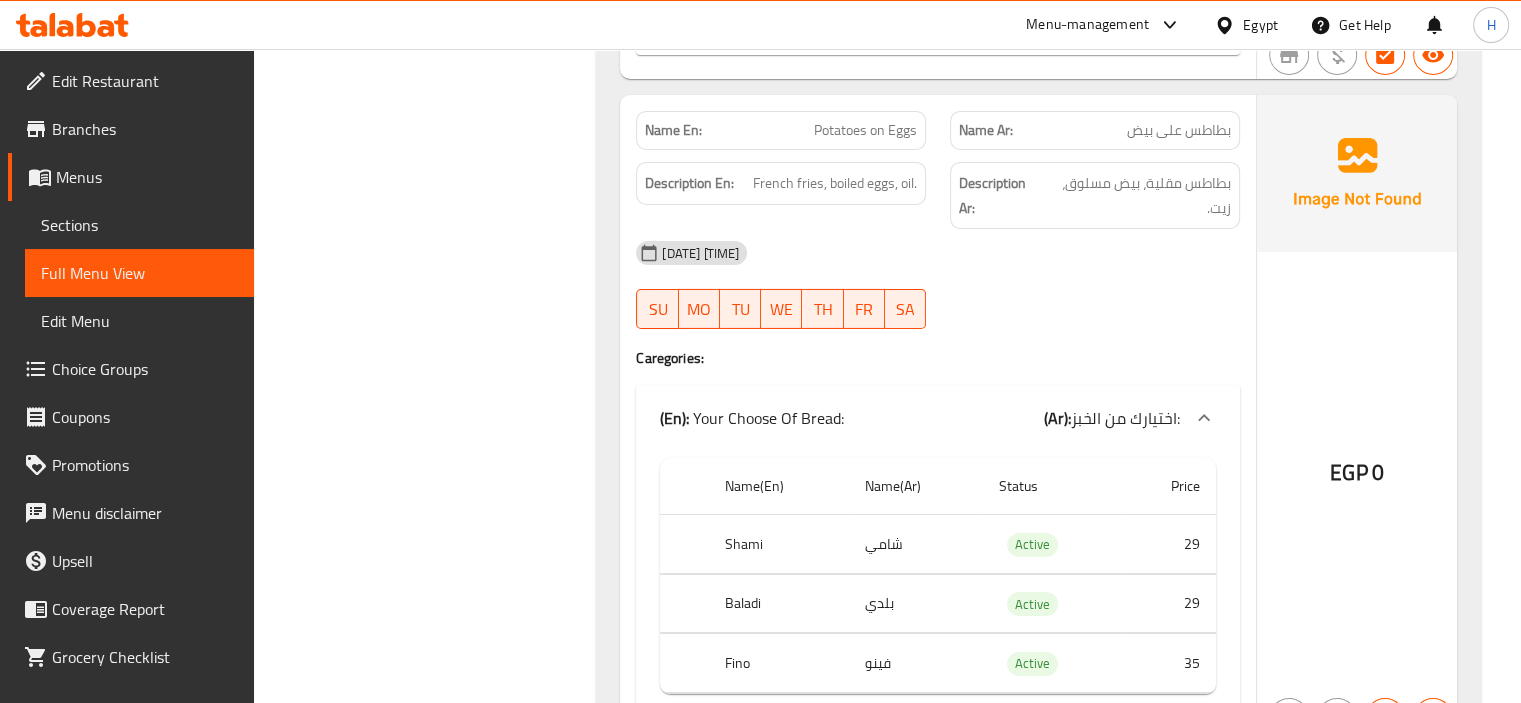 scroll, scrollTop: 6774, scrollLeft: 0, axis: vertical 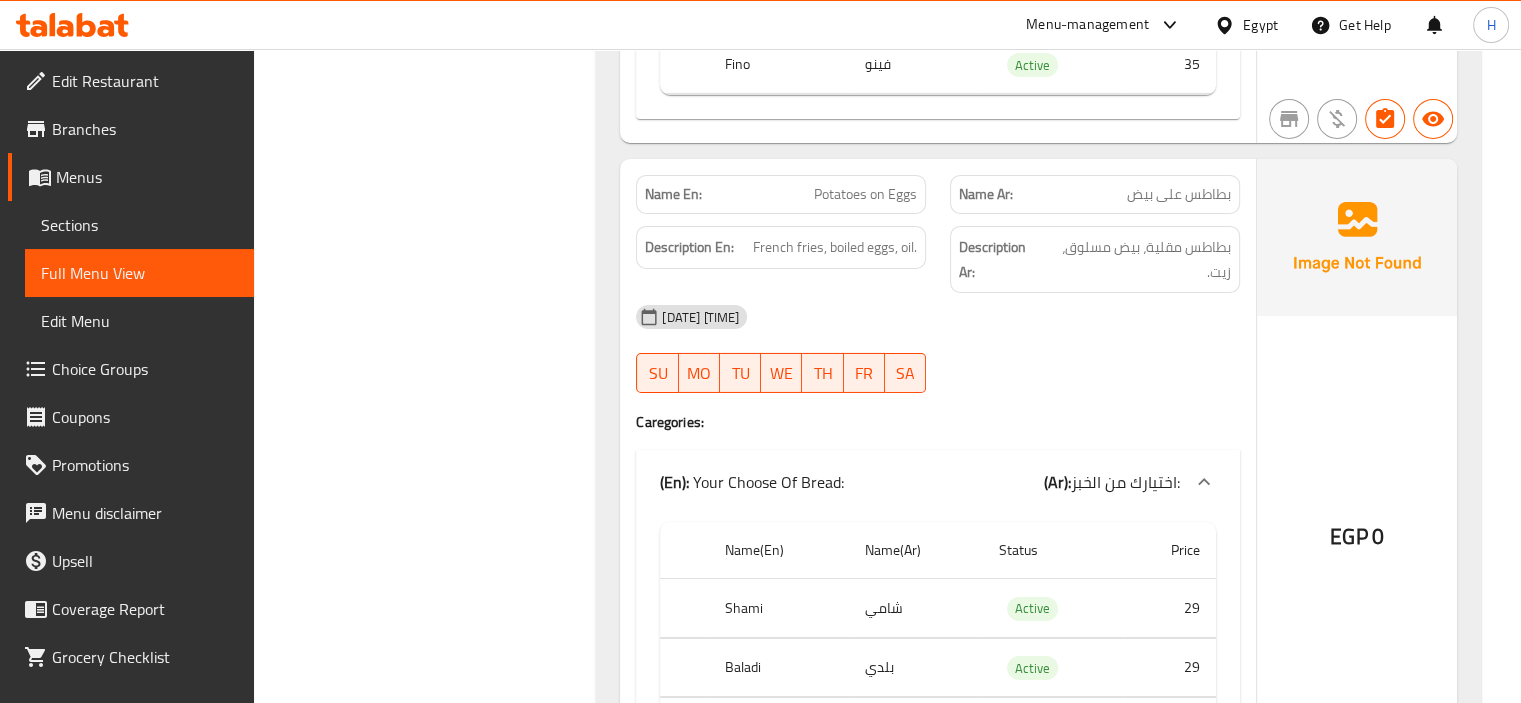 click on "بطاطس على بيض" at bounding box center (1179, 194) 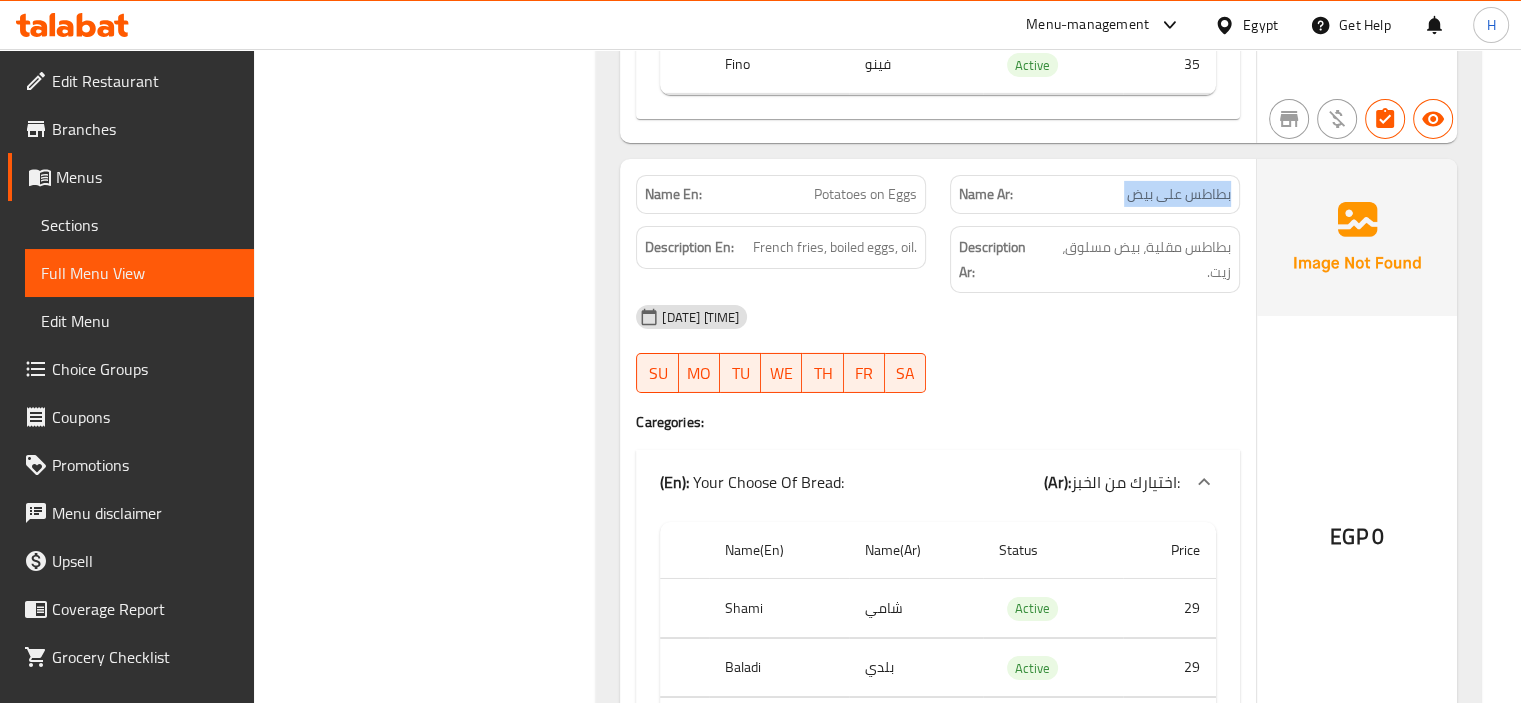 click on "بطاطس على بيض" at bounding box center [1179, 194] 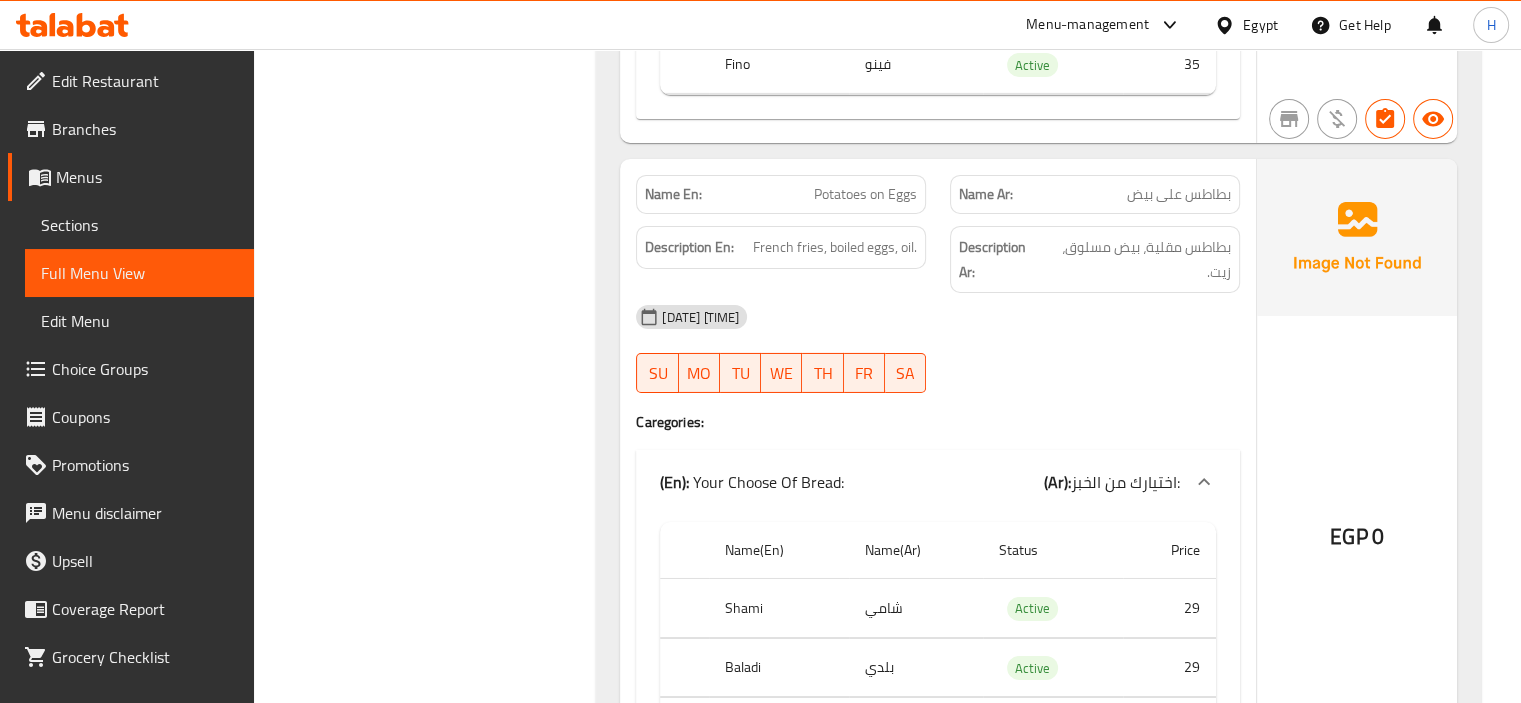 click on "Potatoes on Eggs" at bounding box center [865, 194] 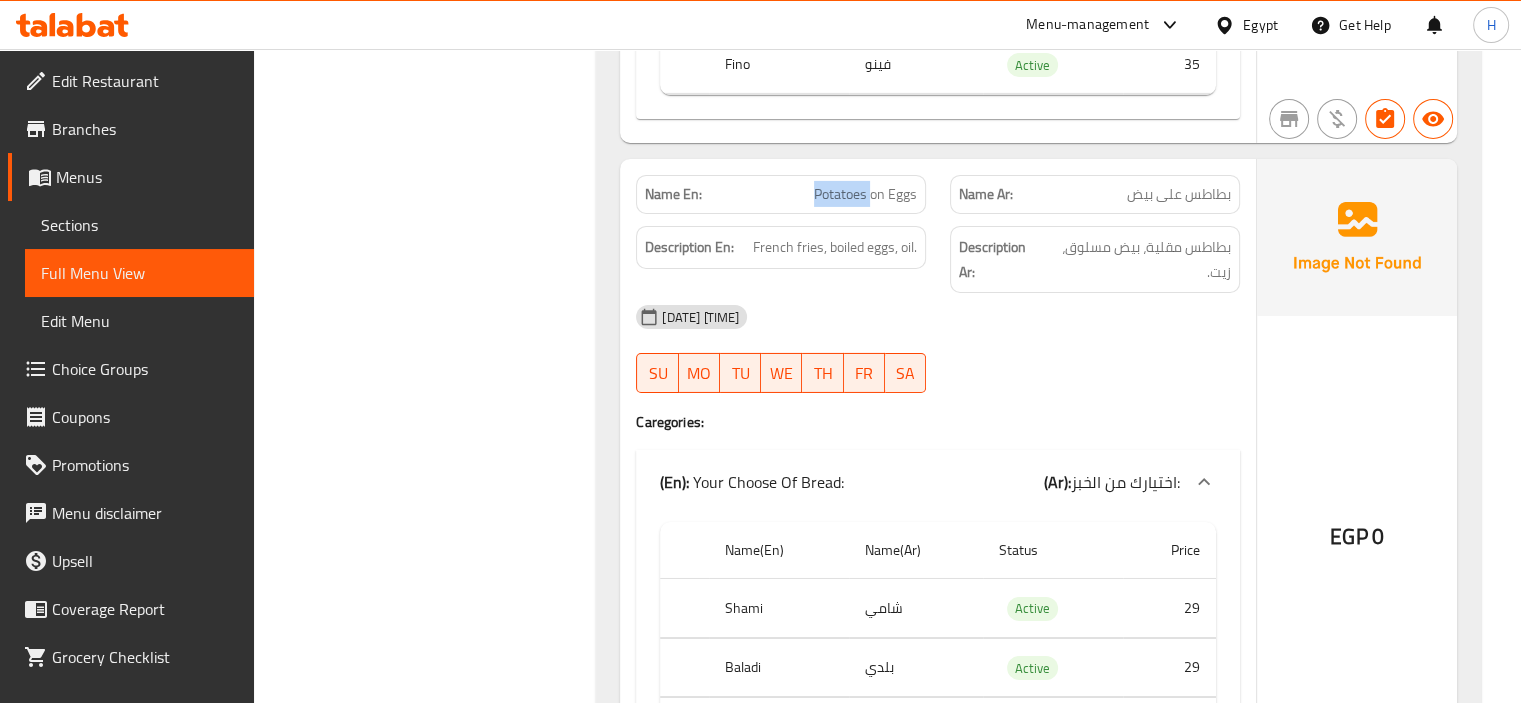 click on "Potatoes on Eggs" at bounding box center (865, 194) 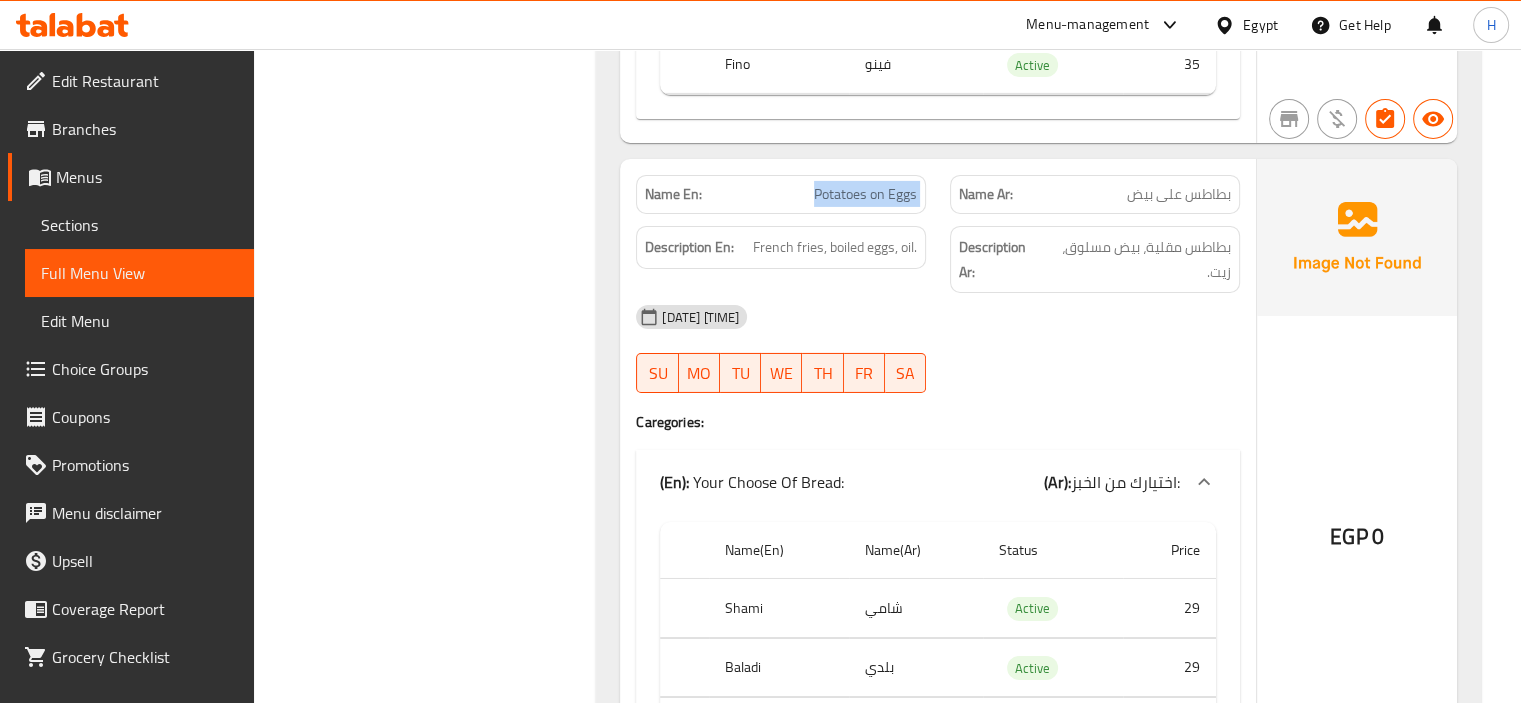 click on "Potatoes on Eggs" at bounding box center [865, 194] 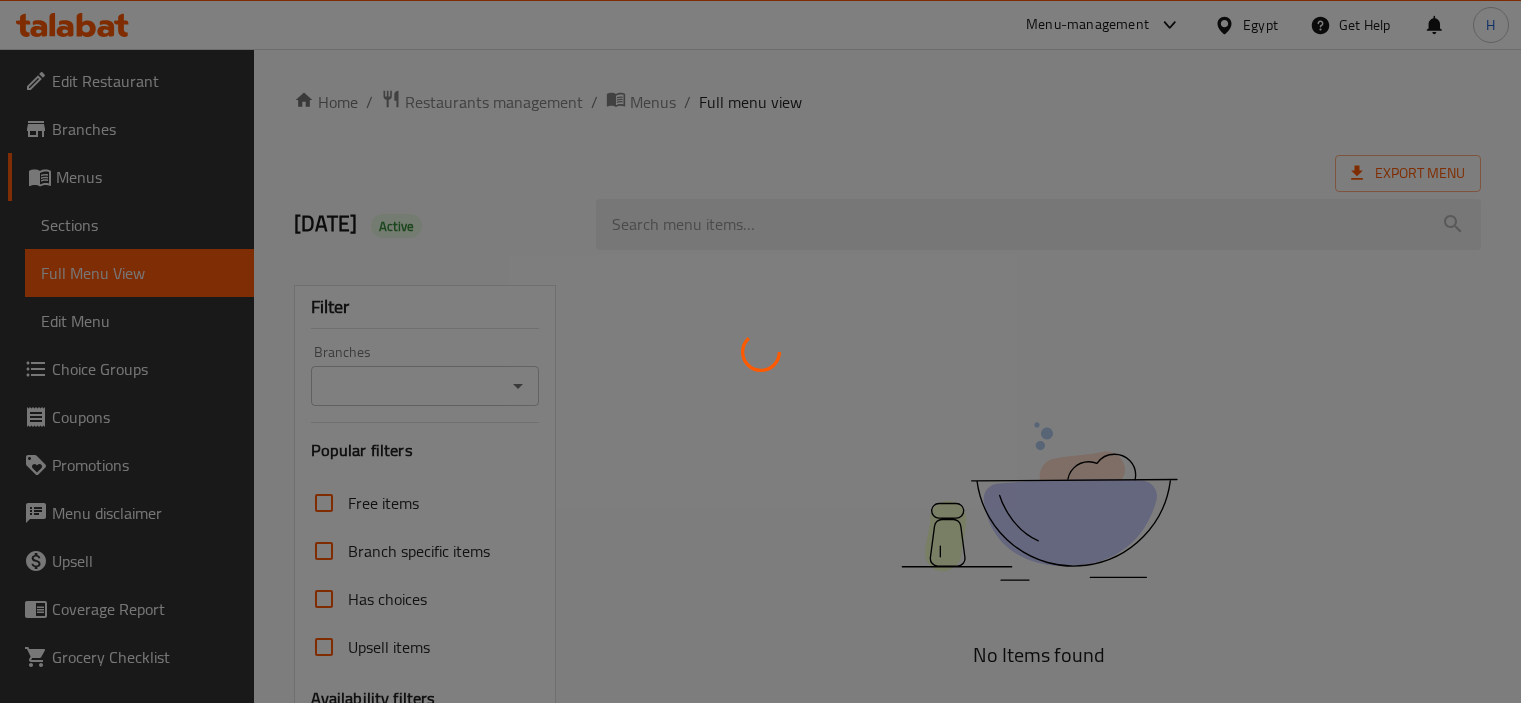 scroll, scrollTop: 0, scrollLeft: 0, axis: both 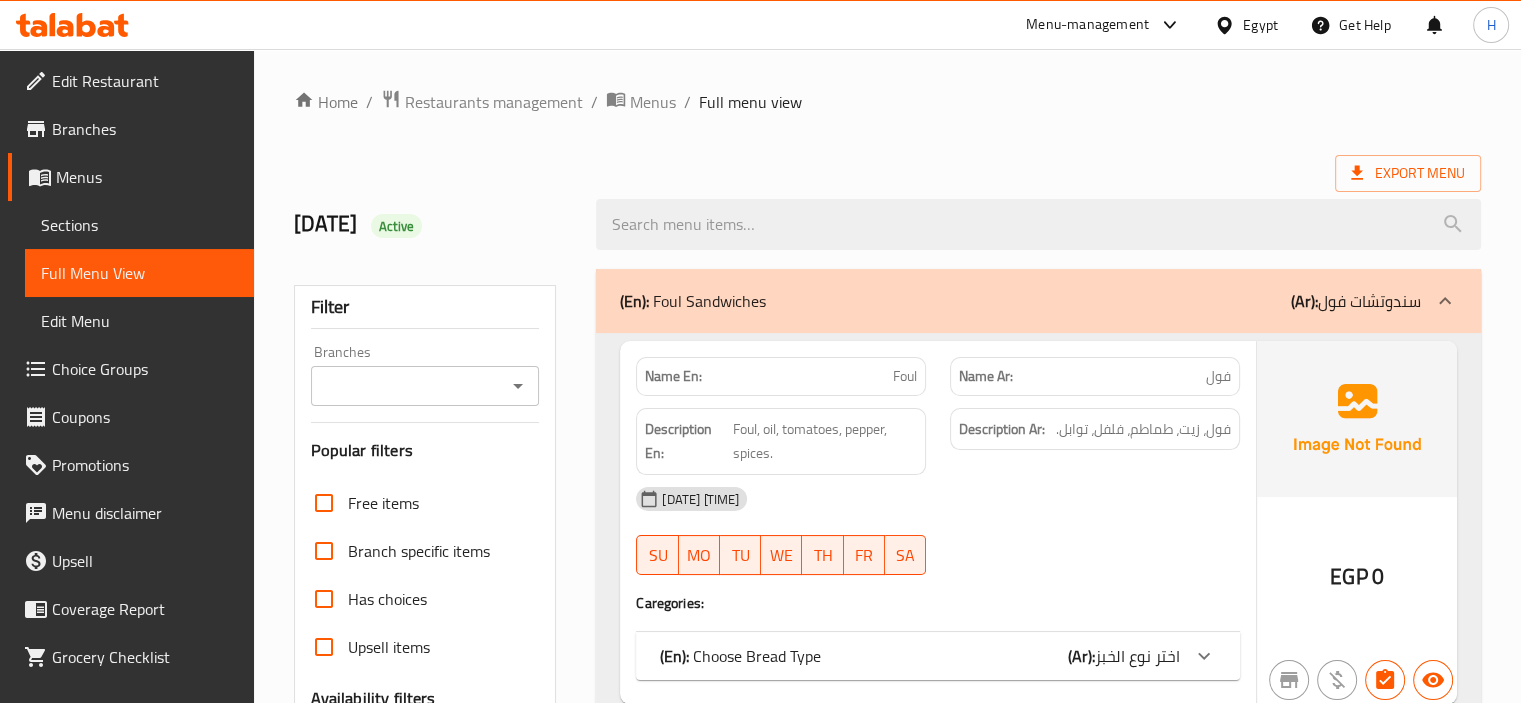 click on "Choice Groups" at bounding box center (145, 369) 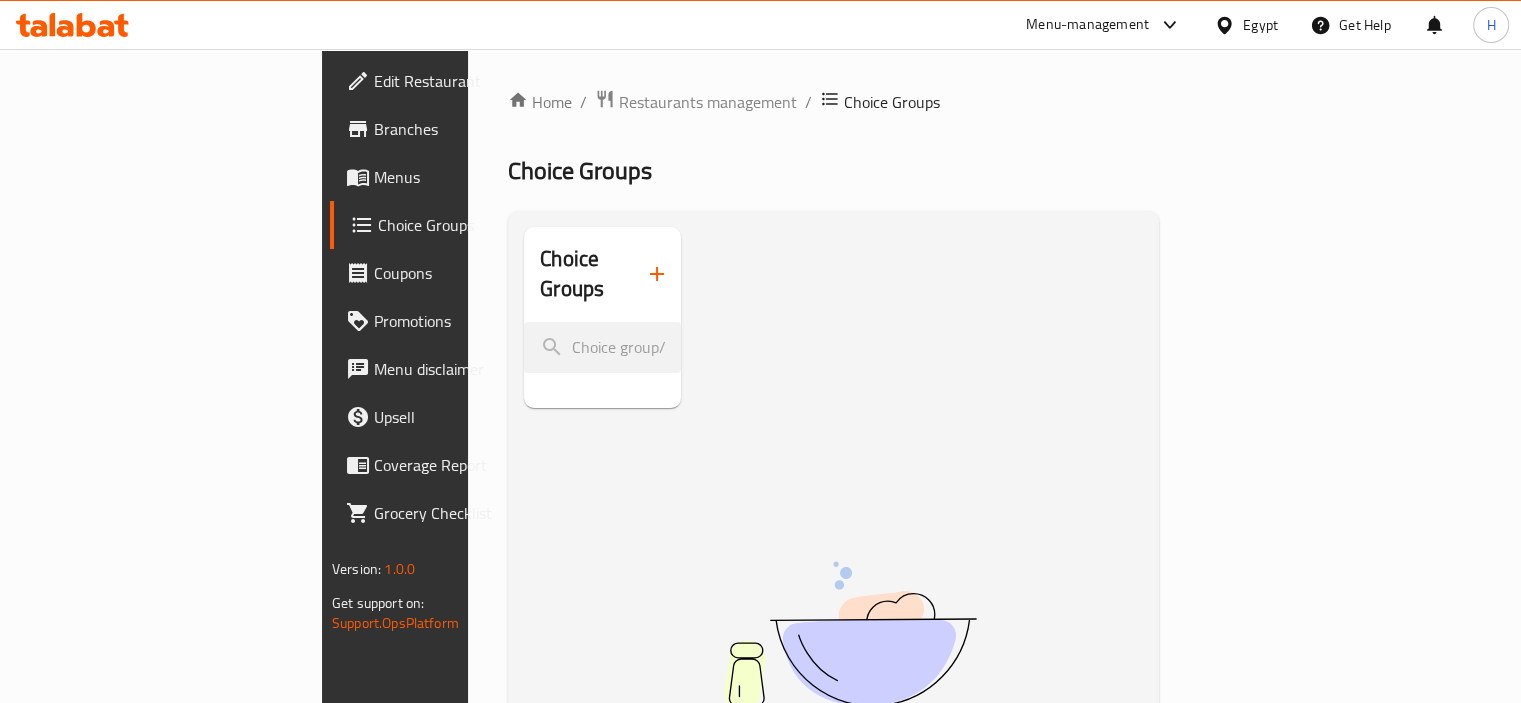 click on "Menus" at bounding box center [467, 177] 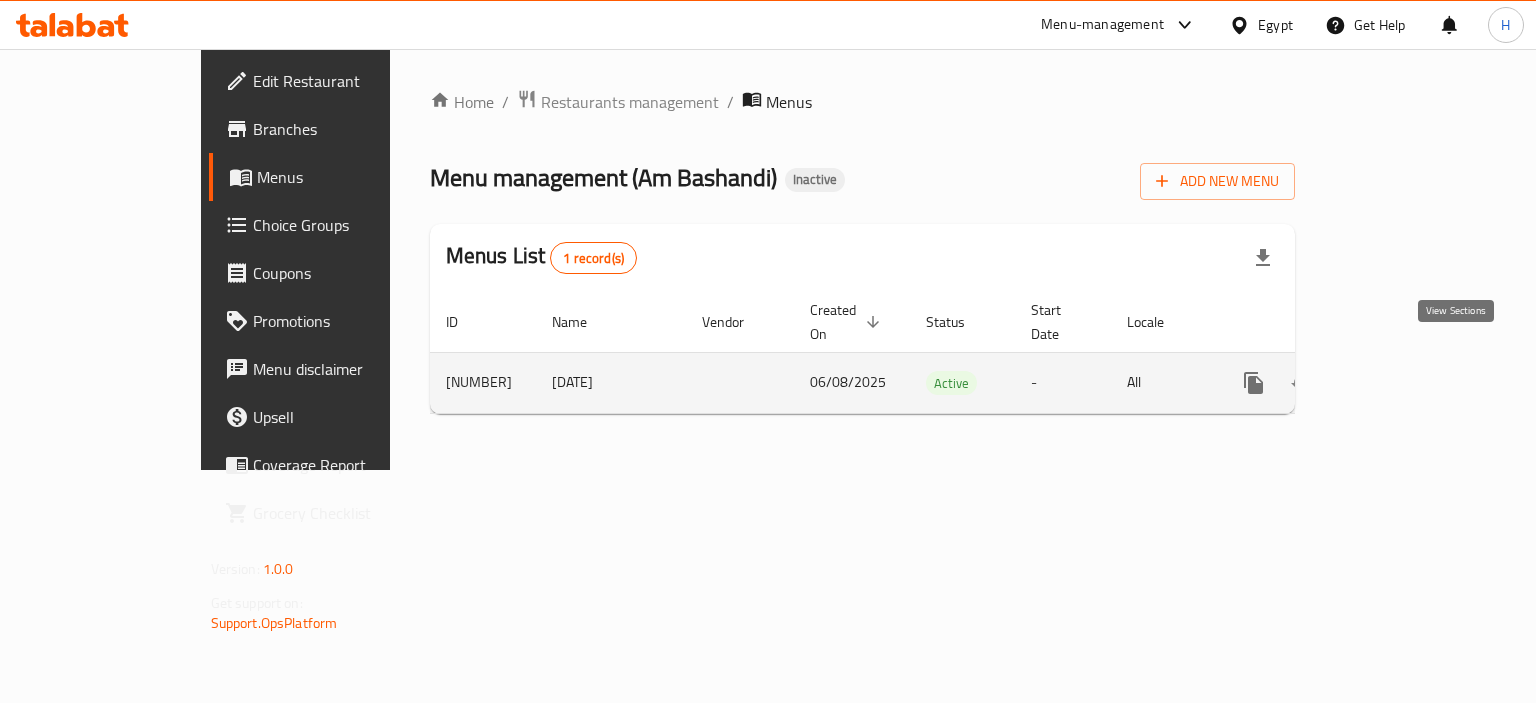 click 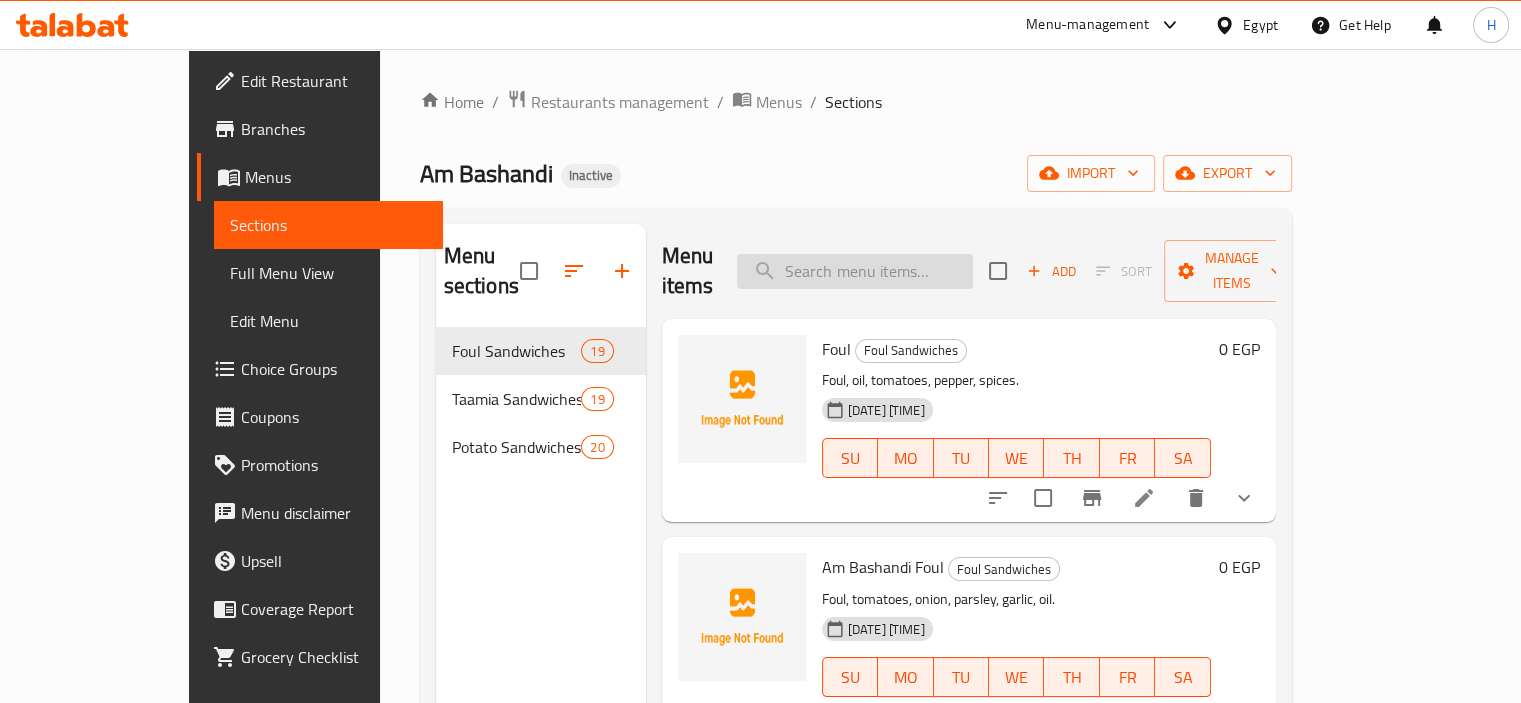 click at bounding box center [855, 271] 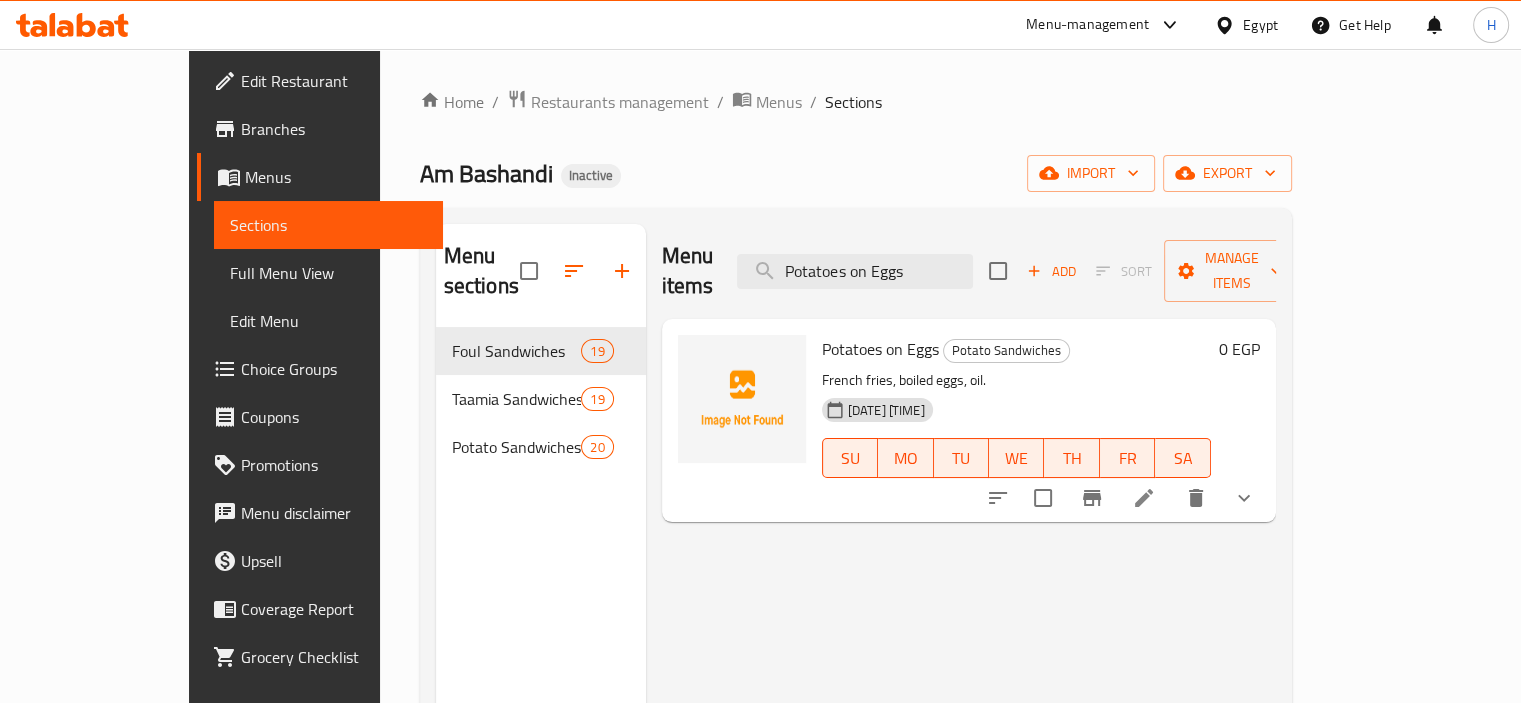 type on "Potatoes on Eggs" 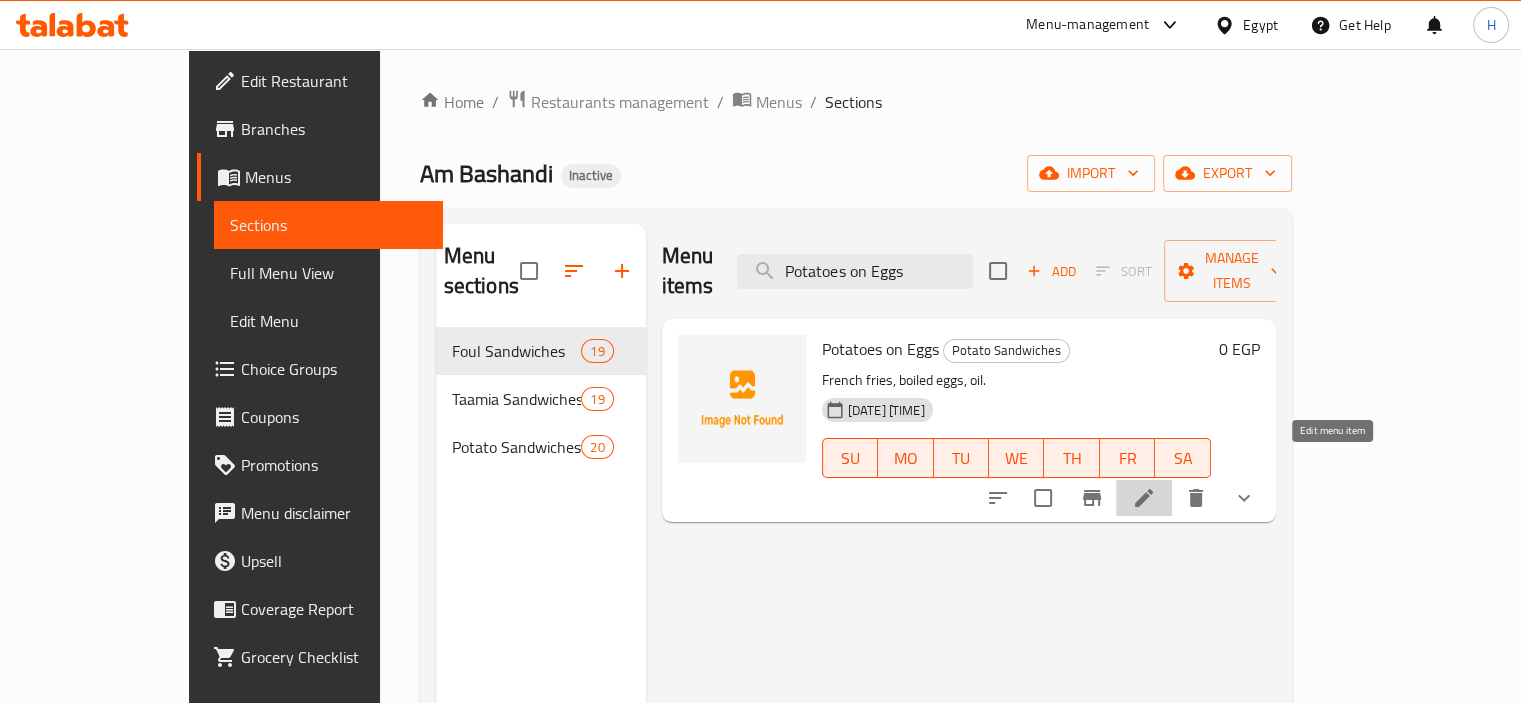click 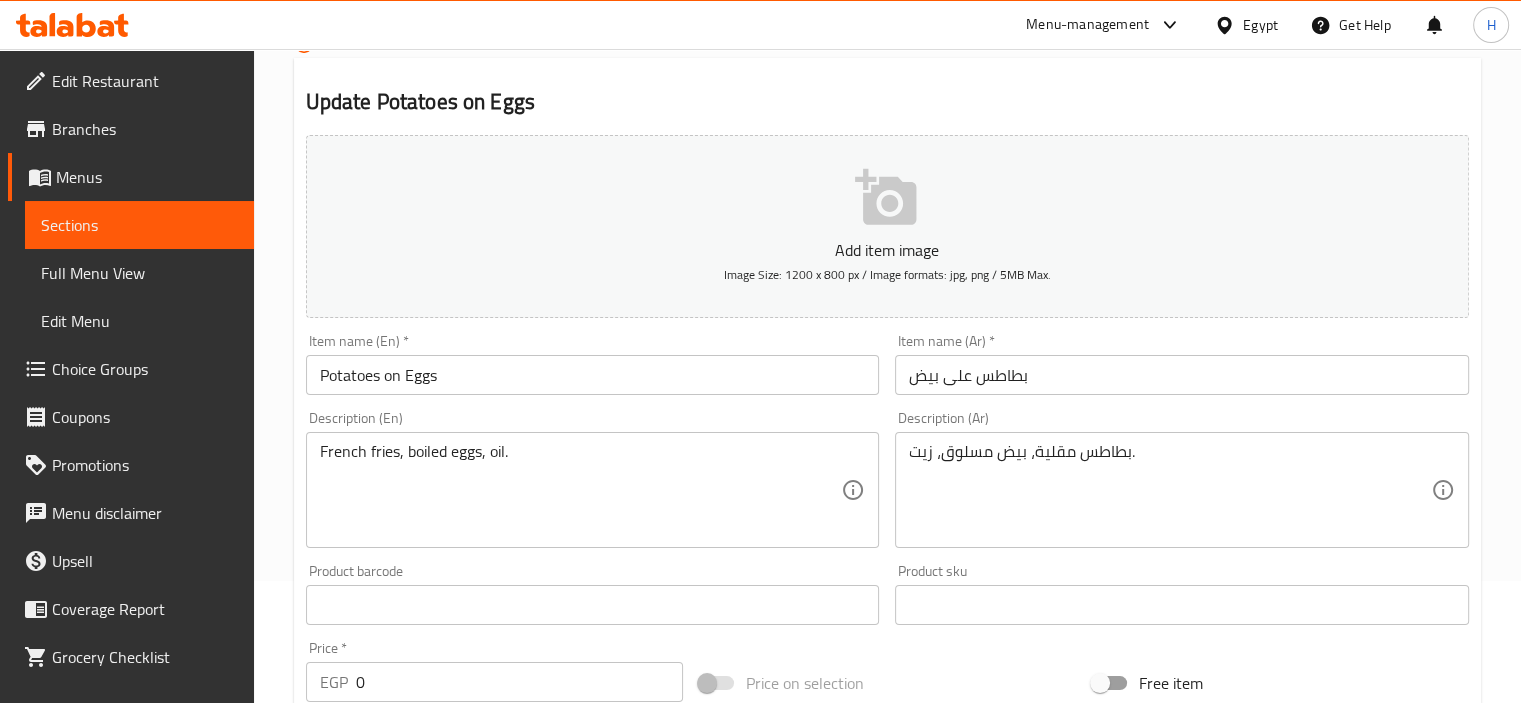 scroll, scrollTop: 811, scrollLeft: 0, axis: vertical 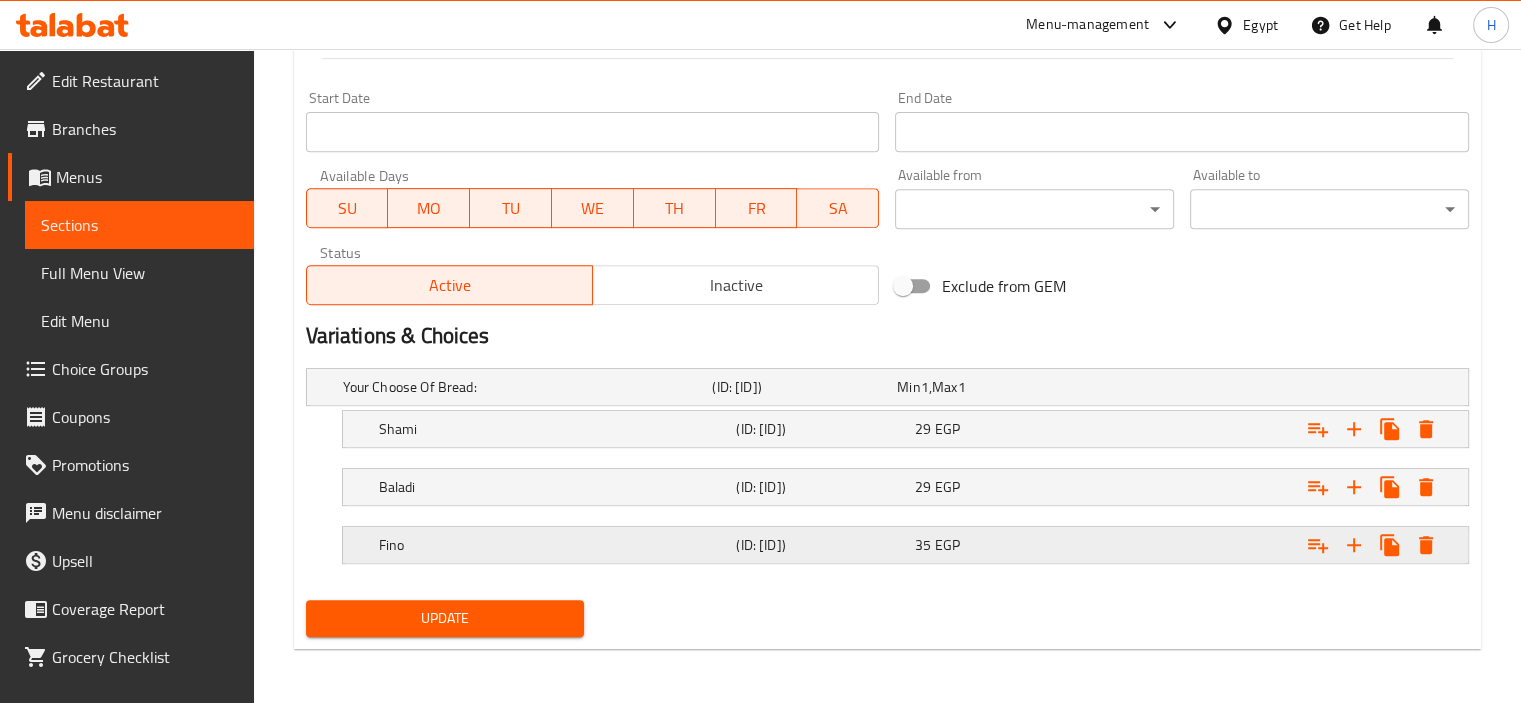 click on "Fino (ID: 2221665415) 35   EGP" at bounding box center [893, 387] 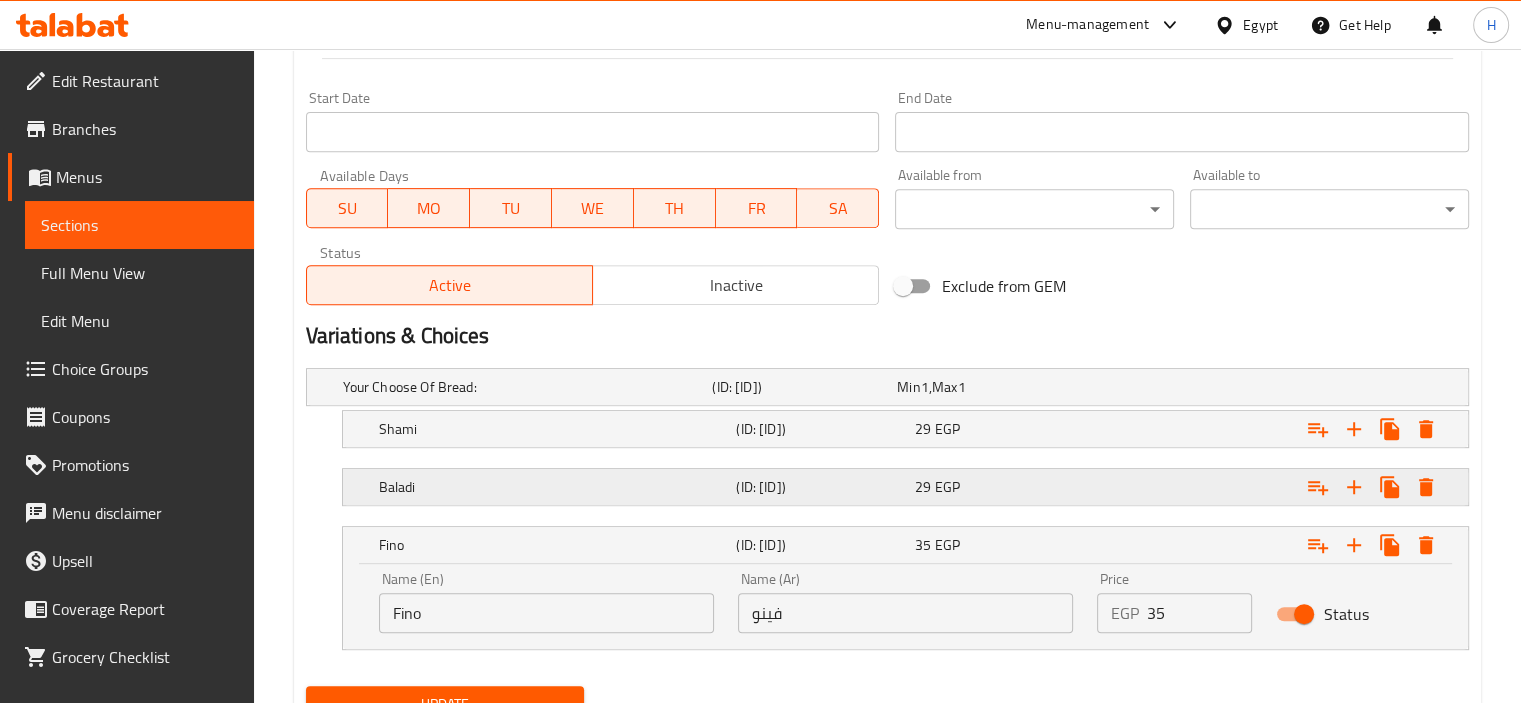 click on "Baladi" at bounding box center [524, 387] 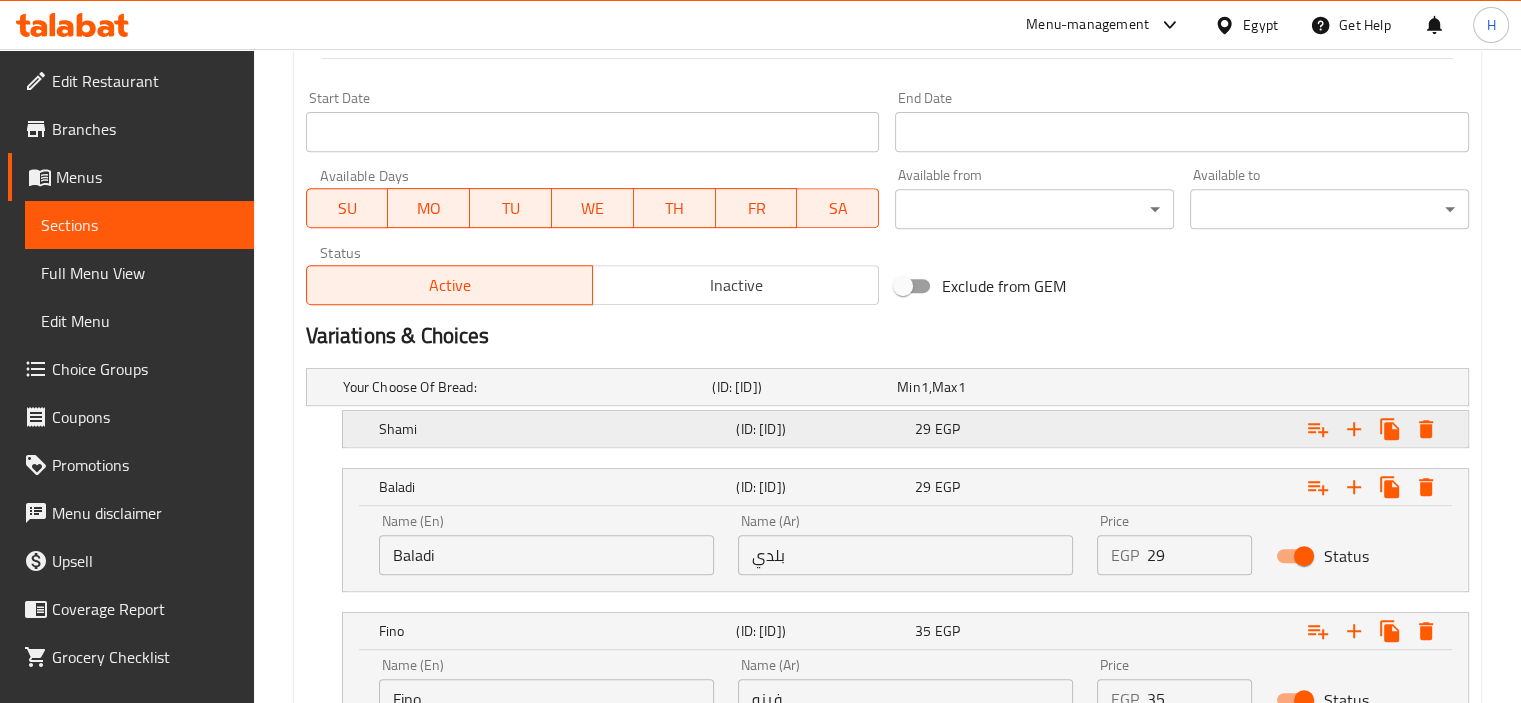 click on "Shami" at bounding box center [524, 387] 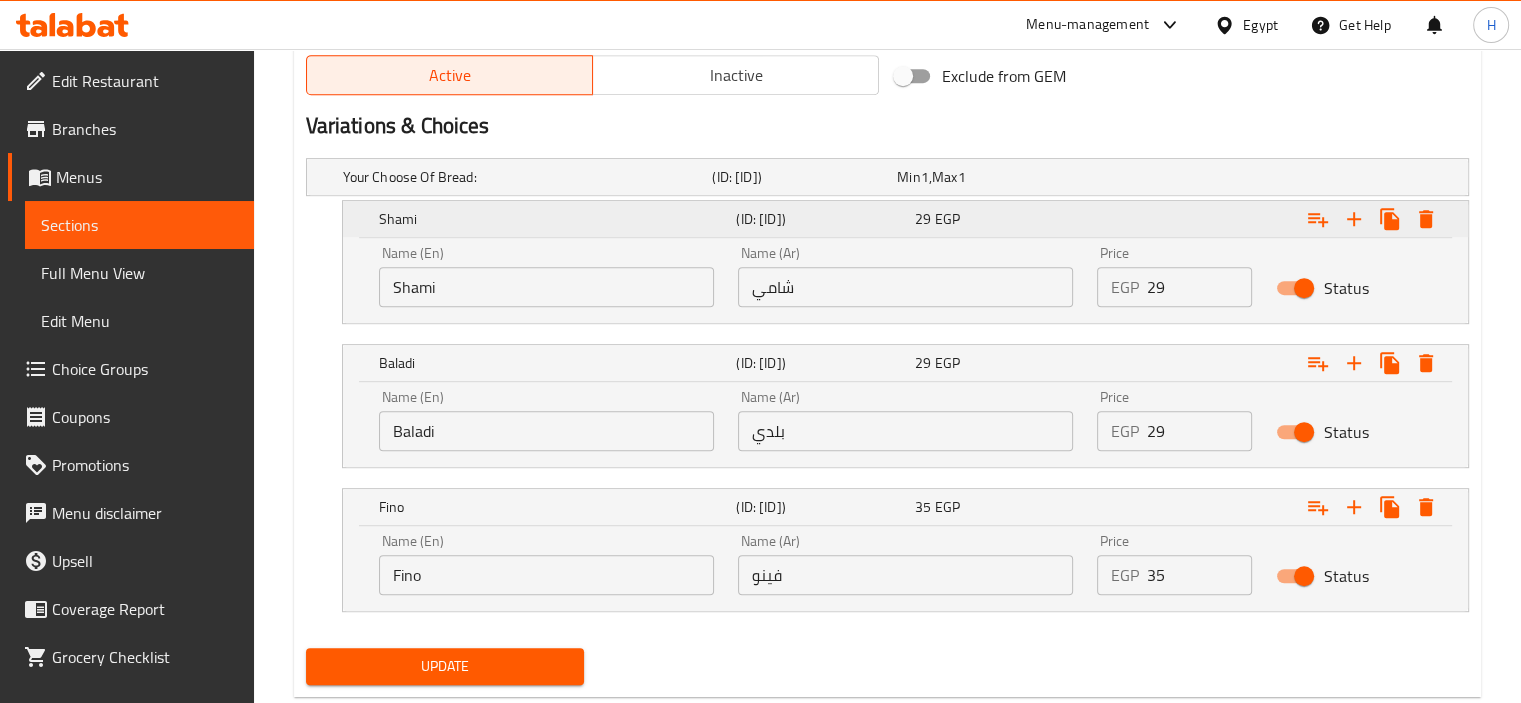 scroll, scrollTop: 1063, scrollLeft: 0, axis: vertical 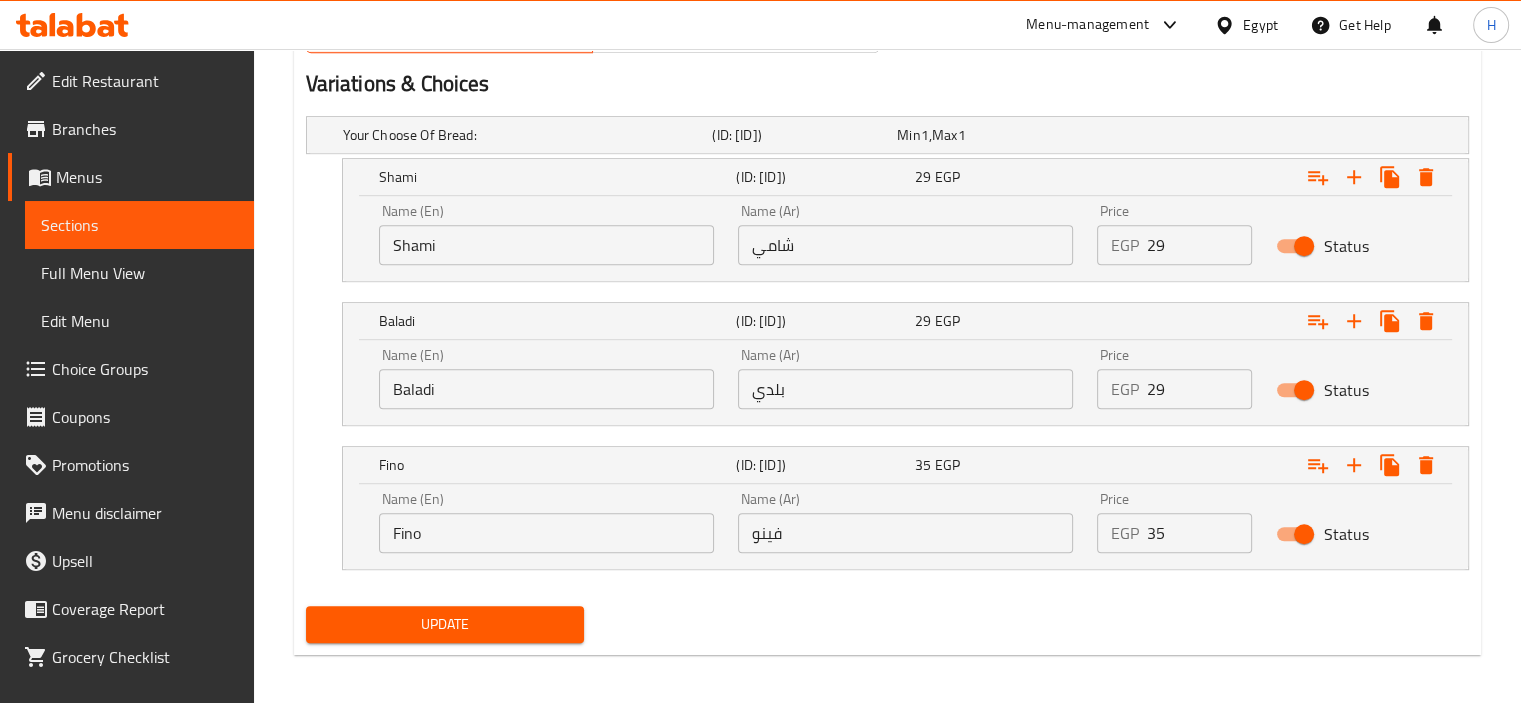 click on "29" at bounding box center (1200, 389) 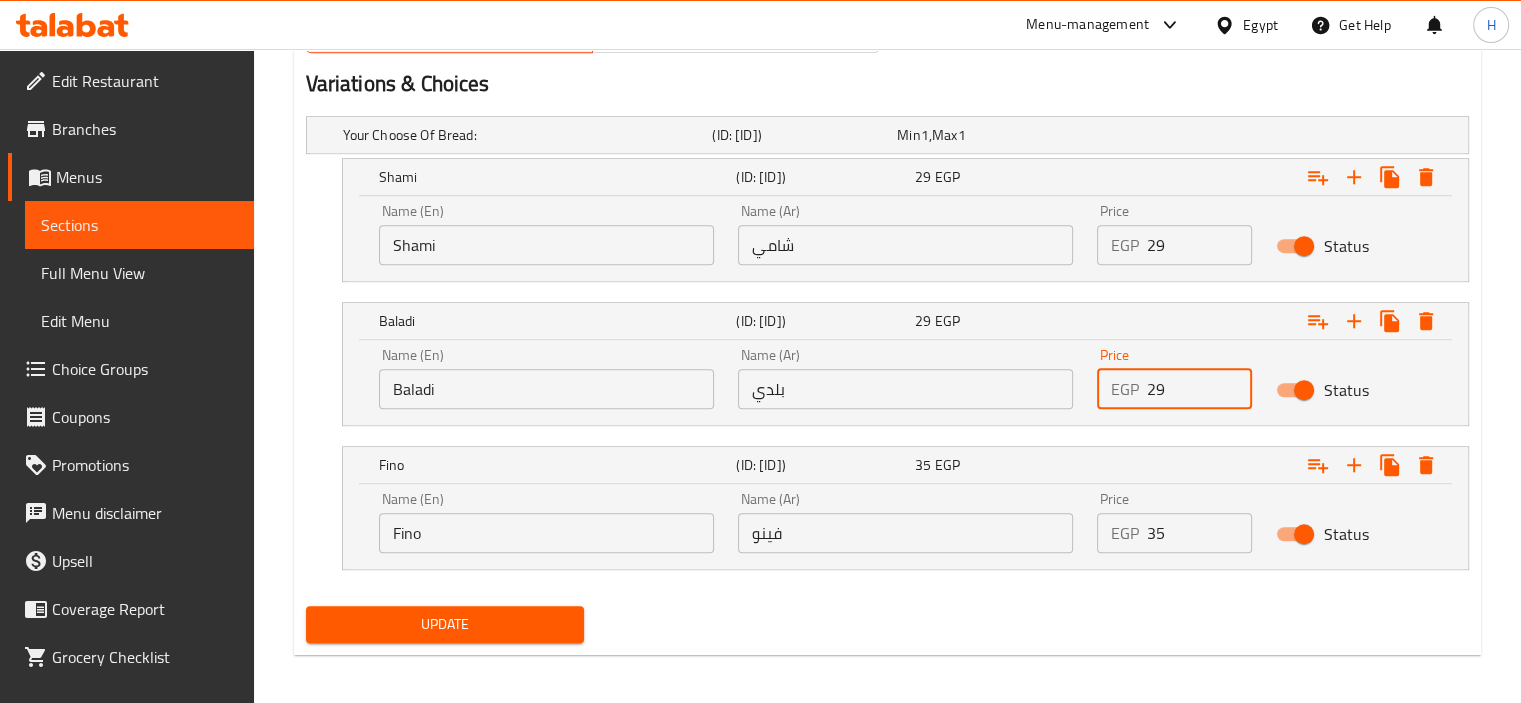 paste on "31" 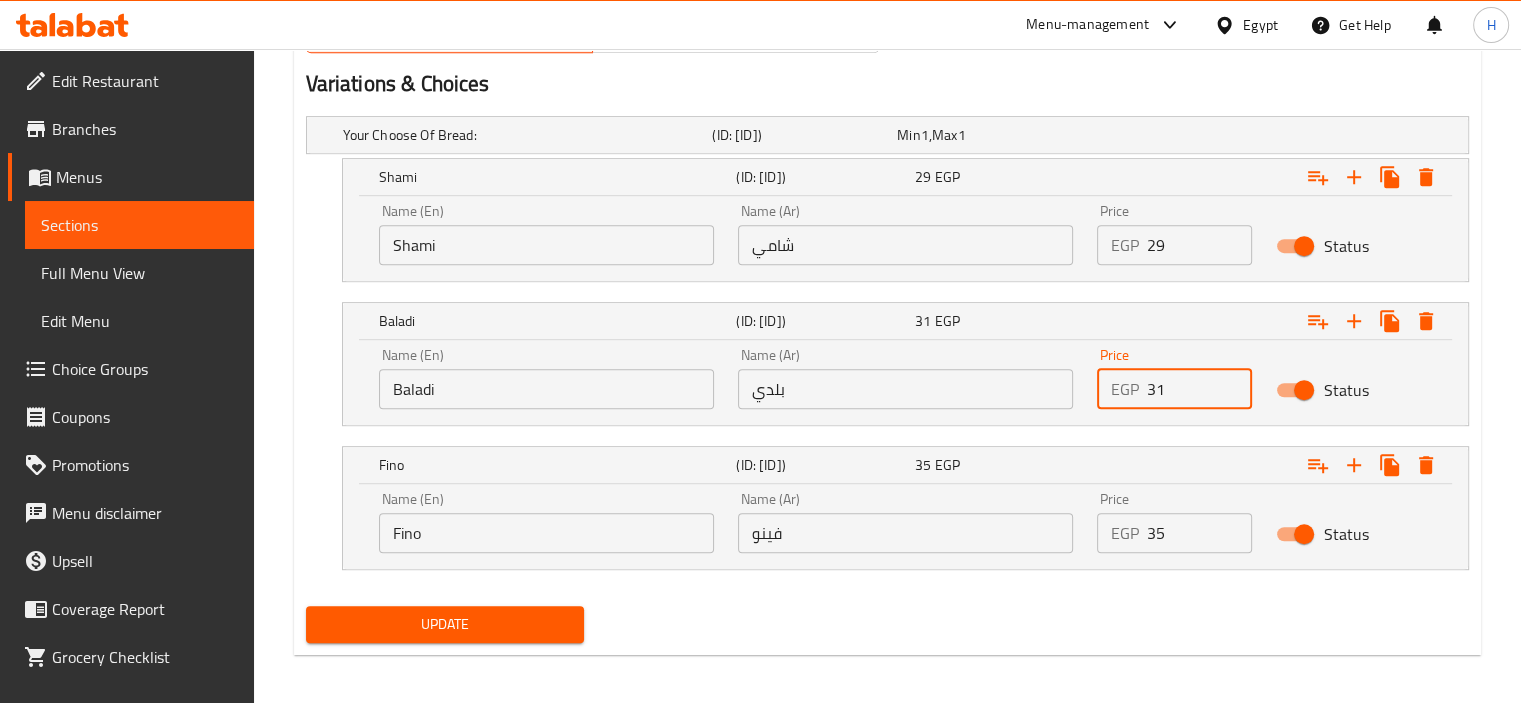 type on "31" 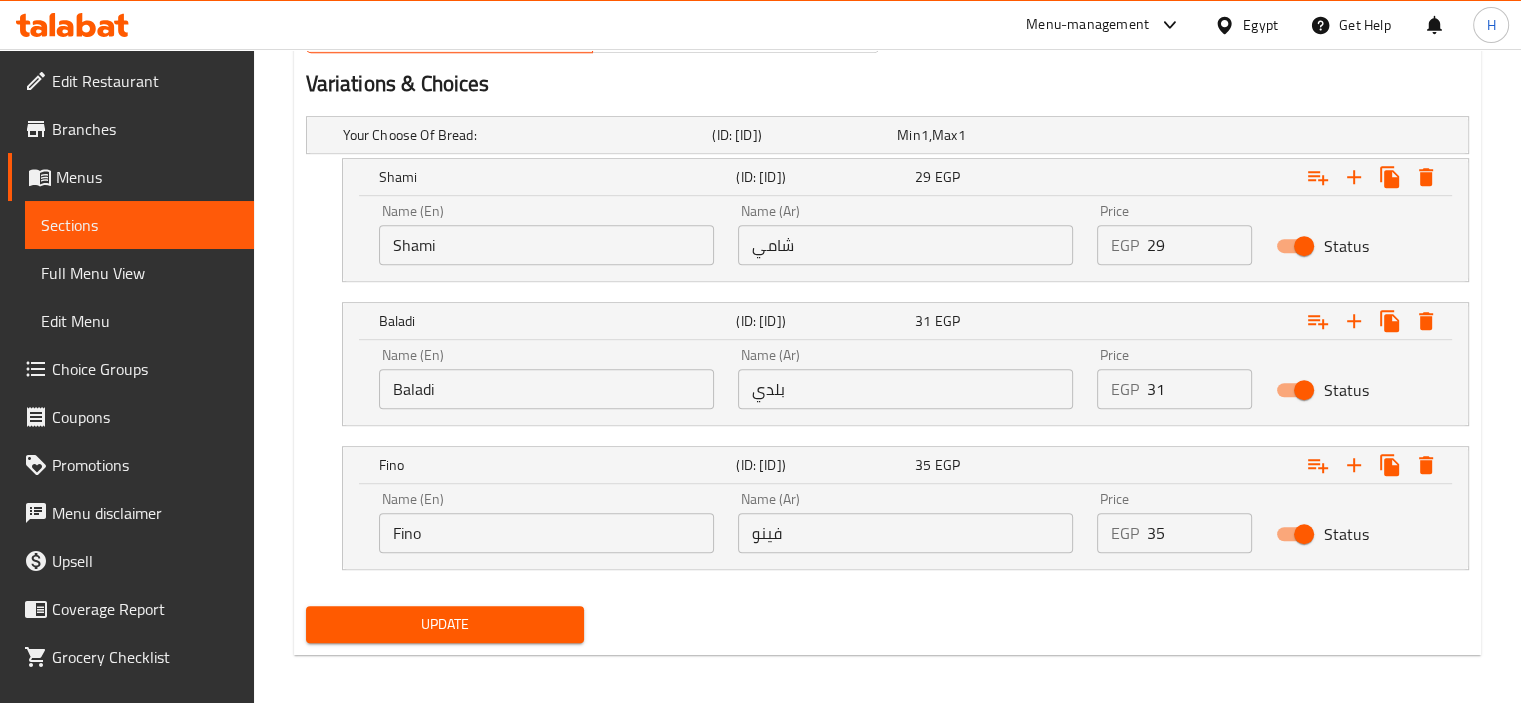 click on "Update" at bounding box center [887, 624] 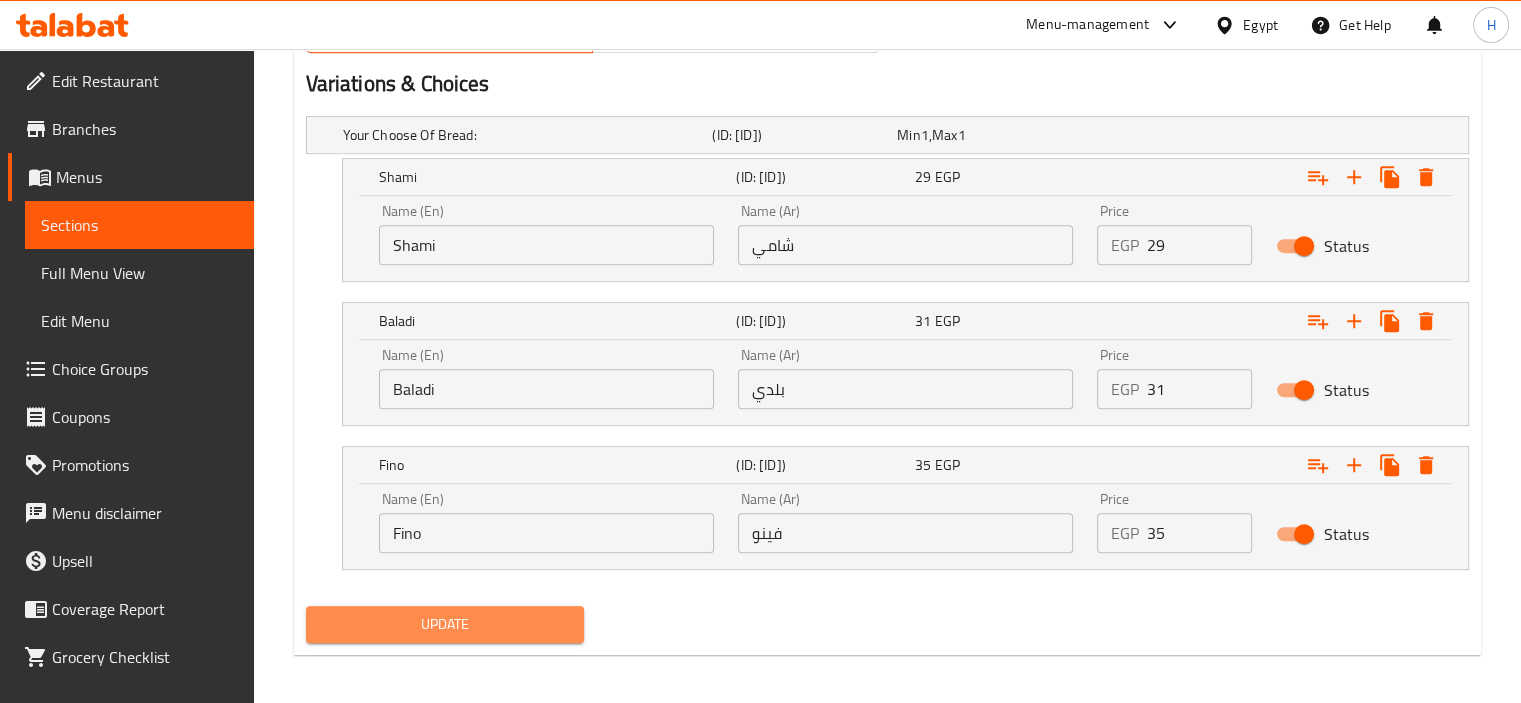 click on "Update" at bounding box center [445, 624] 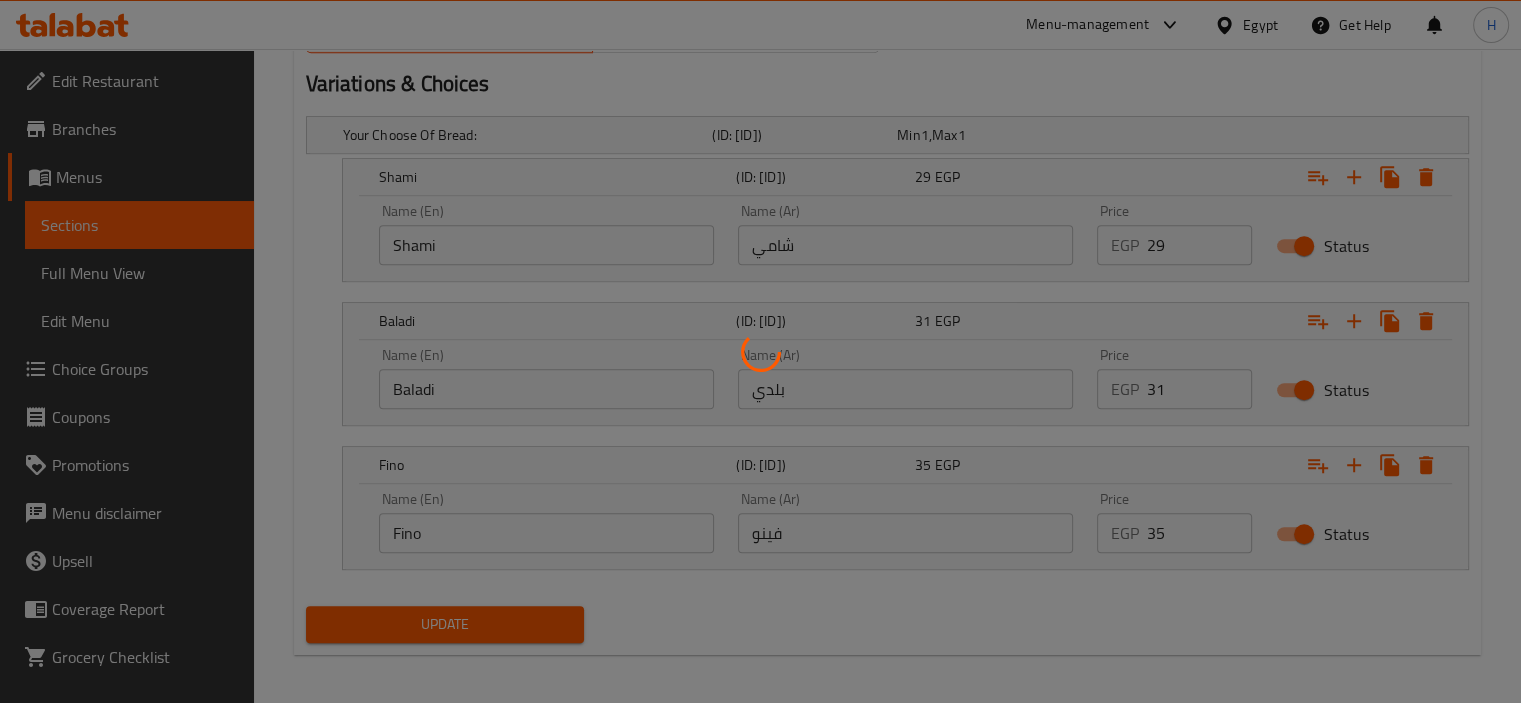 scroll, scrollTop: 0, scrollLeft: 0, axis: both 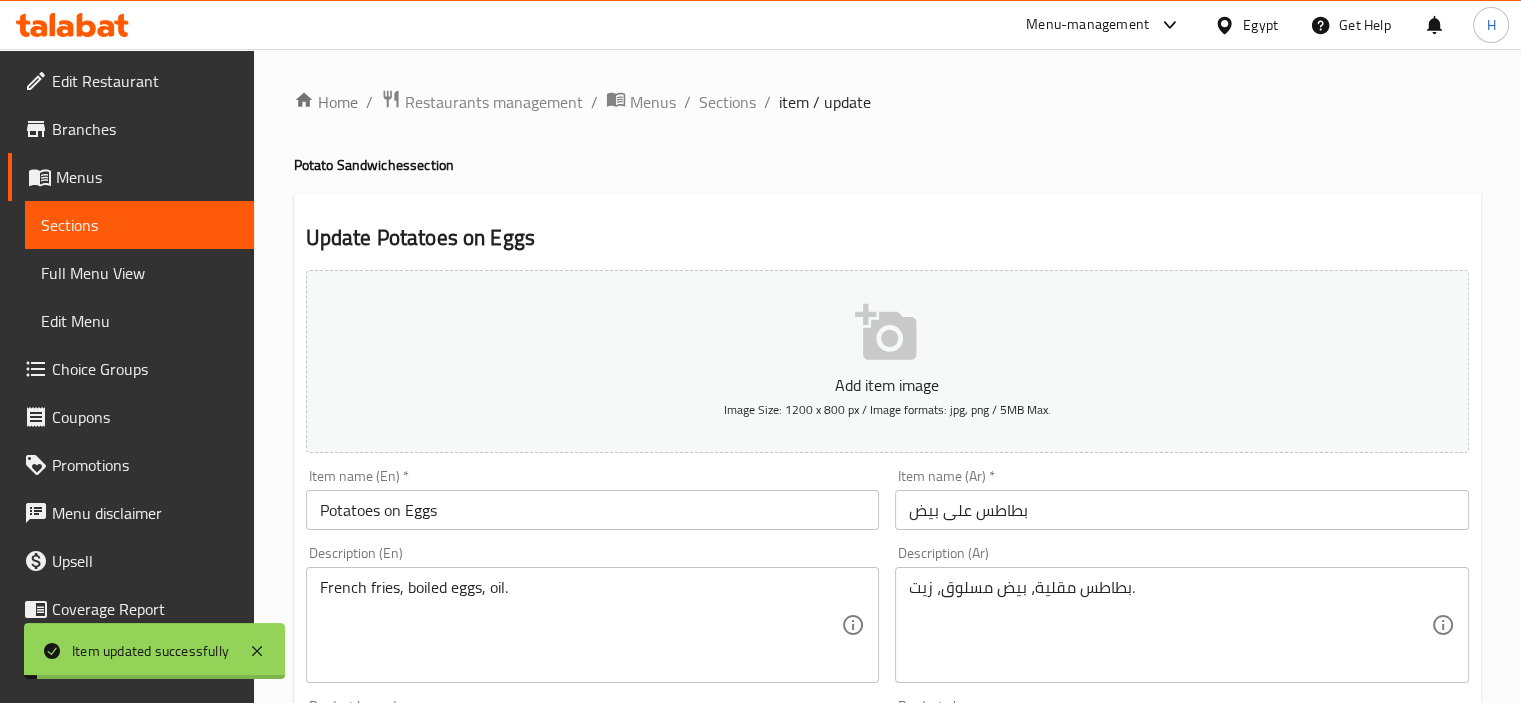 click on "Sections" at bounding box center (727, 102) 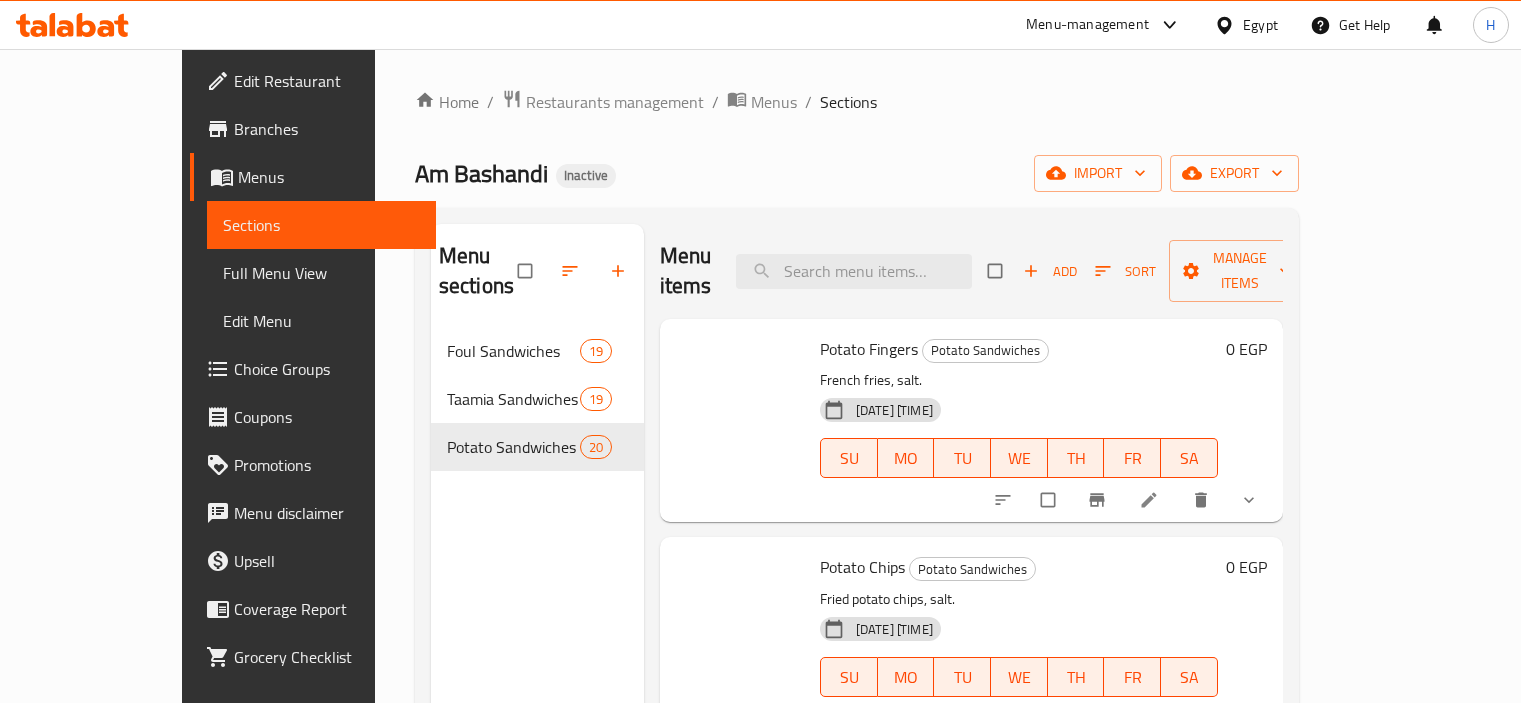 scroll, scrollTop: 0, scrollLeft: 0, axis: both 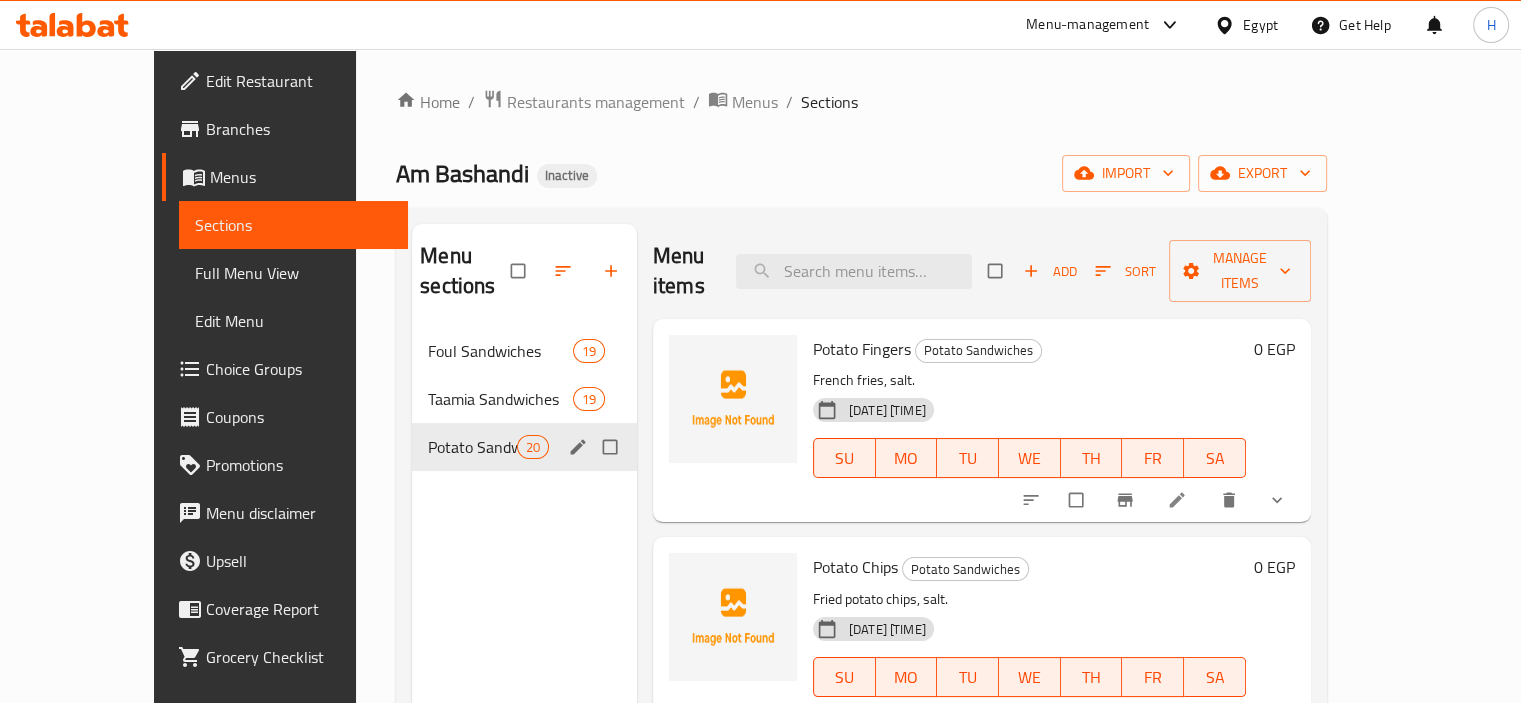 click at bounding box center (612, 447) 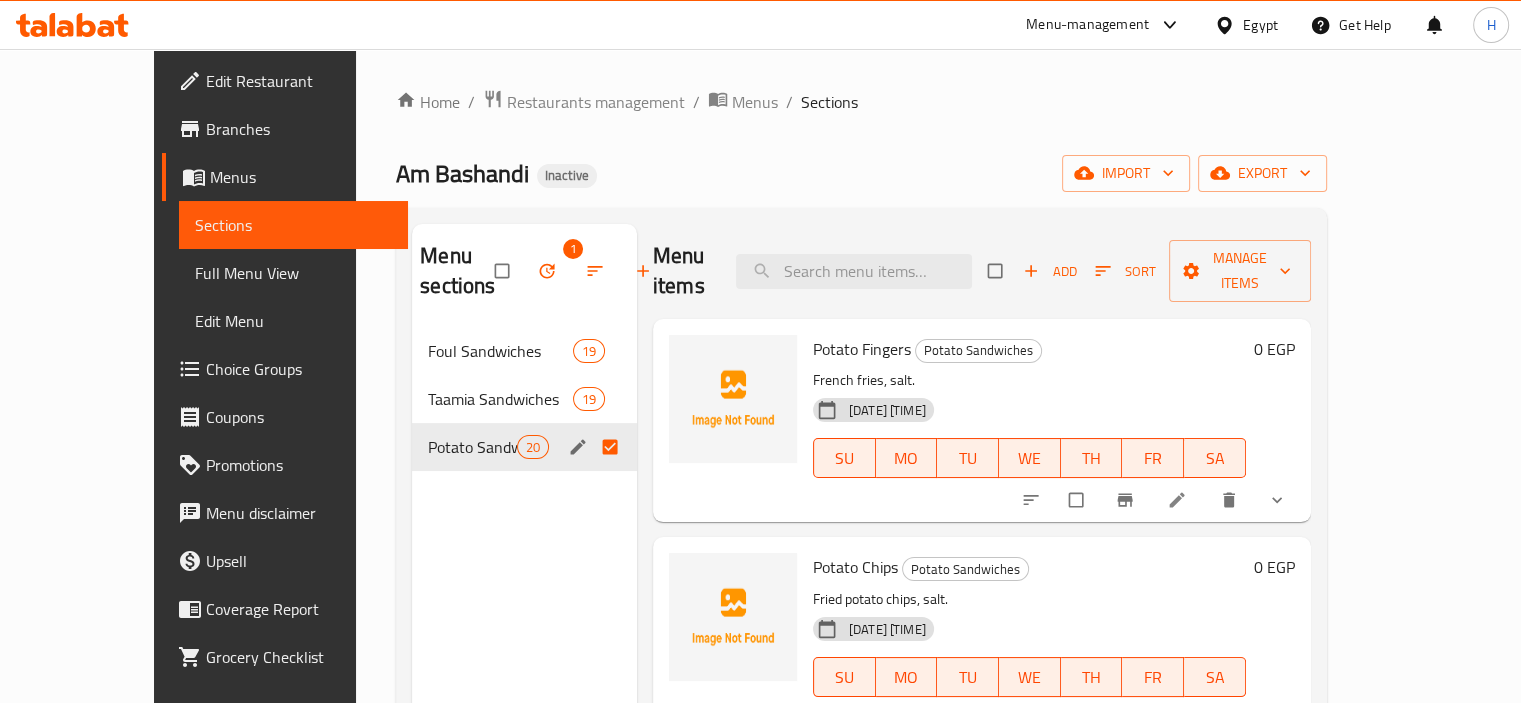 click 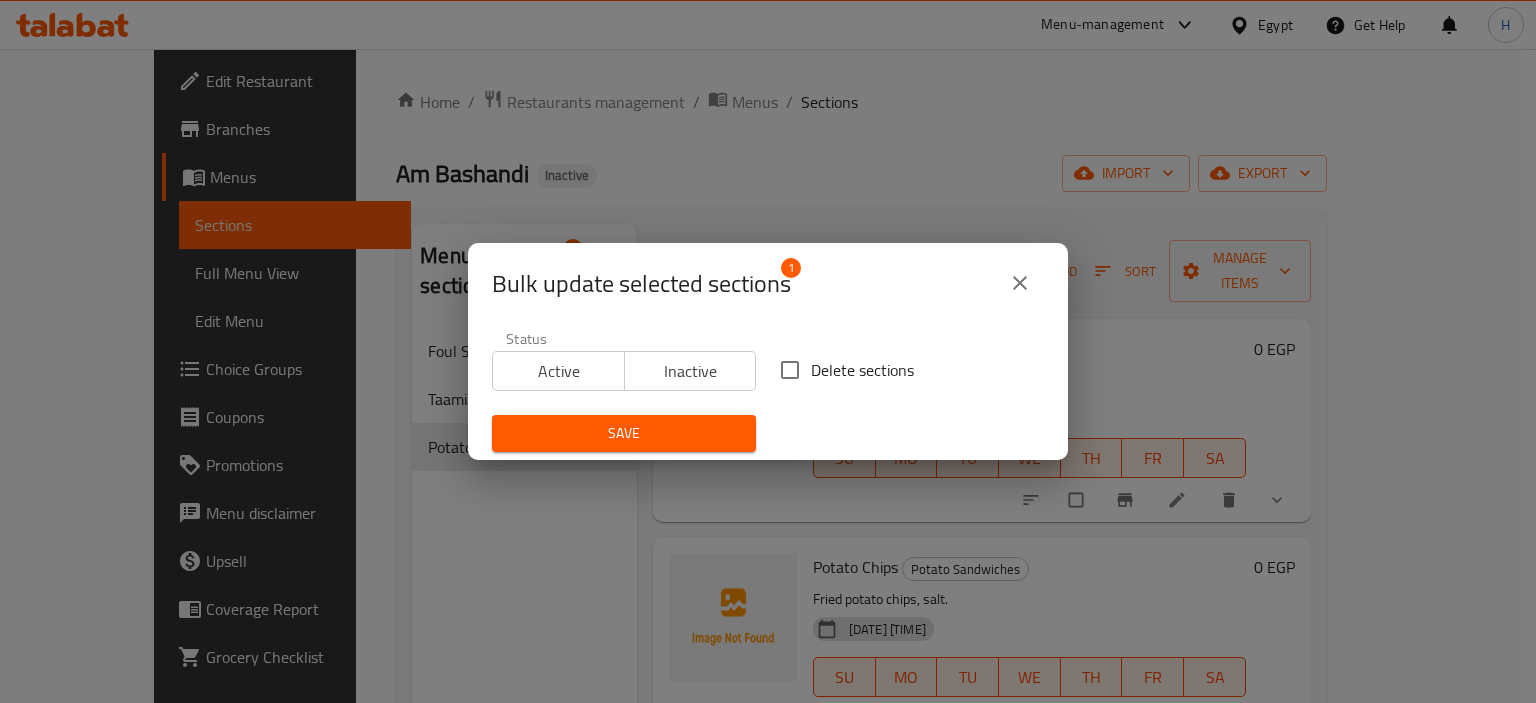 click on "Delete sections" at bounding box center (790, 370) 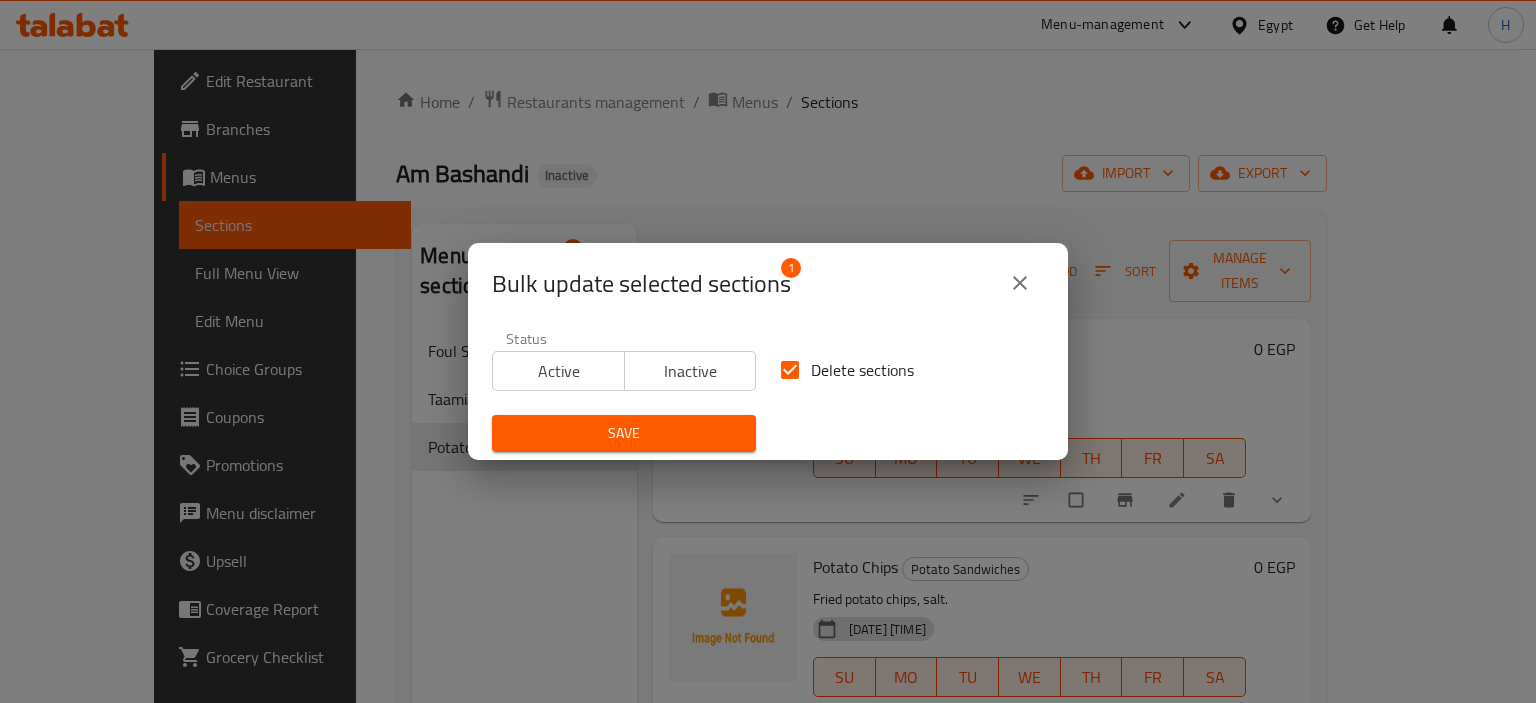 click on "Save" at bounding box center (624, 433) 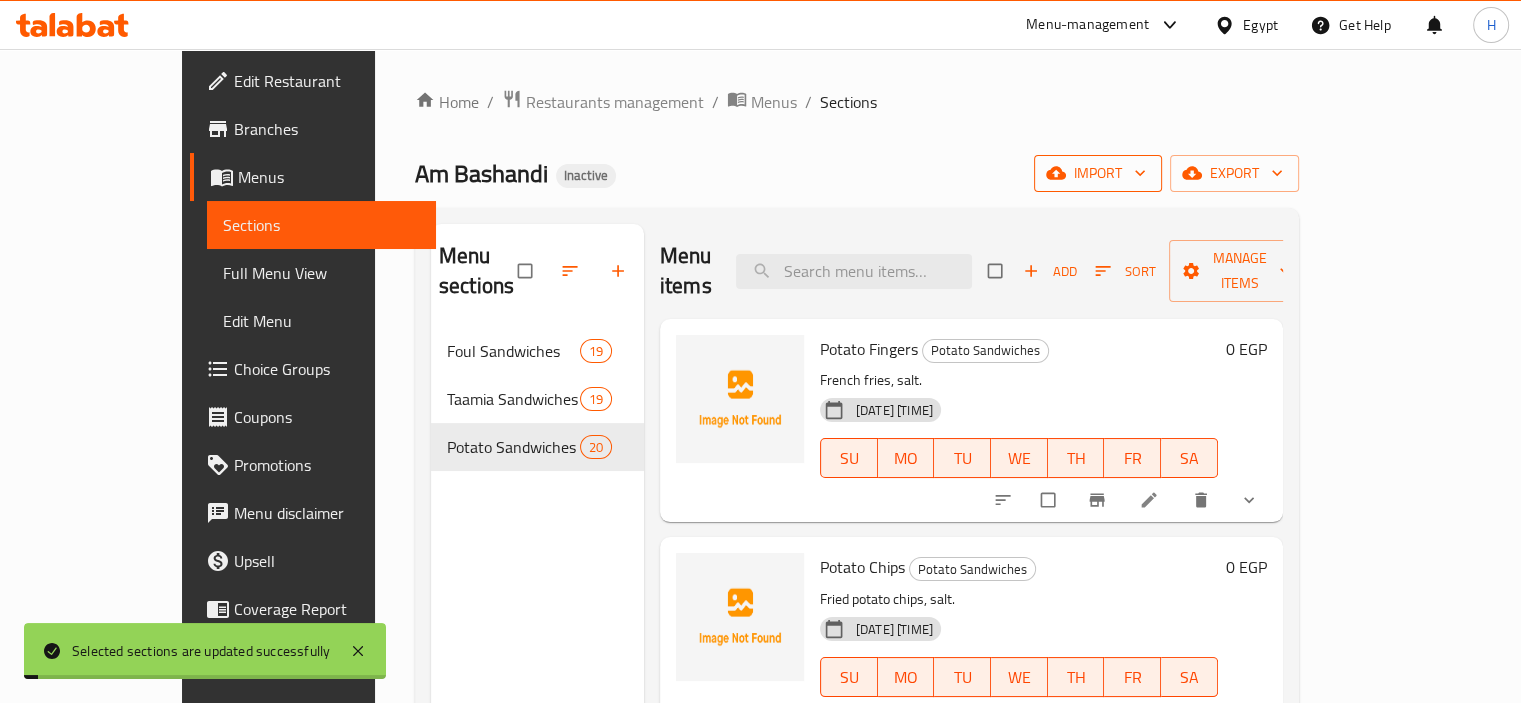 click on "import" at bounding box center (1098, 173) 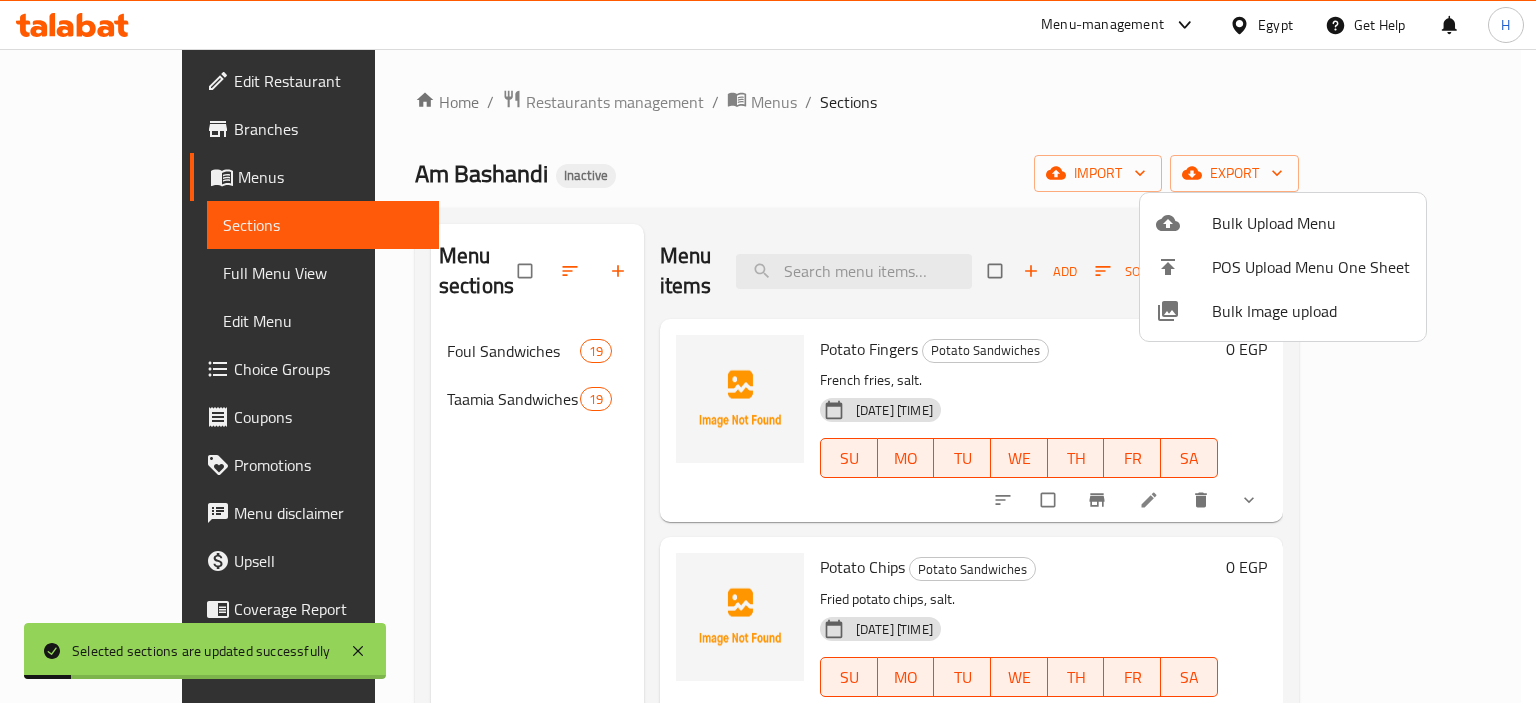click on "Bulk Upload Menu POS Upload Menu One Sheet Bulk Image upload" at bounding box center (1283, 267) 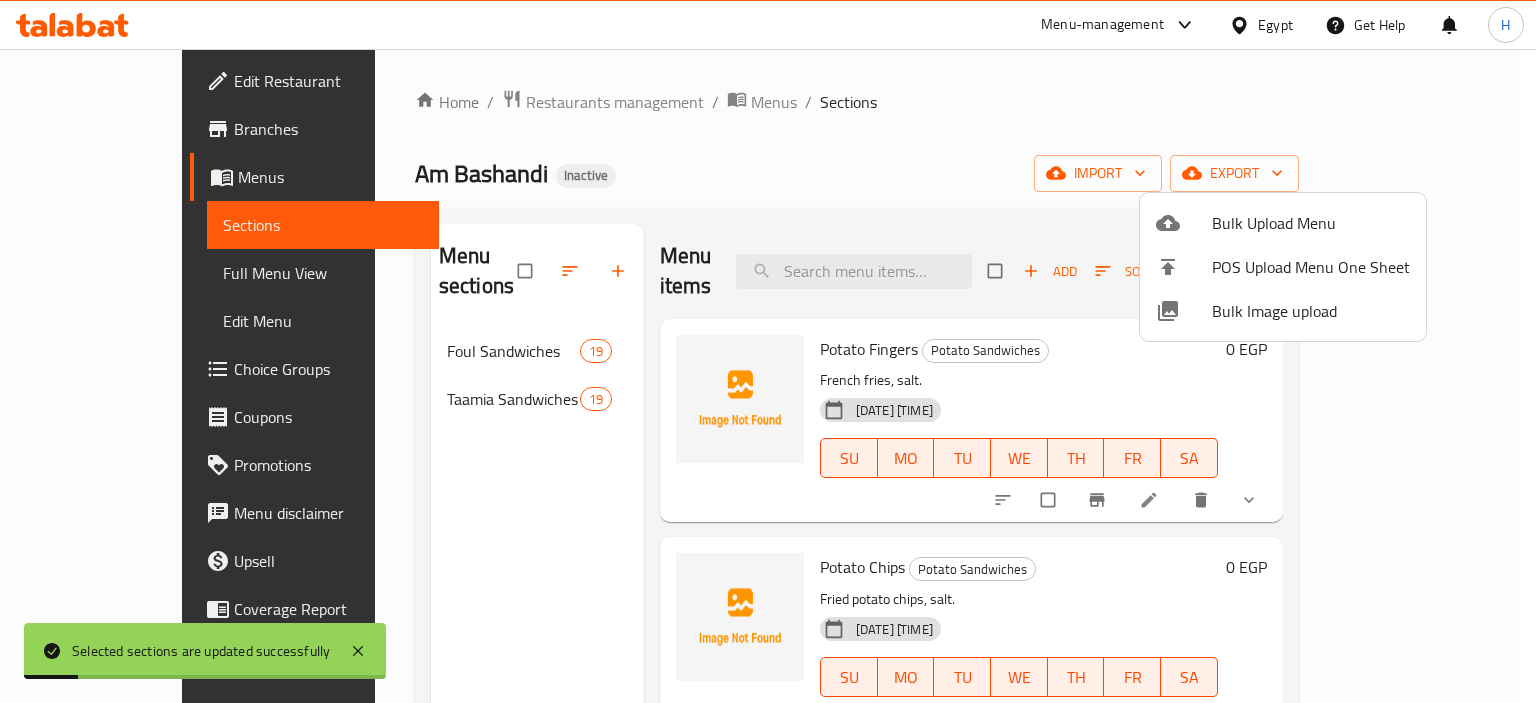 click on "Bulk Upload Menu" at bounding box center [1311, 223] 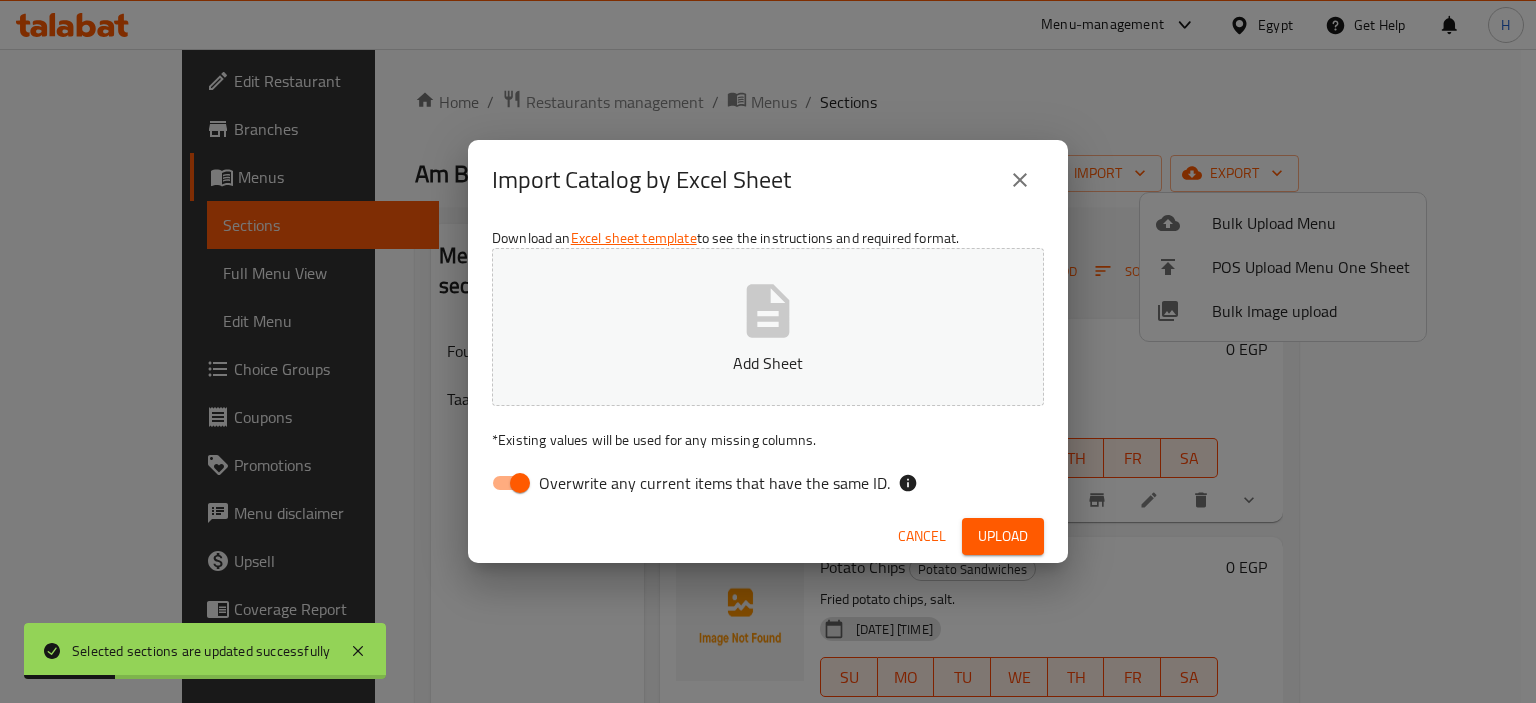 click on "Overwrite any current items that have the same ID." at bounding box center [714, 483] 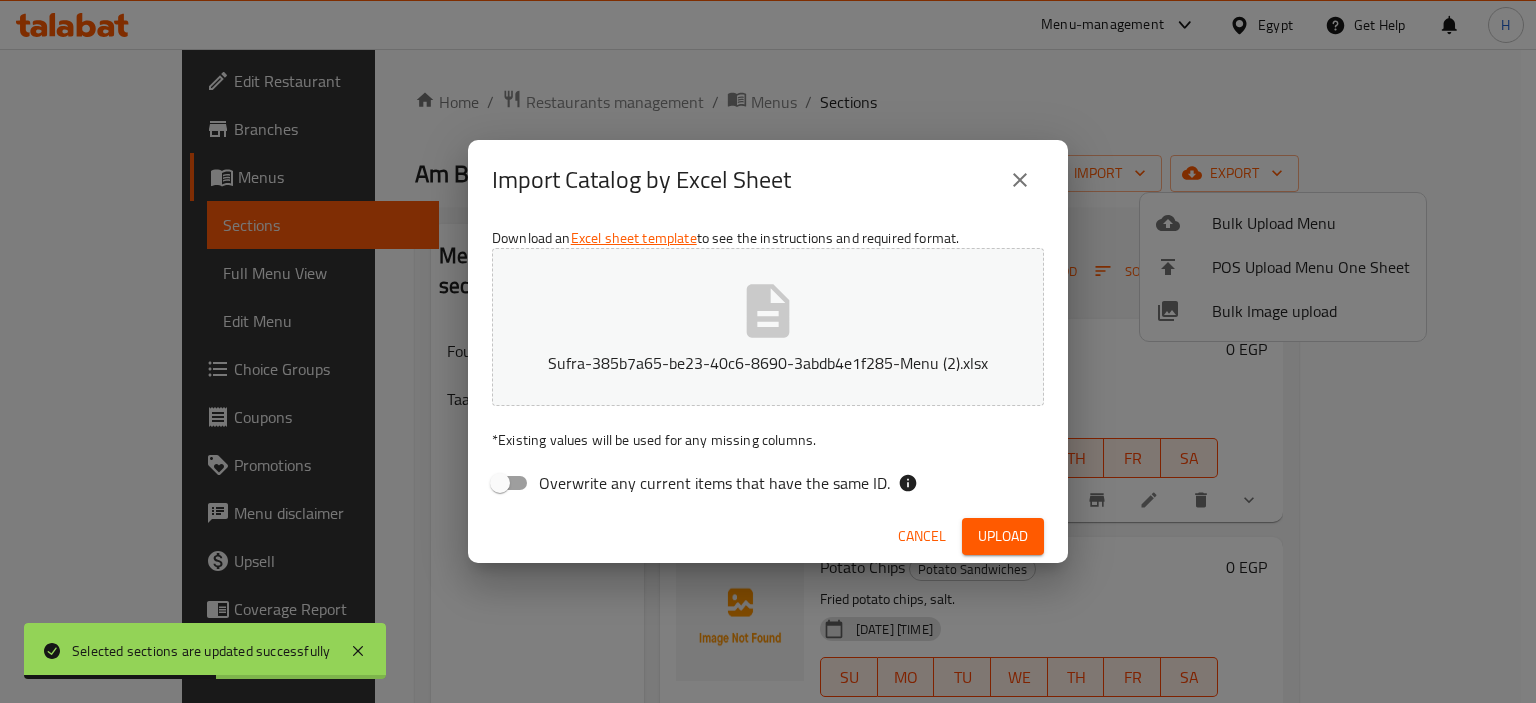 click on "Upload" at bounding box center (1003, 536) 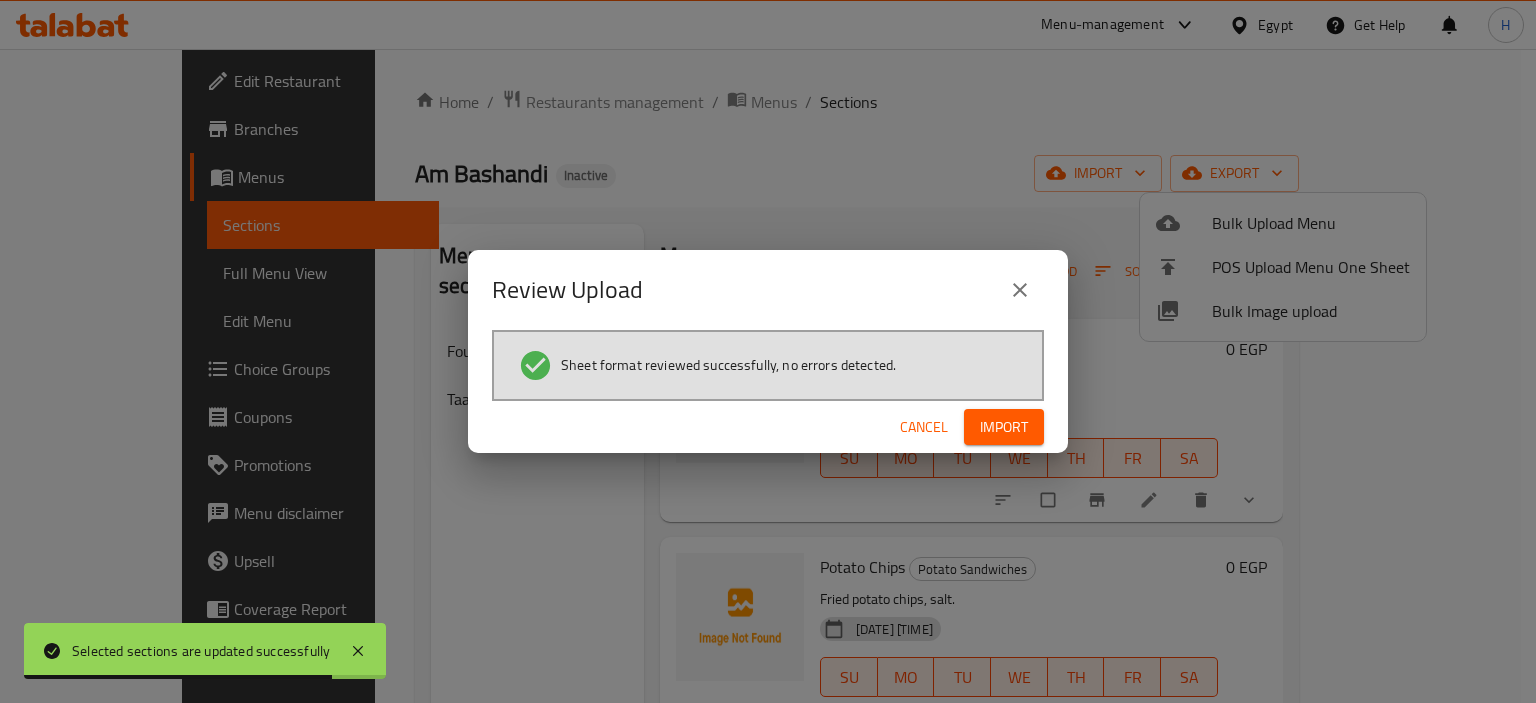 click on "Import" at bounding box center [1004, 427] 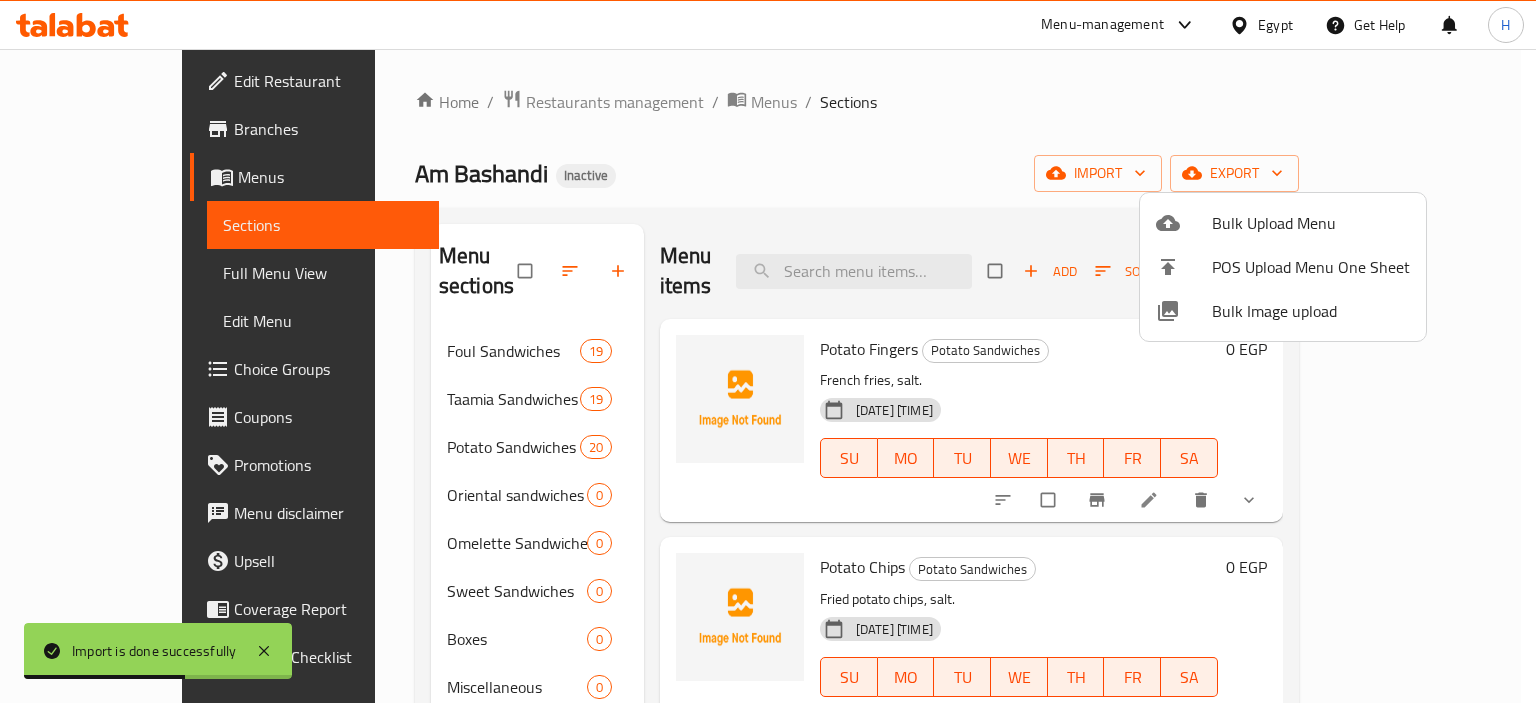 click at bounding box center [768, 351] 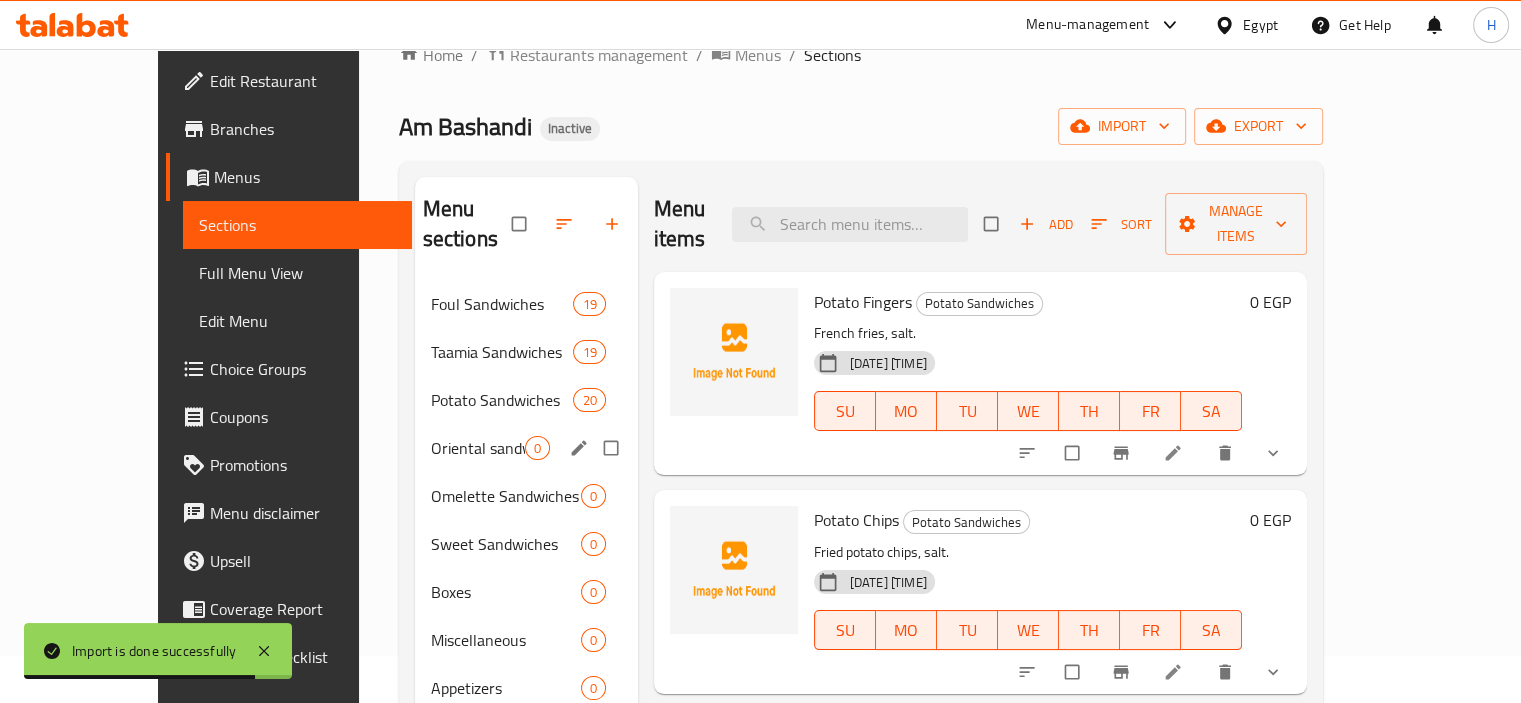 scroll, scrollTop: 48, scrollLeft: 0, axis: vertical 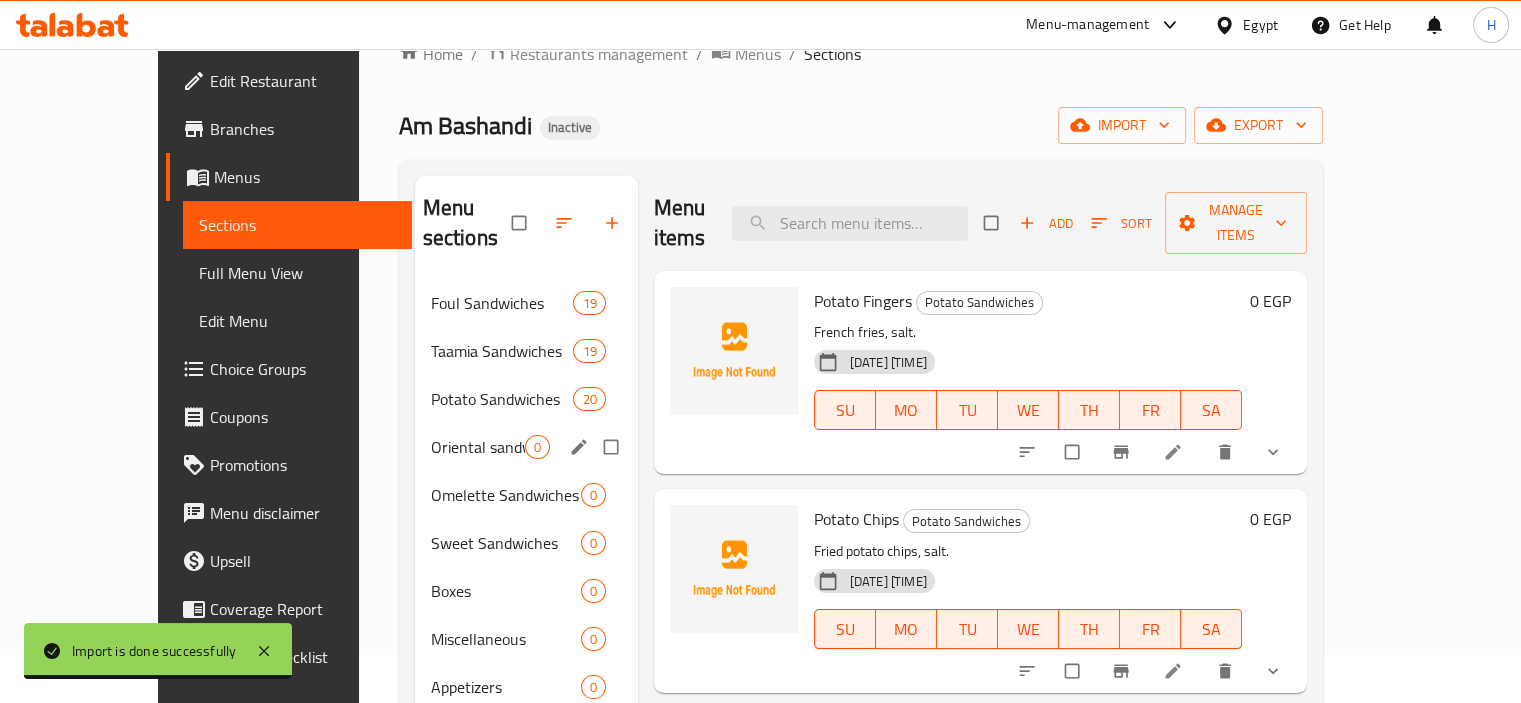 click at bounding box center [613, 447] 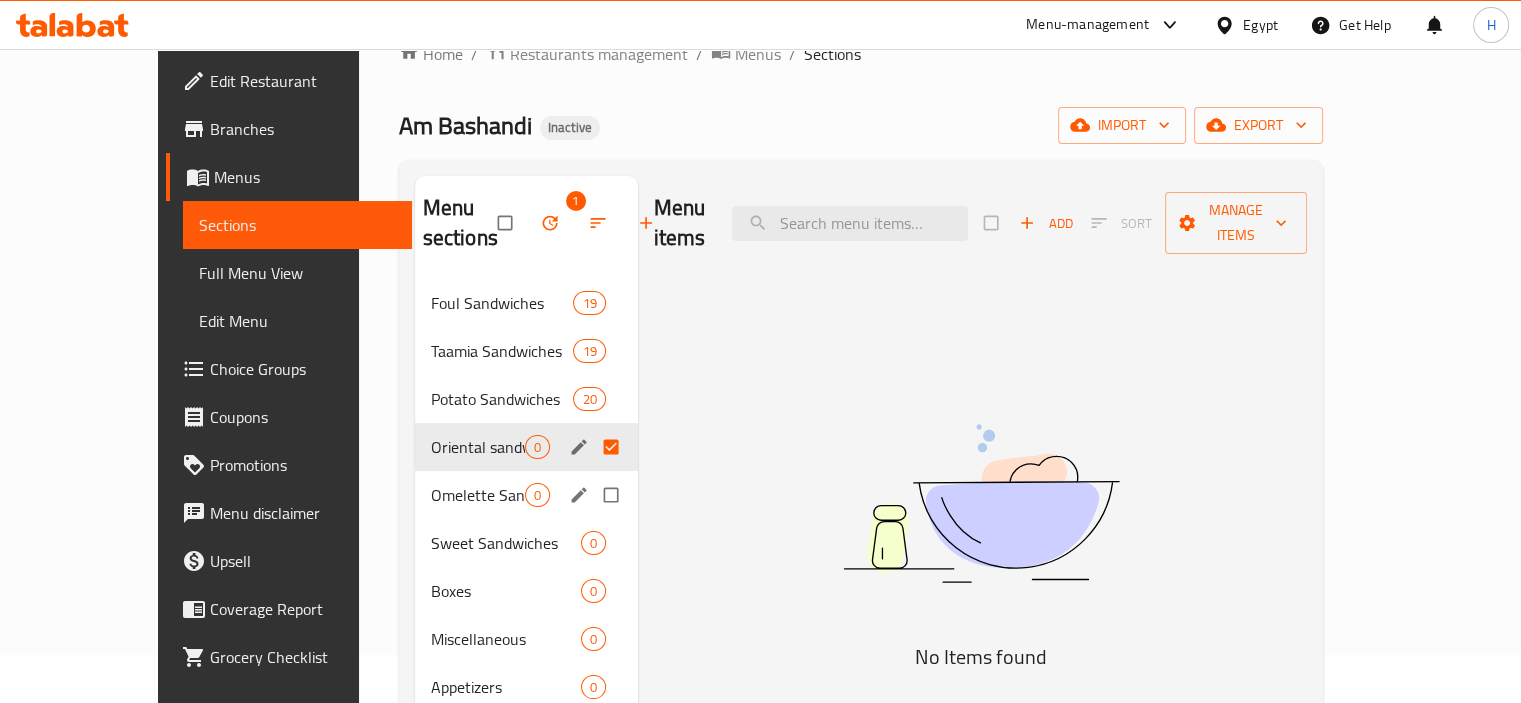 click at bounding box center (613, 495) 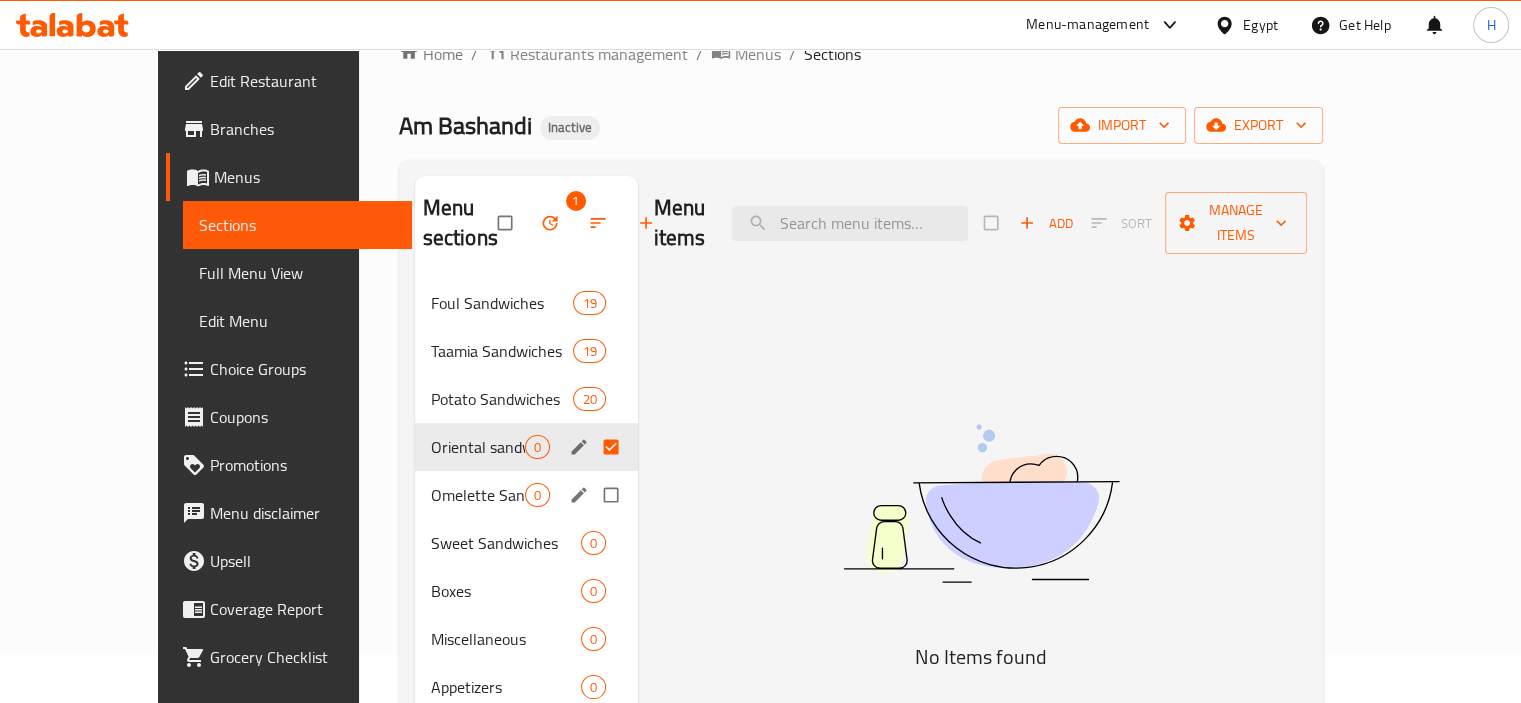 checkbox on "true" 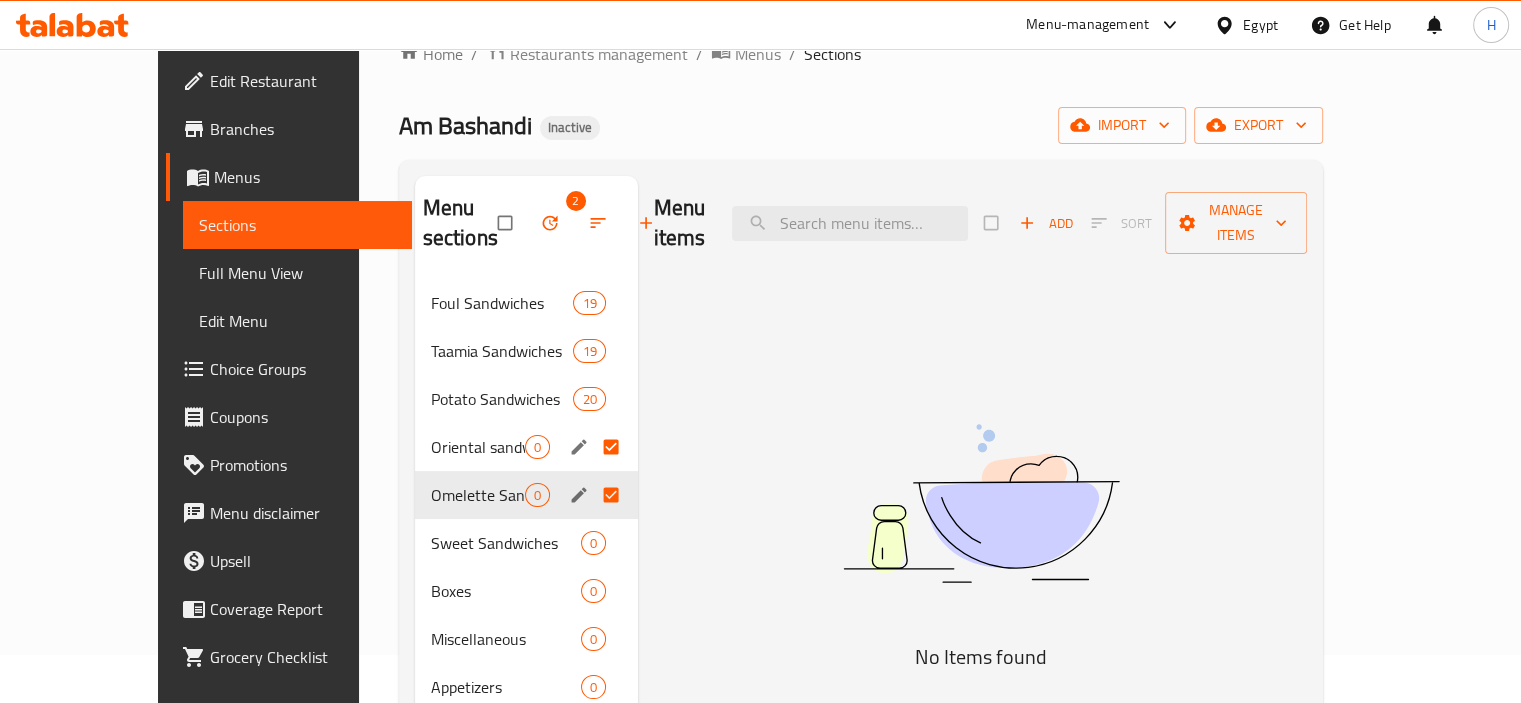 scroll, scrollTop: 280, scrollLeft: 0, axis: vertical 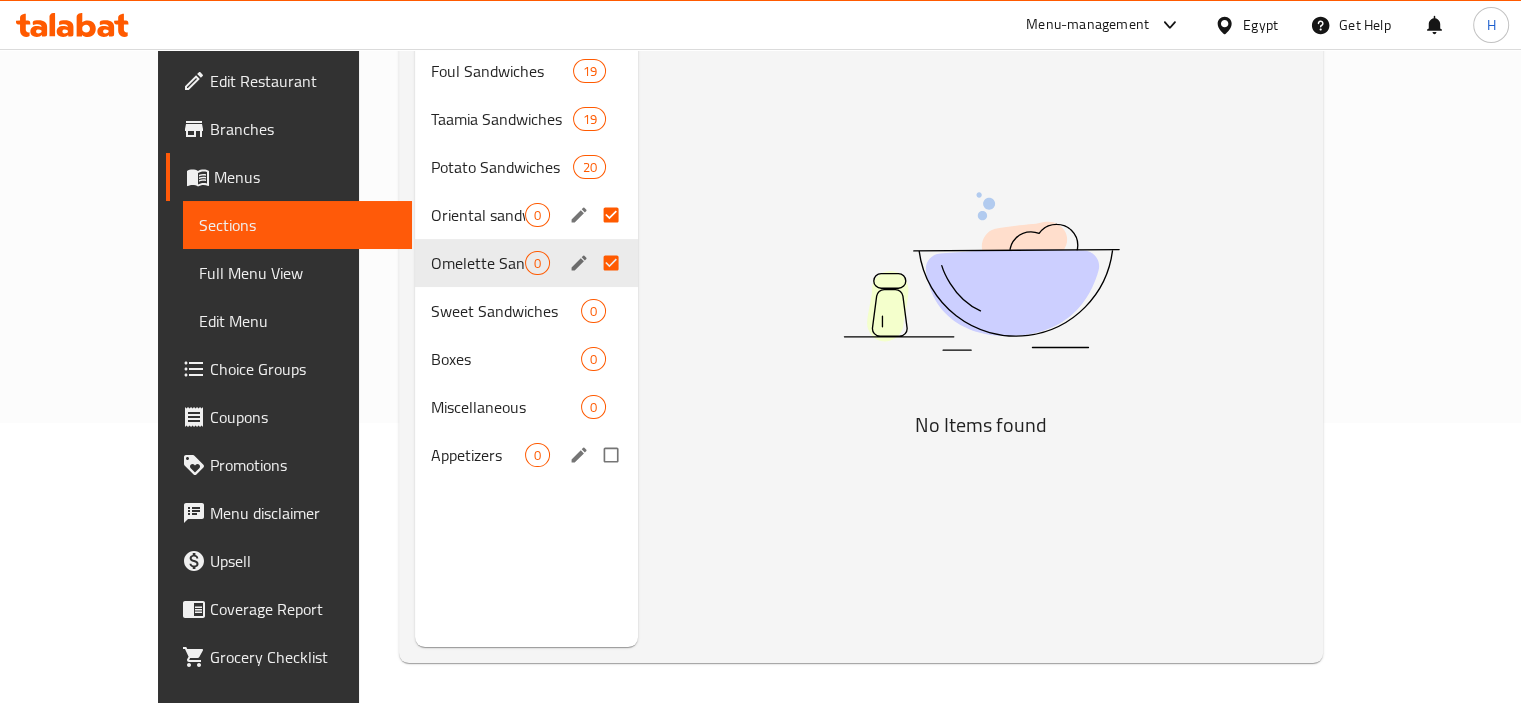 click at bounding box center [613, 455] 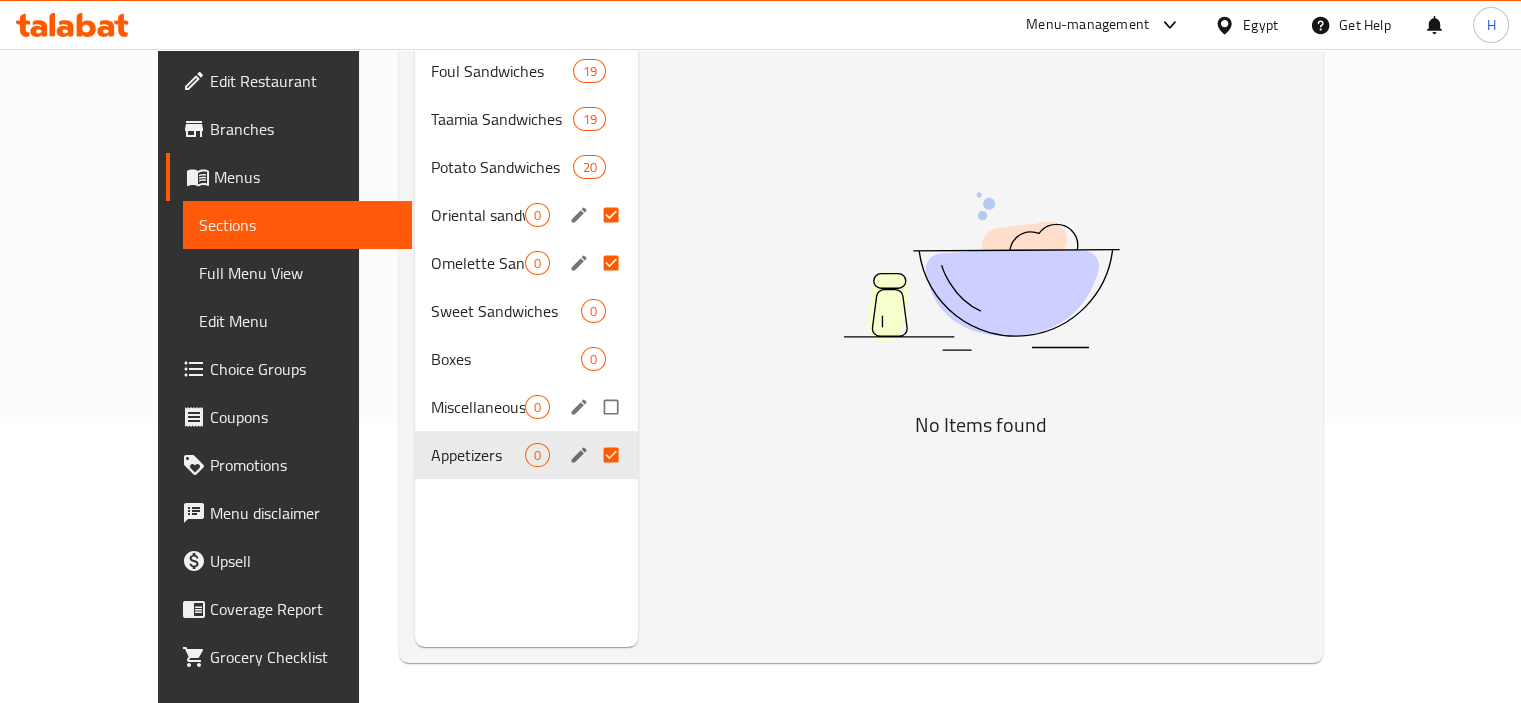 click at bounding box center (613, 407) 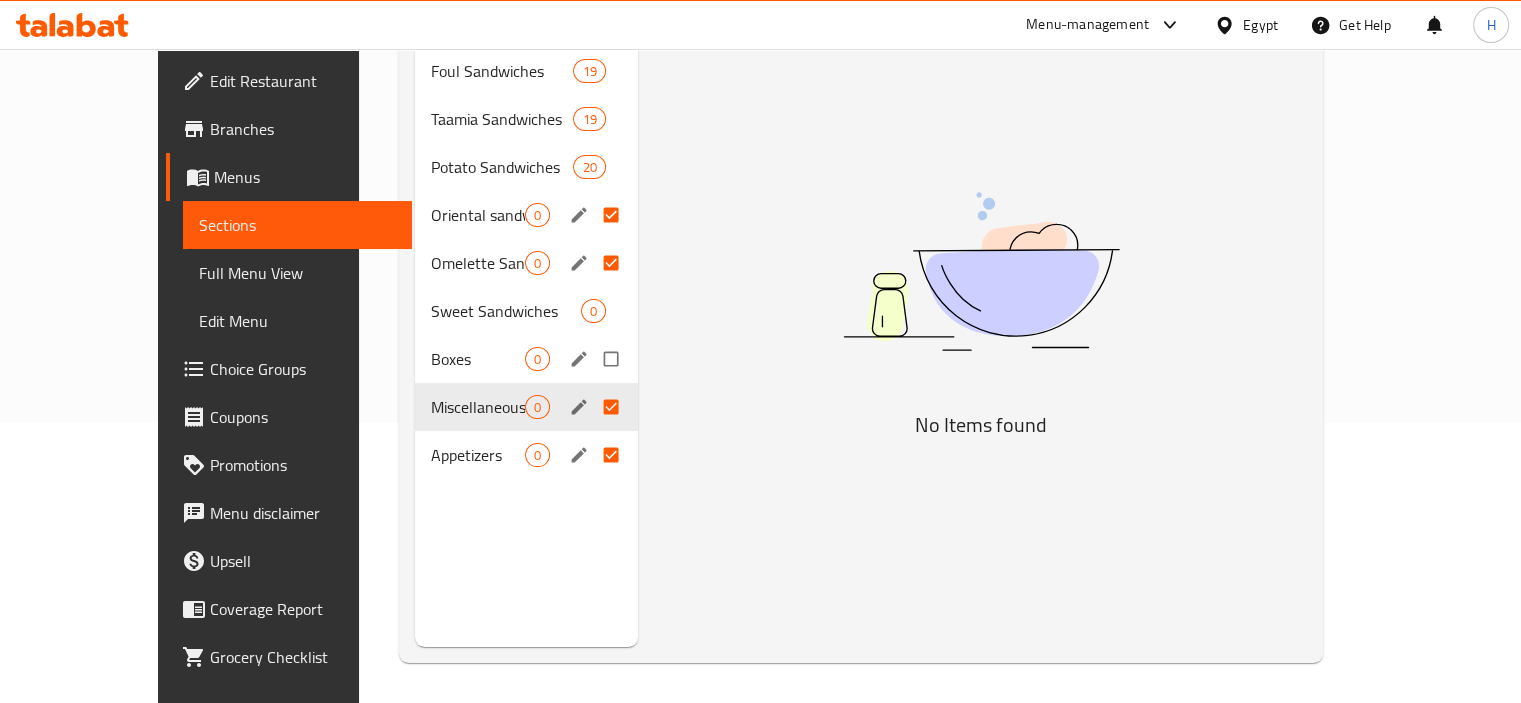 click at bounding box center (613, 359) 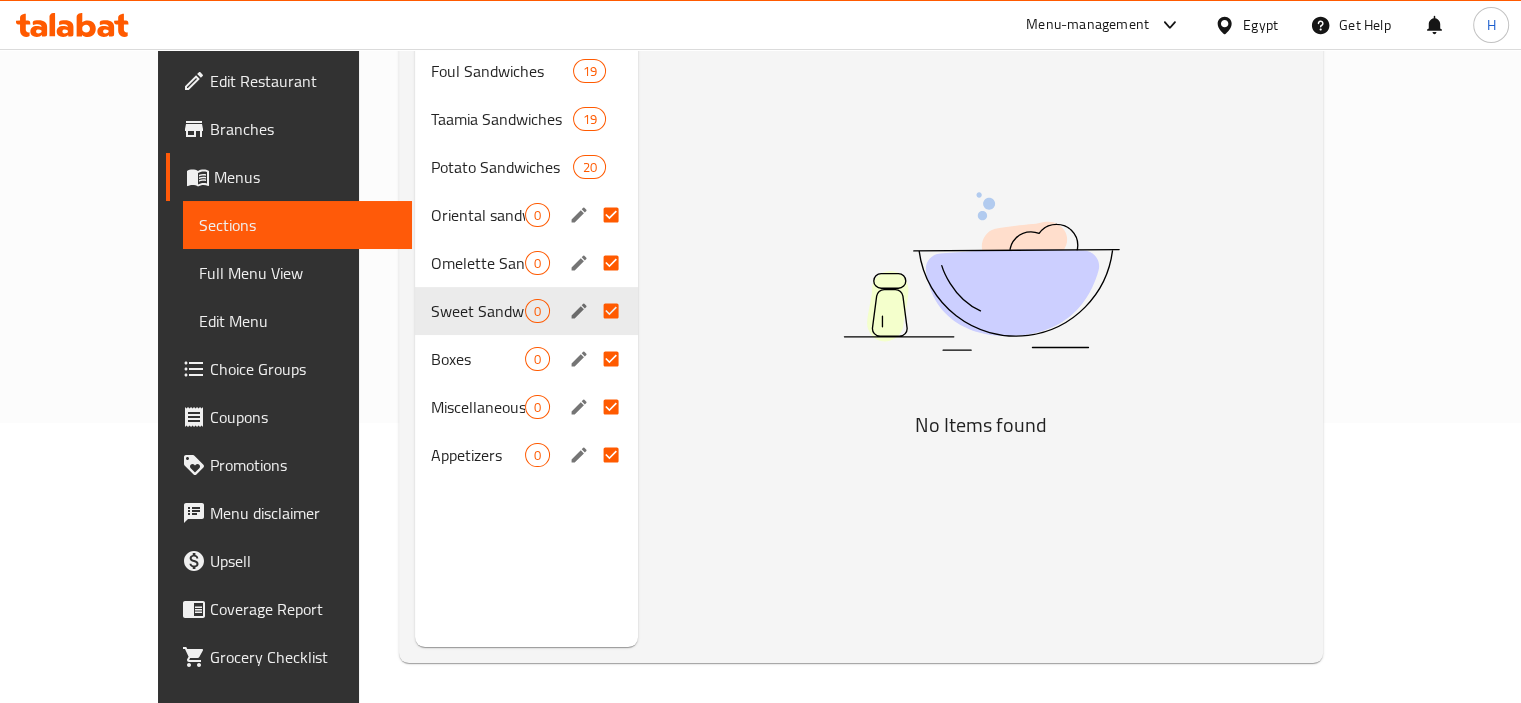 scroll, scrollTop: 0, scrollLeft: 0, axis: both 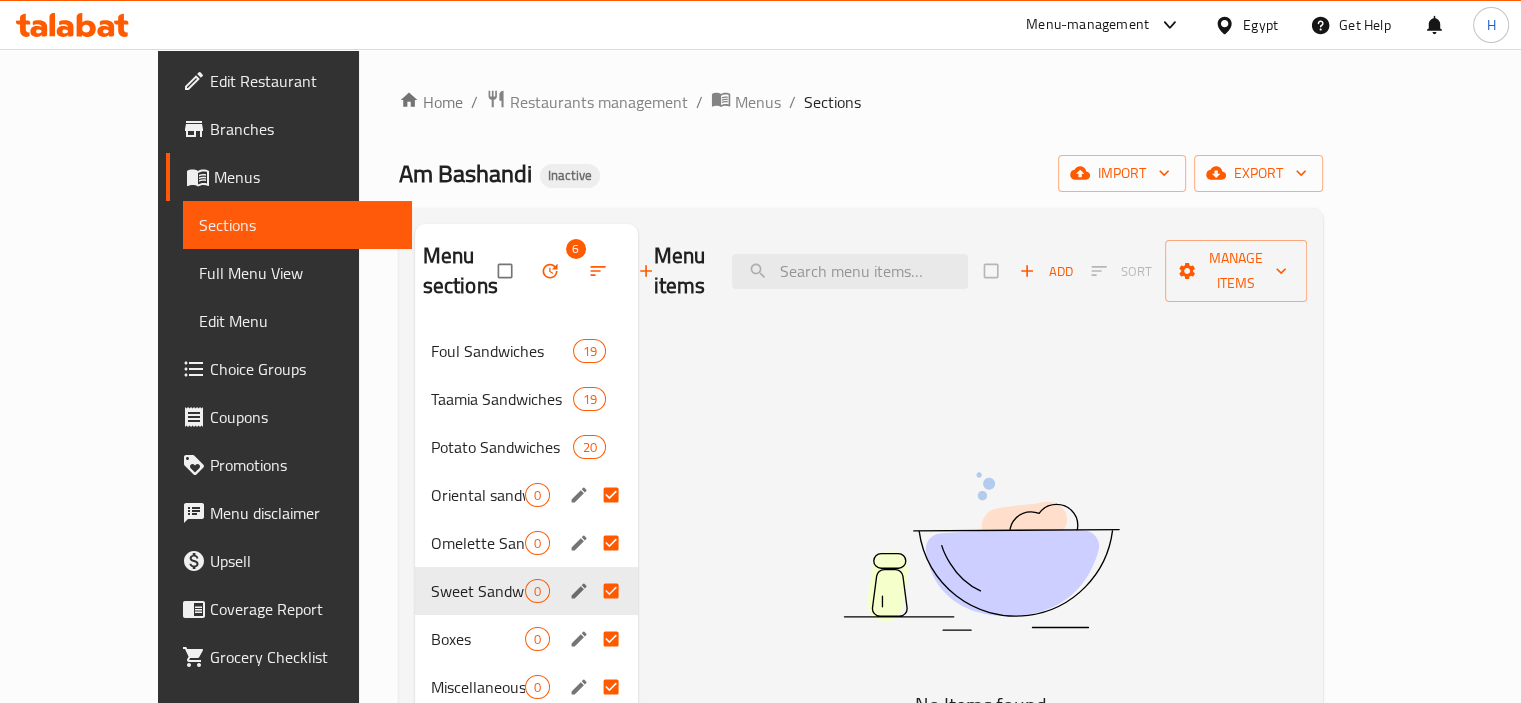 click at bounding box center [552, 271] 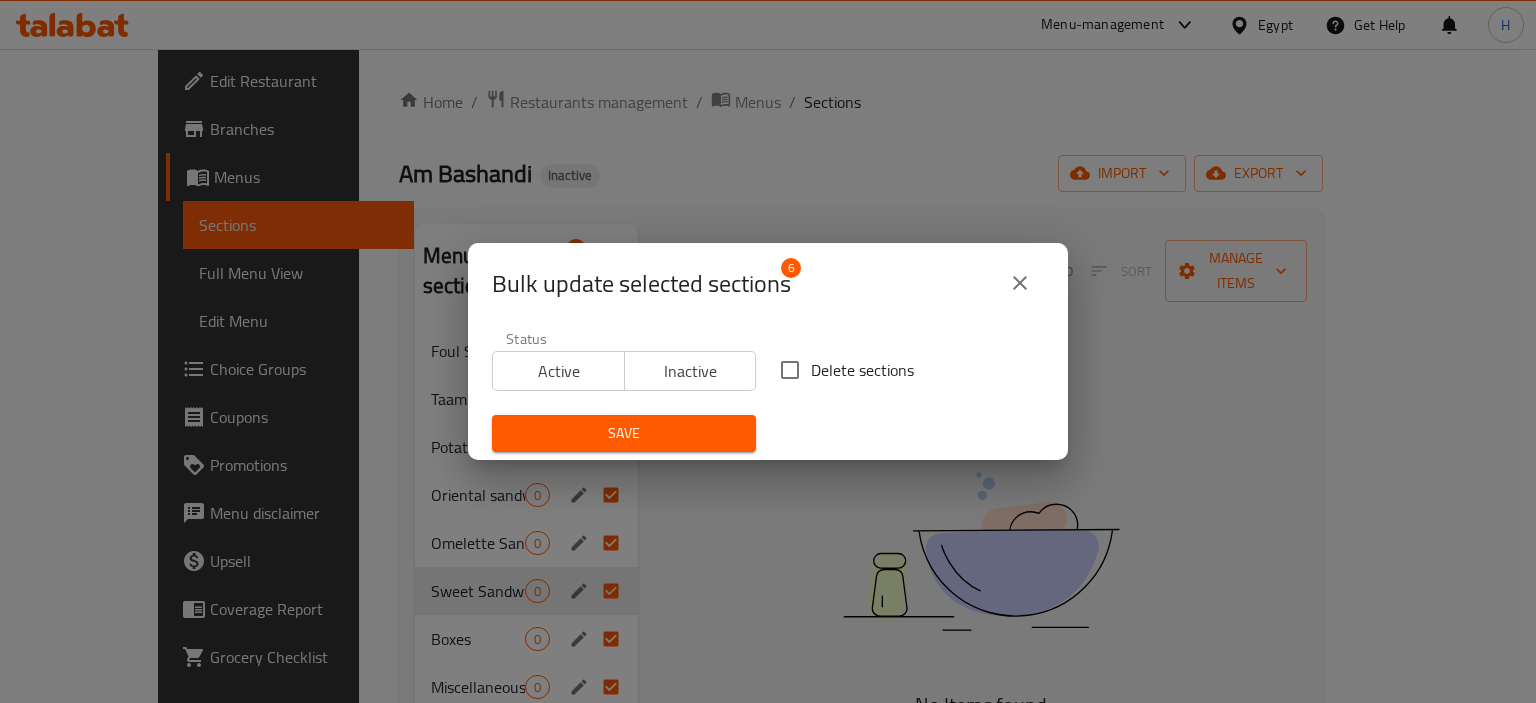click on "Delete sections" at bounding box center (790, 370) 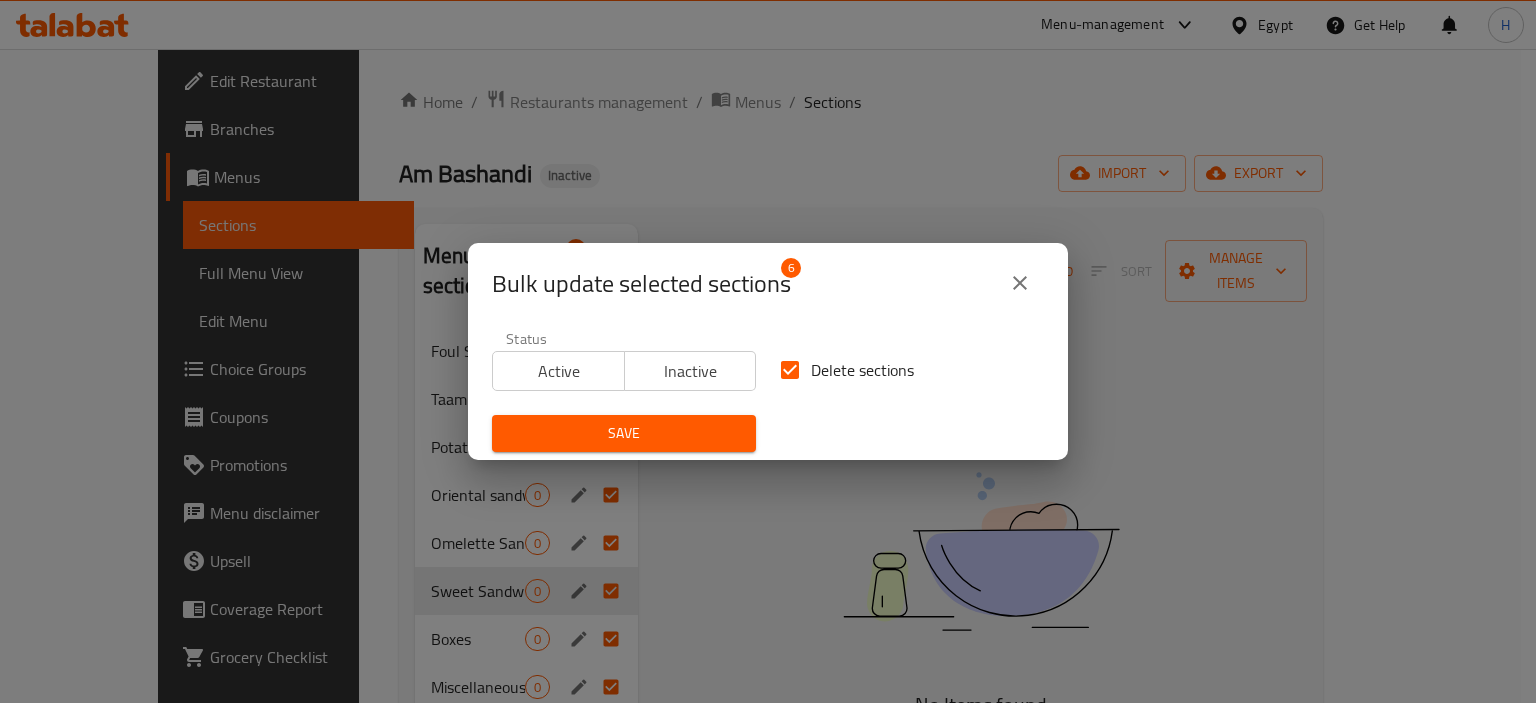 click on "Save" at bounding box center [624, 433] 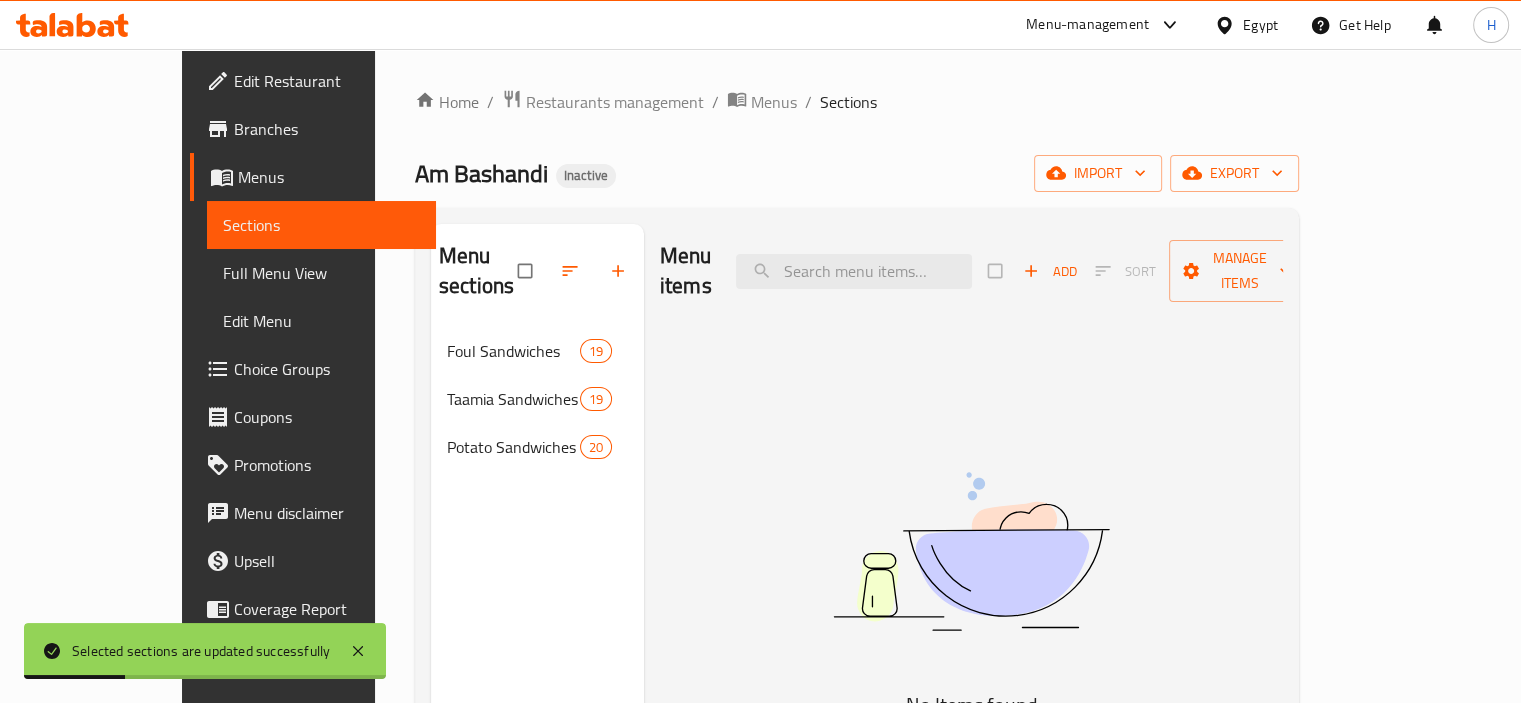 click on "Full Menu View" at bounding box center (321, 273) 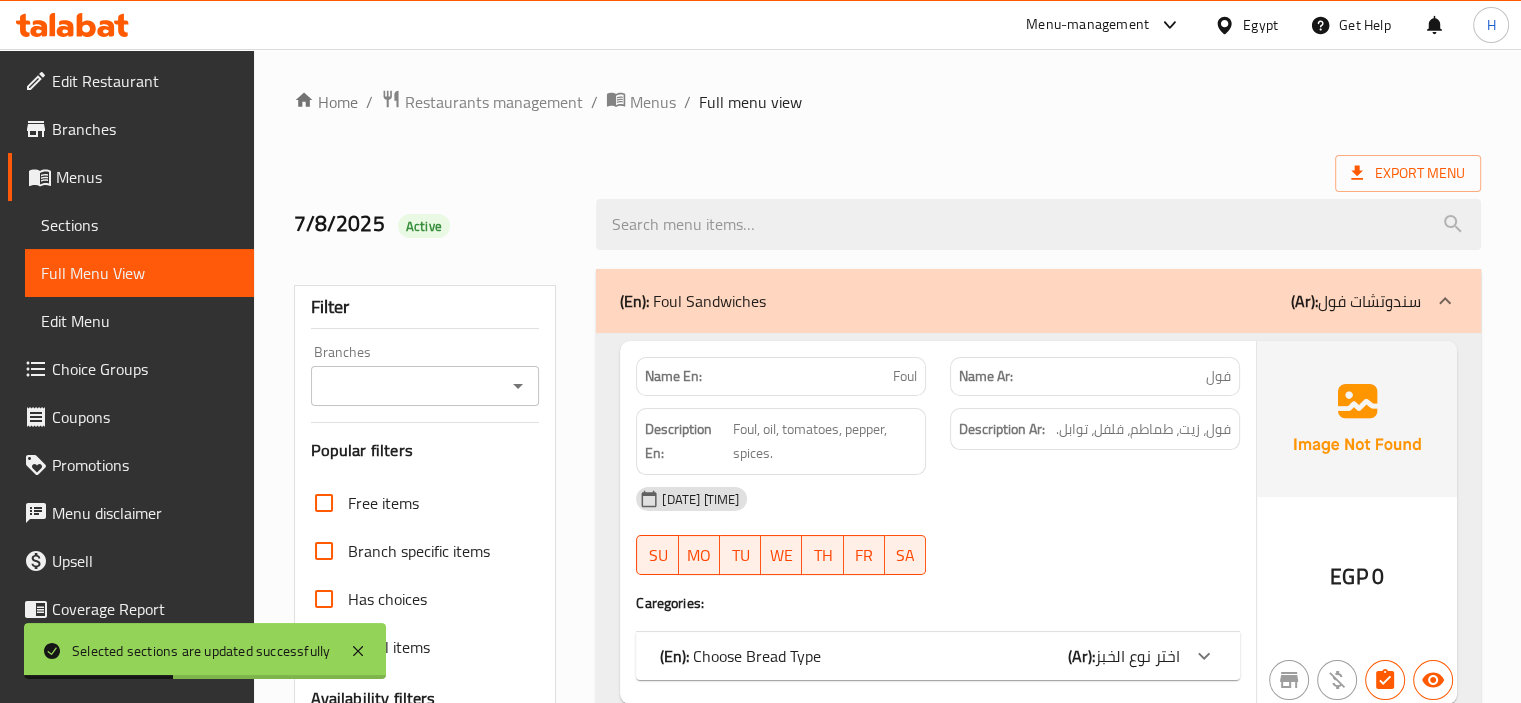 click on "(En):   Foul Sandwiches (Ar): سندوتشات فول" at bounding box center (1020, 301) 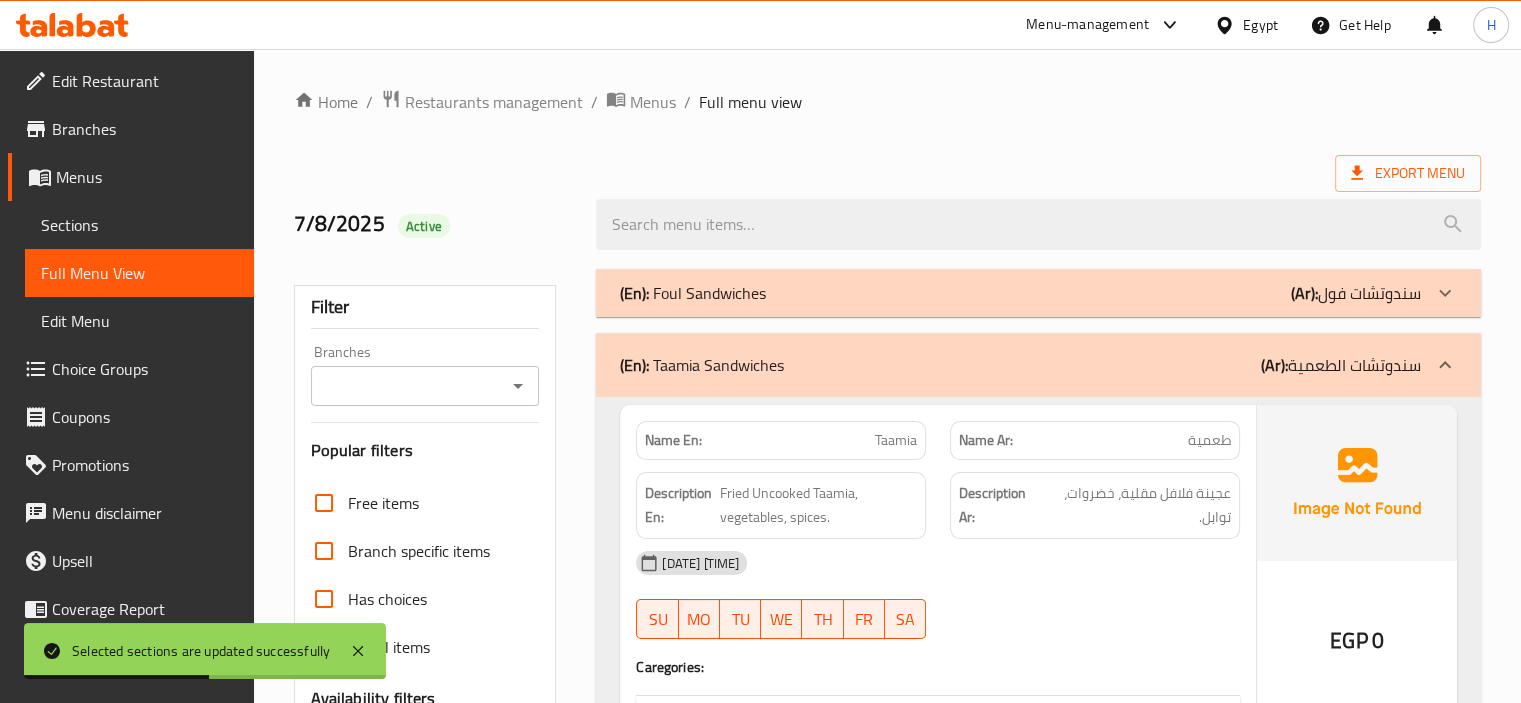 click on "(En):   Taamia Sandwiches (Ar): سندوتشات الطعمية" at bounding box center [1020, 365] 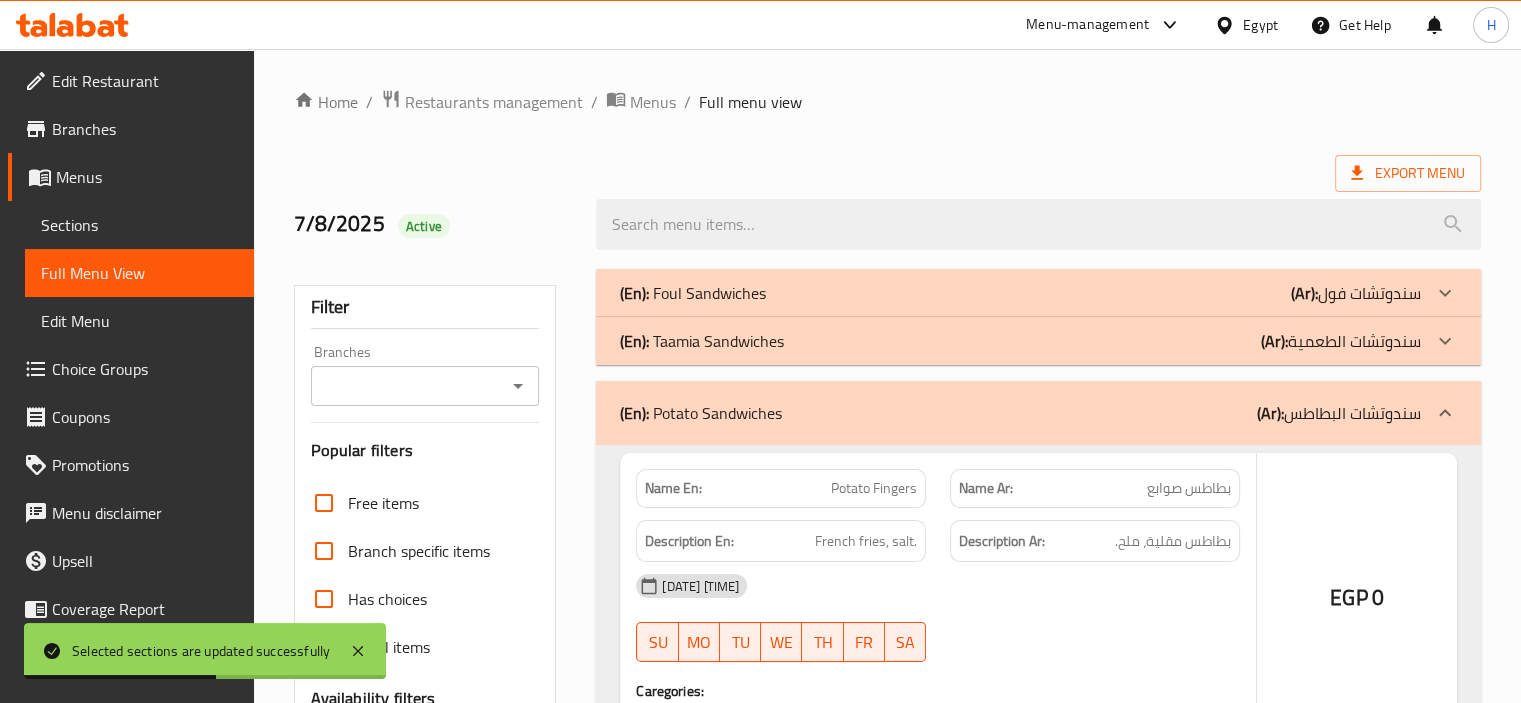 scroll, scrollTop: 450, scrollLeft: 0, axis: vertical 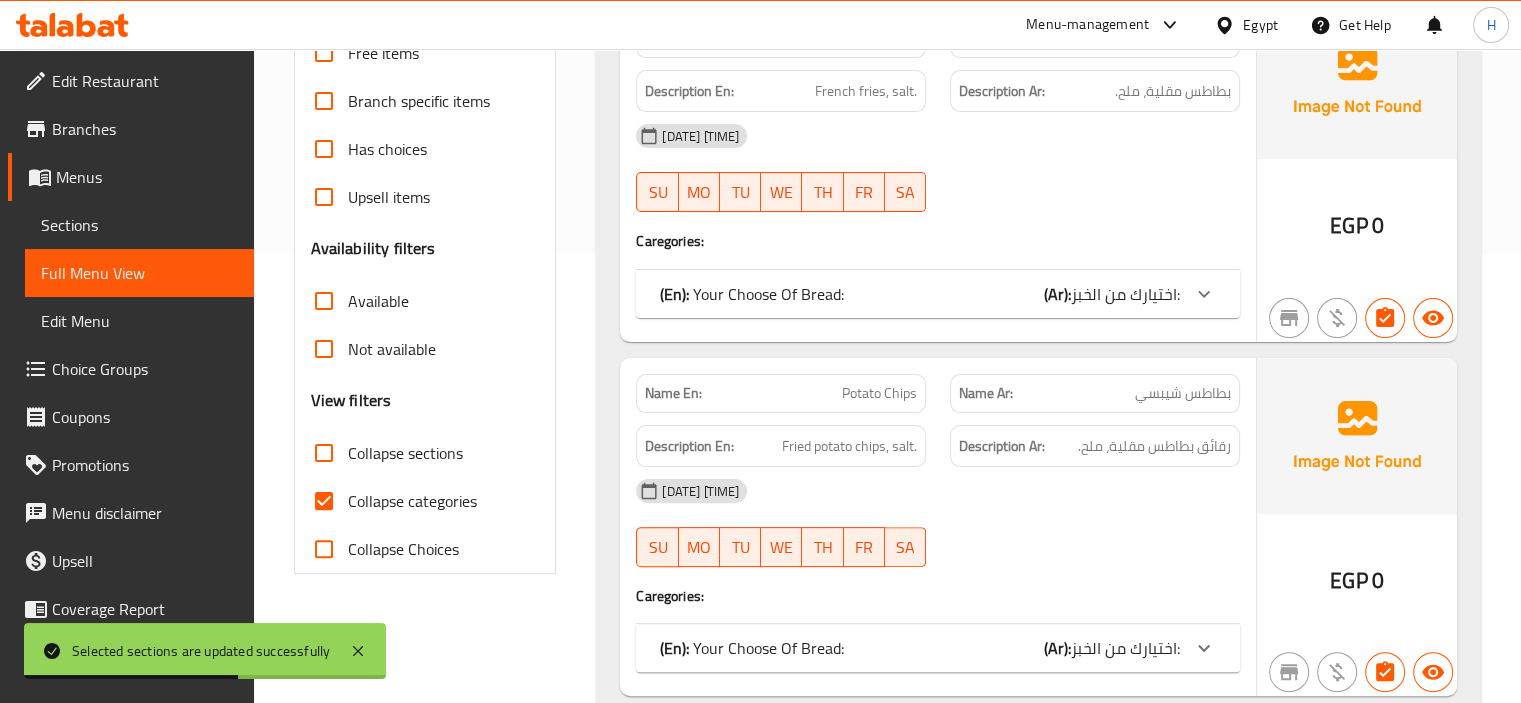 click on "Collapse categories" at bounding box center [324, 501] 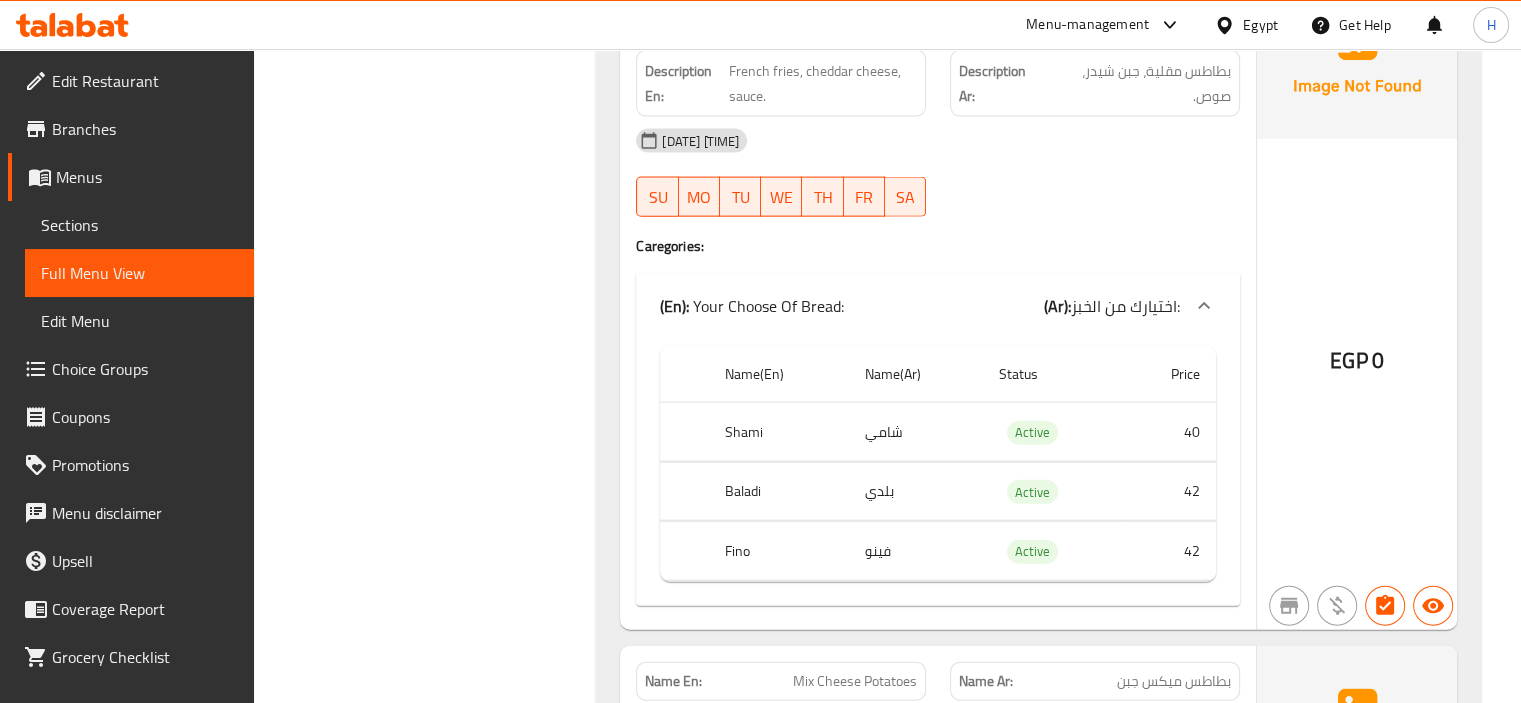 scroll, scrollTop: 12162, scrollLeft: 0, axis: vertical 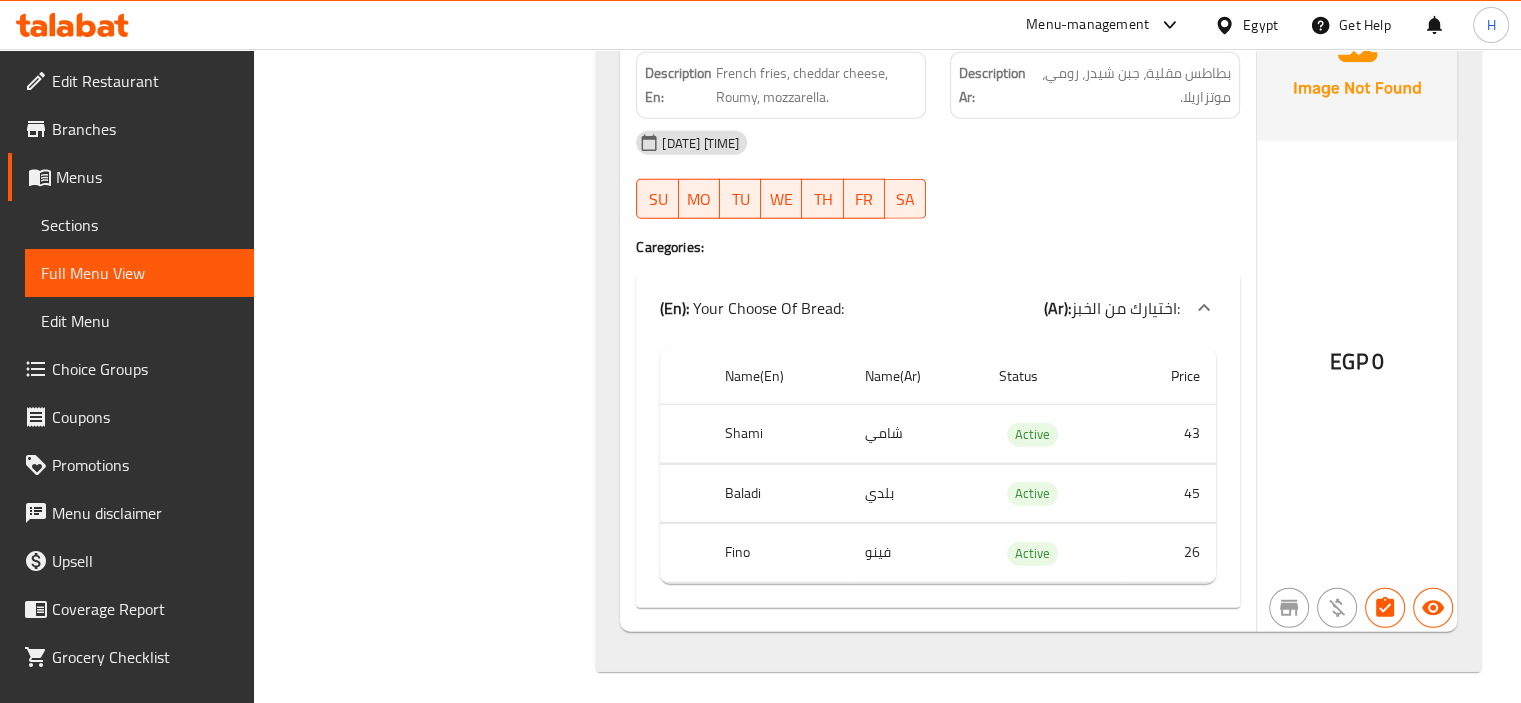 click on "Filter Branches Branches Popular filters Free items Branch specific items Has choices Upsell items Availability filters Available Not available View filters Collapse sections Collapse categories Collapse Choices" at bounding box center (433, -5937) 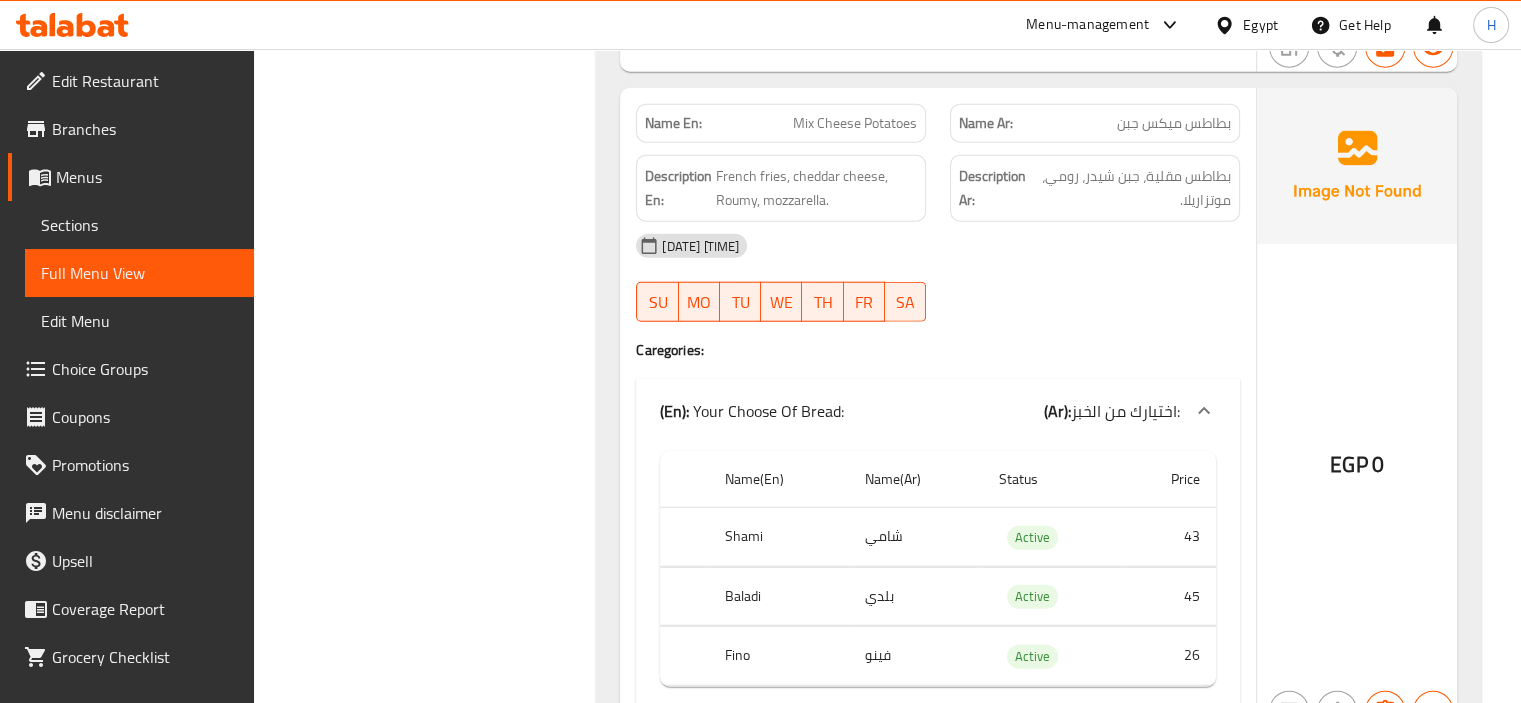 scroll, scrollTop: 12690, scrollLeft: 0, axis: vertical 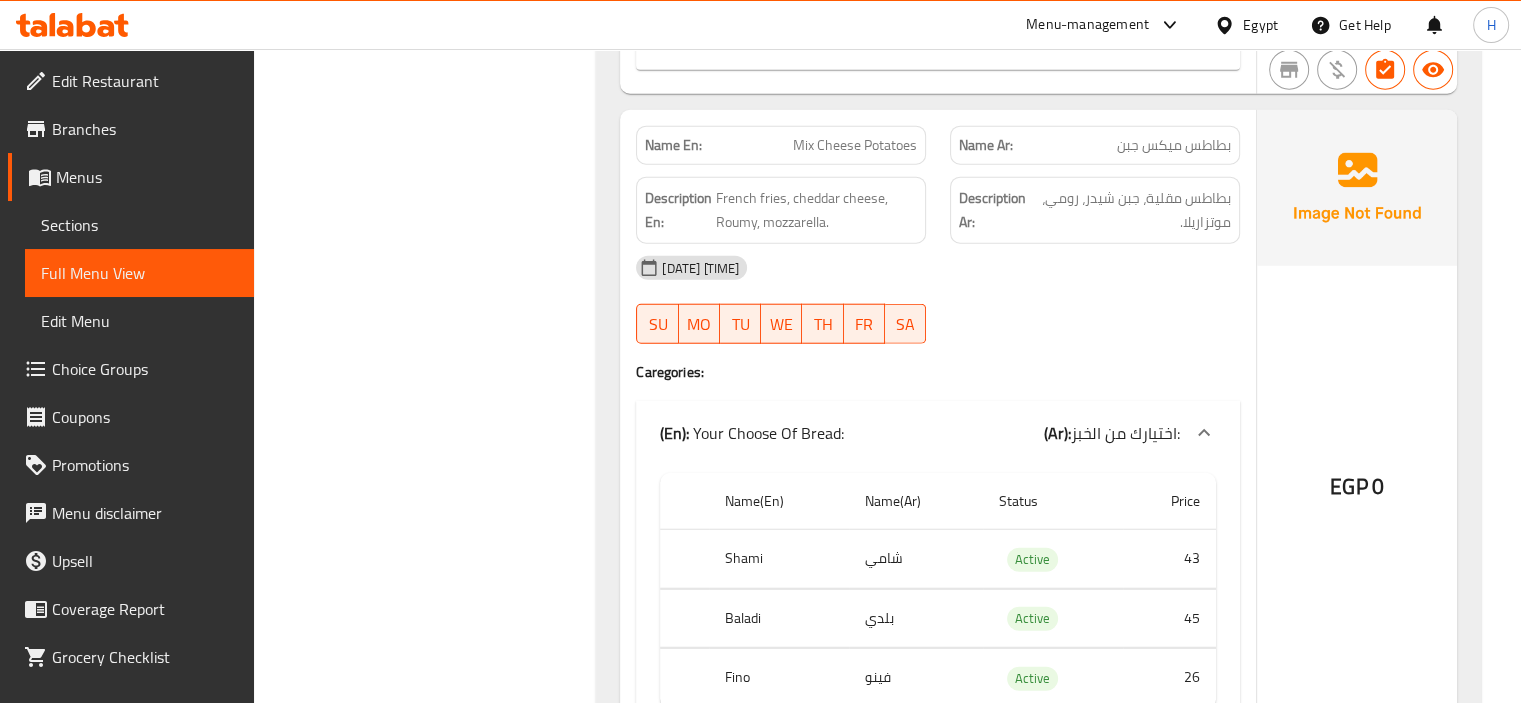 click on "Mix Cheese Potatoes" at bounding box center (855, 145) 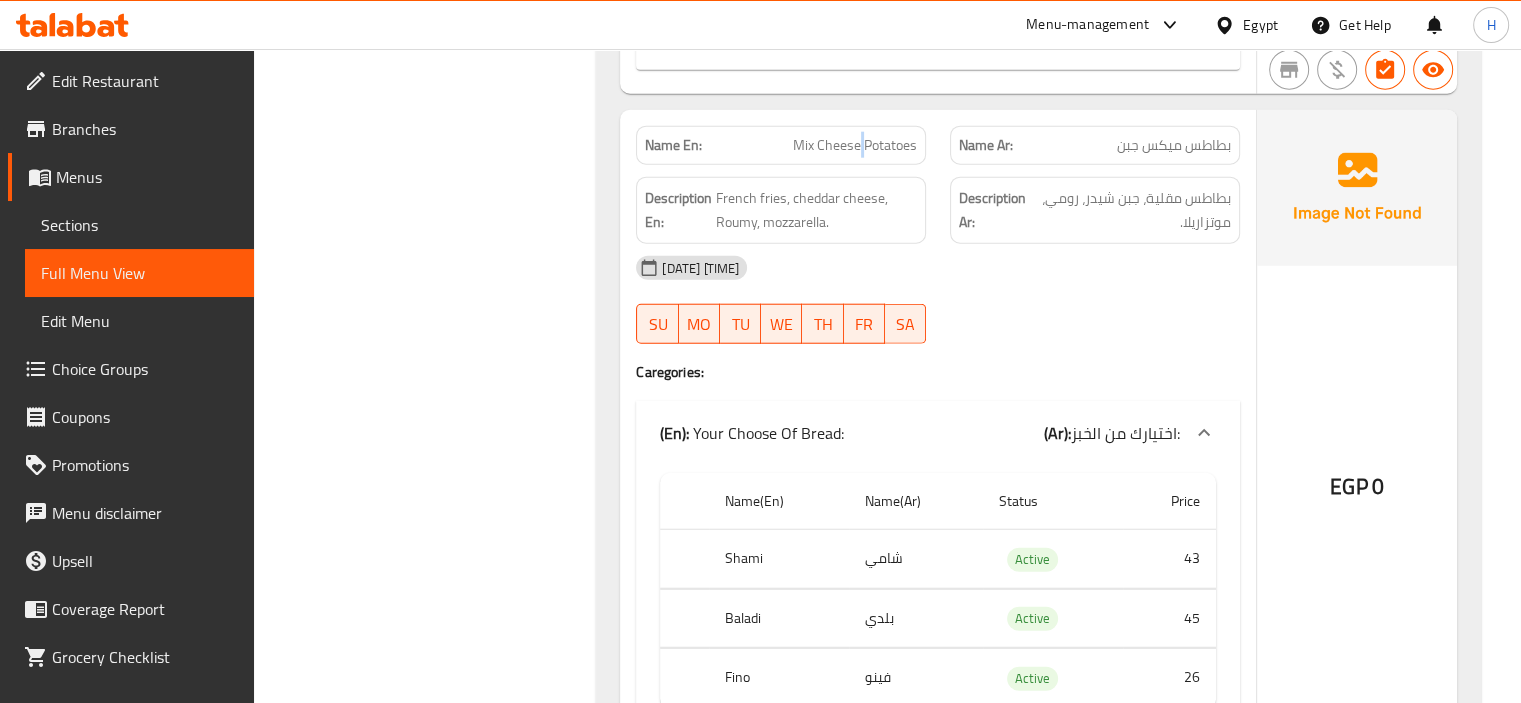 click on "Mix Cheese Potatoes" at bounding box center [855, 145] 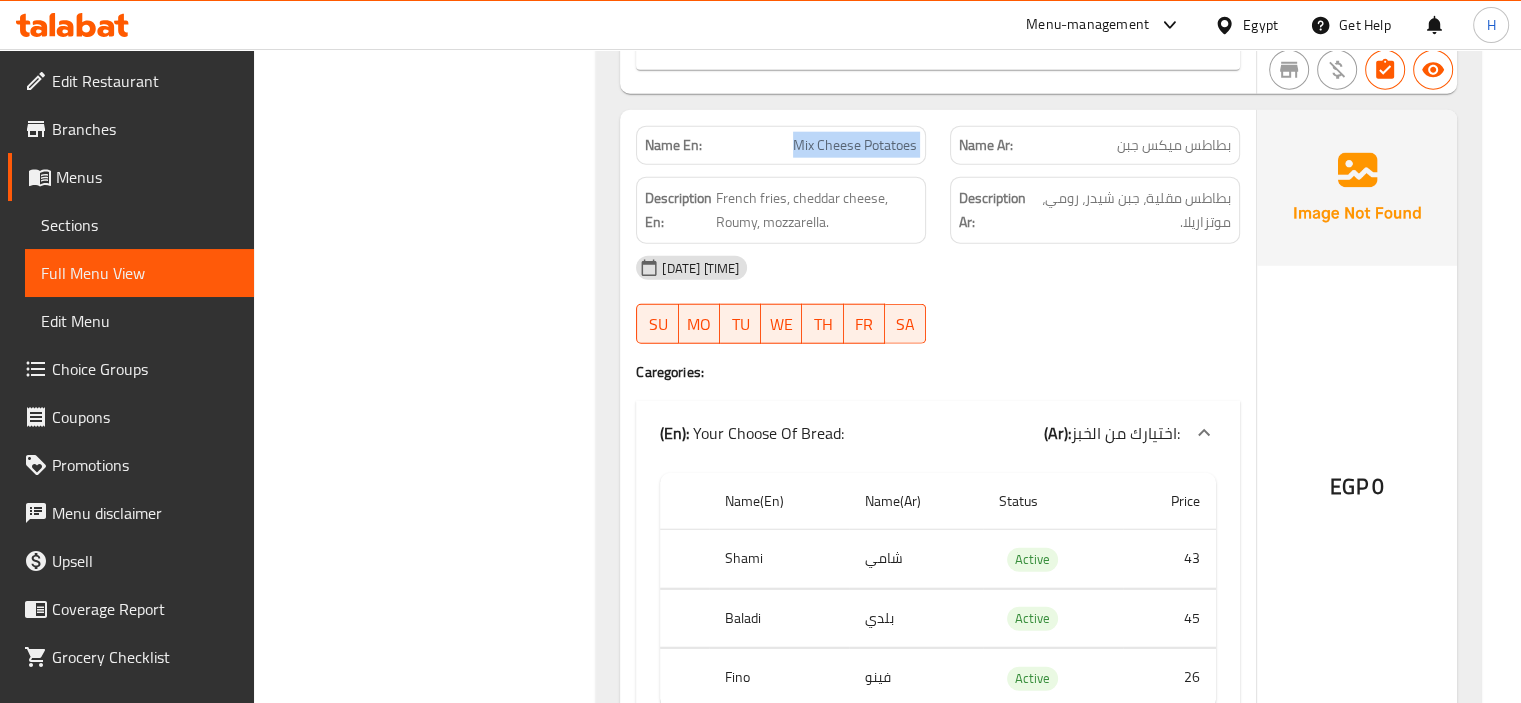click on "Mix Cheese Potatoes" at bounding box center (855, 145) 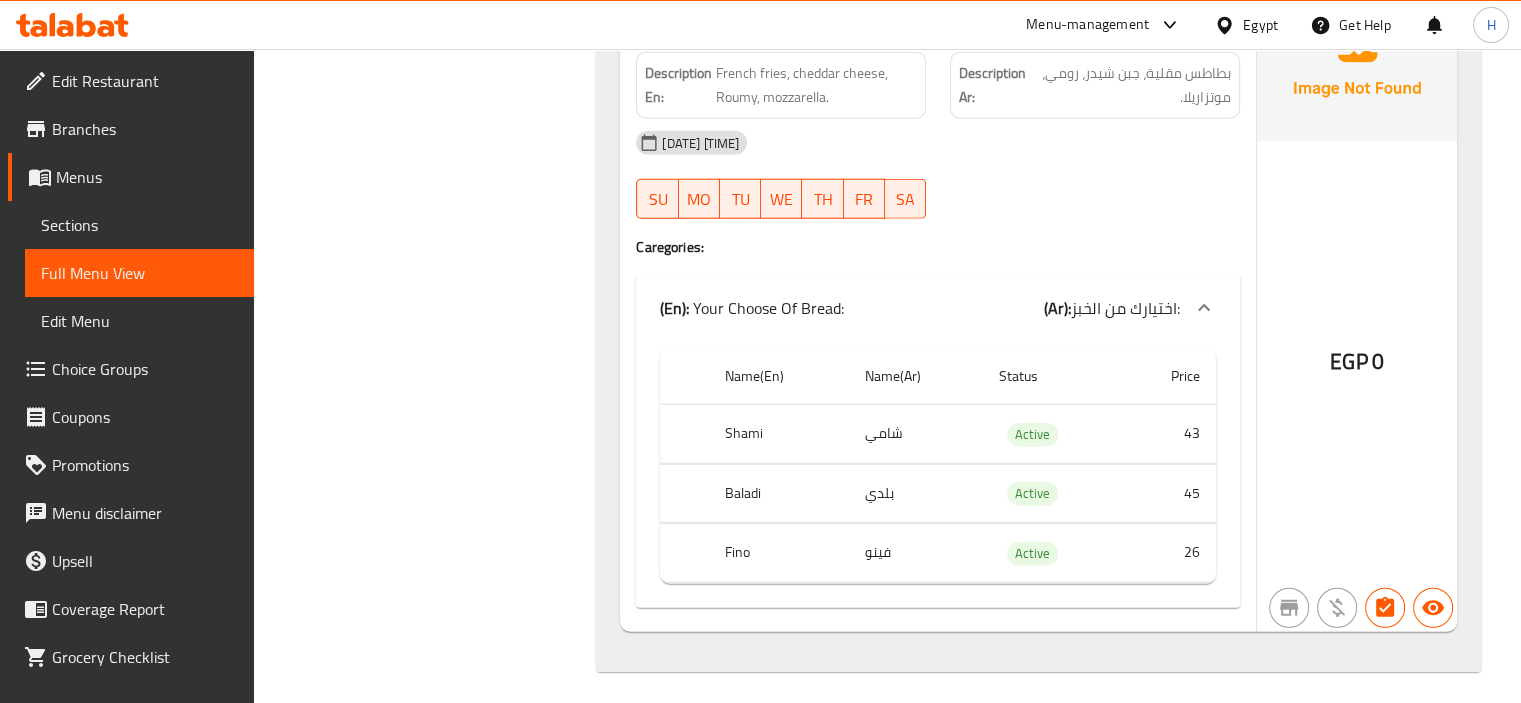 click on "Name En: Mix Cheese Potatoes Name Ar: بطاطس ميكس جبن Description En: French fries, cheddar cheese, Roumy, mozzarella. Description Ar: بطاطس مقلية، جبن شيدر، رومي، موتزاريلا. 07-08-2025 12:47 AM SU MO TU WE TH FR SA Caregories: (En):   Your Choose Of Bread: (Ar): اختيارك من الخبز: Name(En) Name(Ar) Status Price Shami شامي Active 43 Baladi بلدي  Active 45 Fino فينو Active 26" at bounding box center [938, 308] 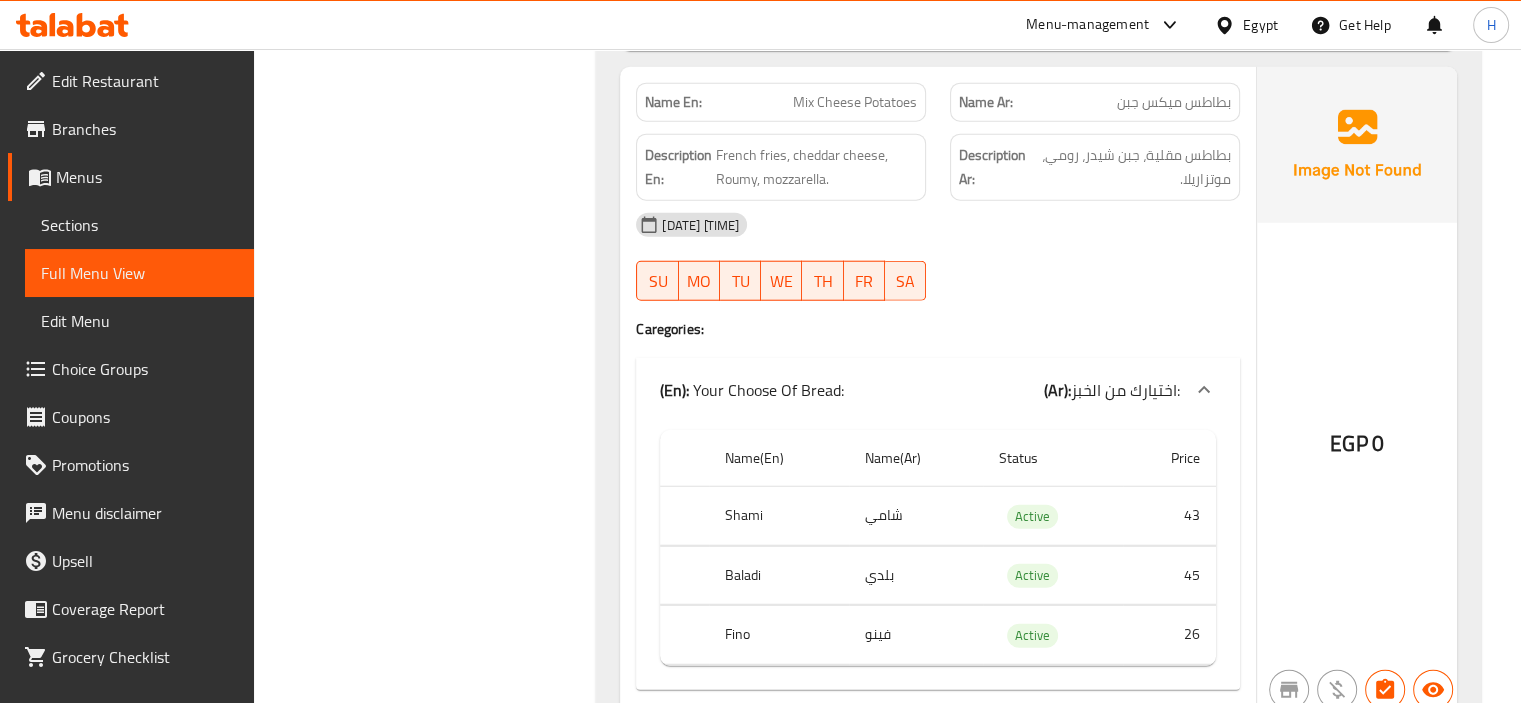 scroll, scrollTop: 12732, scrollLeft: 0, axis: vertical 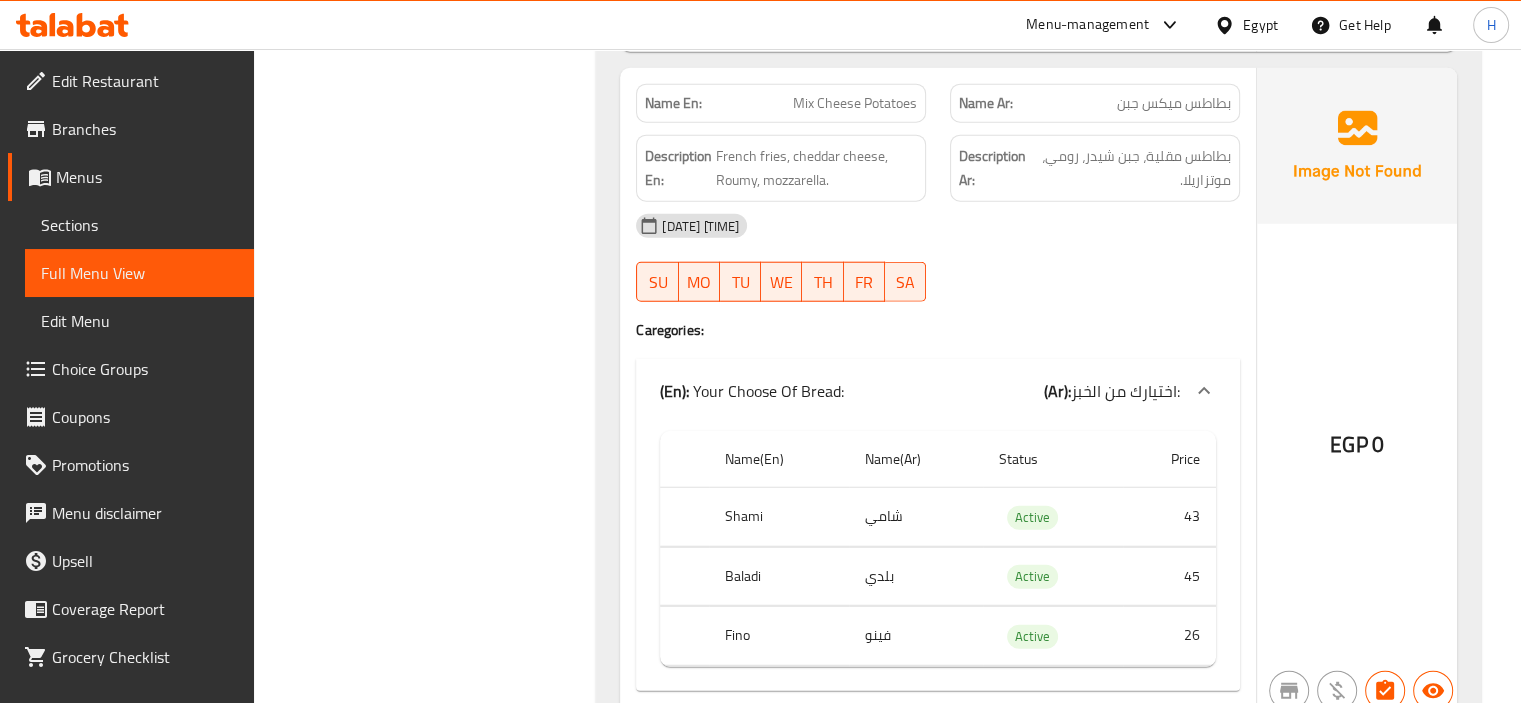 click on "Filter Branches Branches Popular filters Free items Branch specific items Has choices Upsell items Availability filters Available Not available View filters Collapse sections Collapse categories Collapse Choices" at bounding box center [433, -5854] 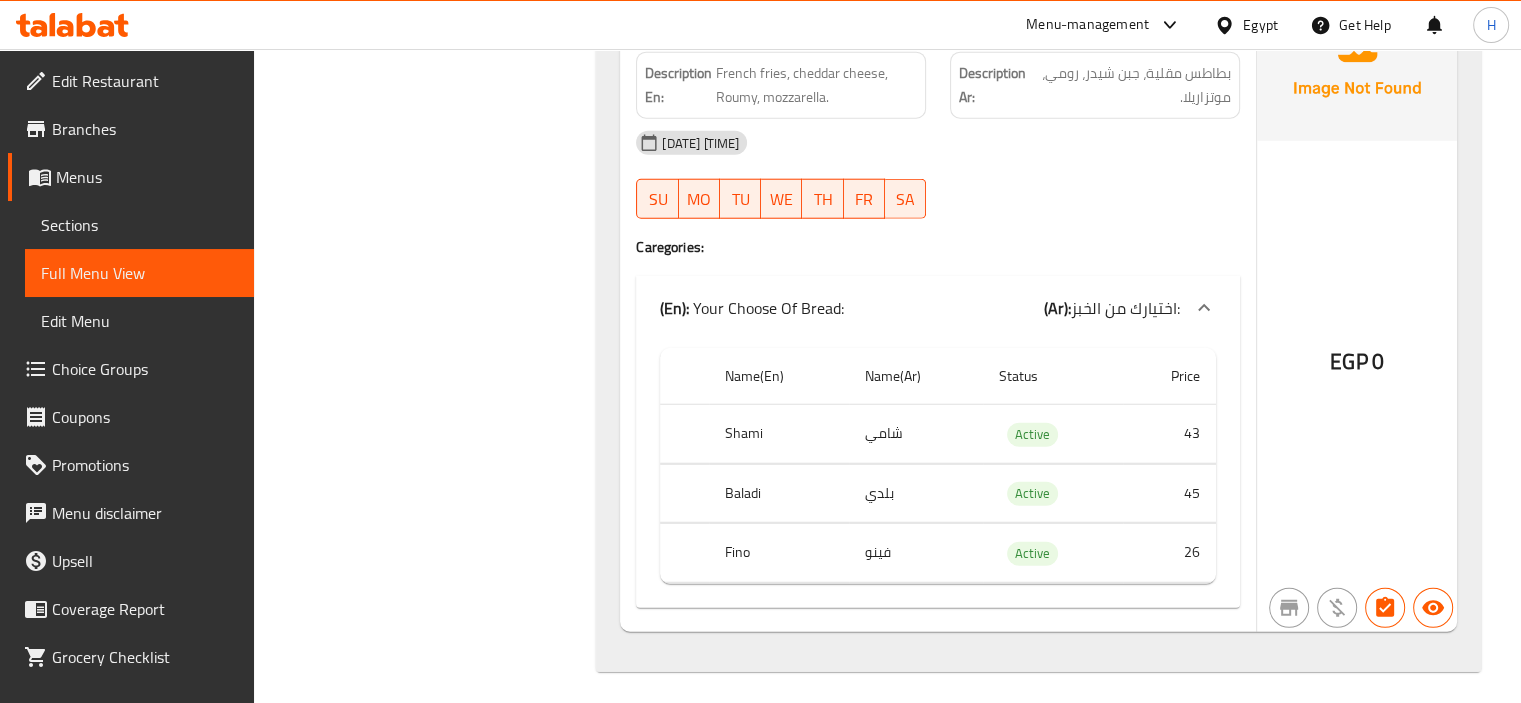 scroll, scrollTop: 12644, scrollLeft: 0, axis: vertical 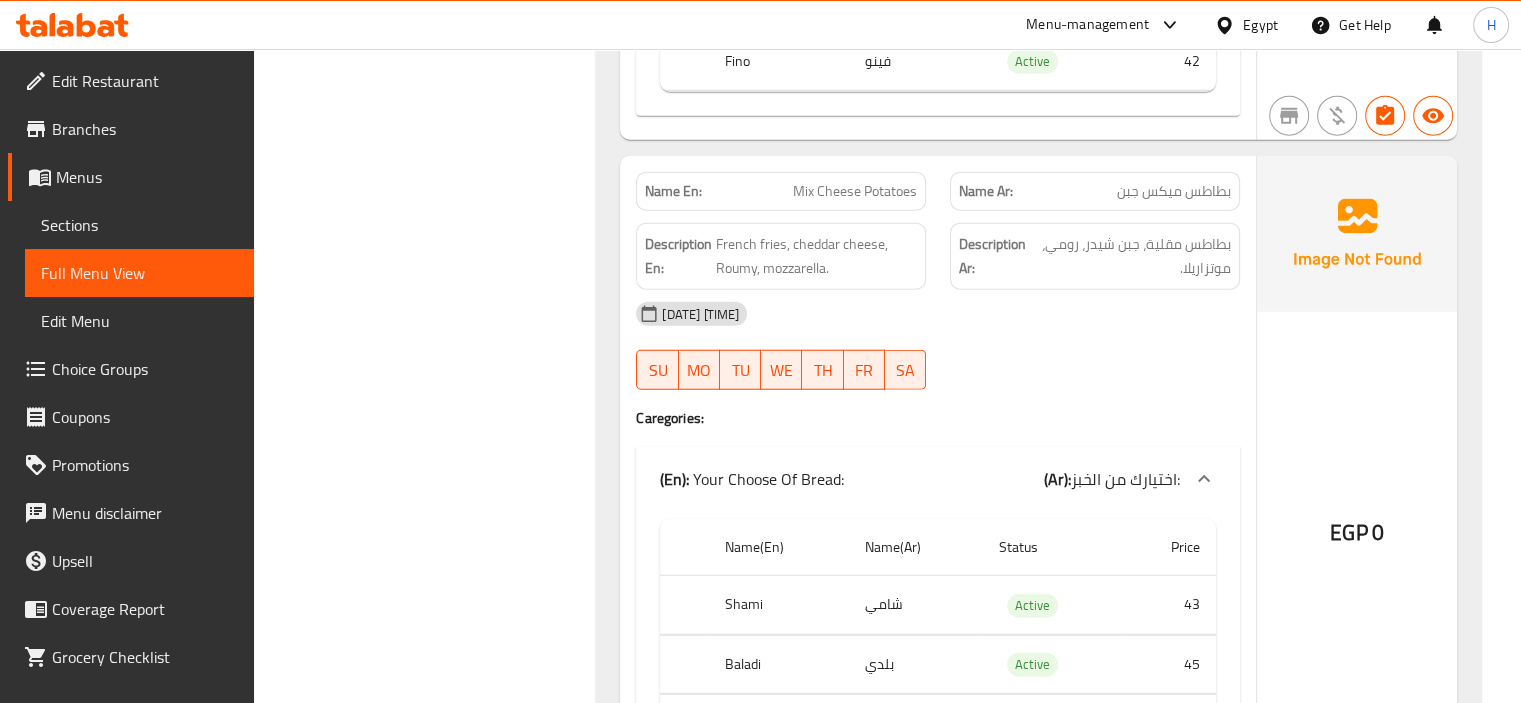click on "Mix Cheese Potatoes" at bounding box center (855, 191) 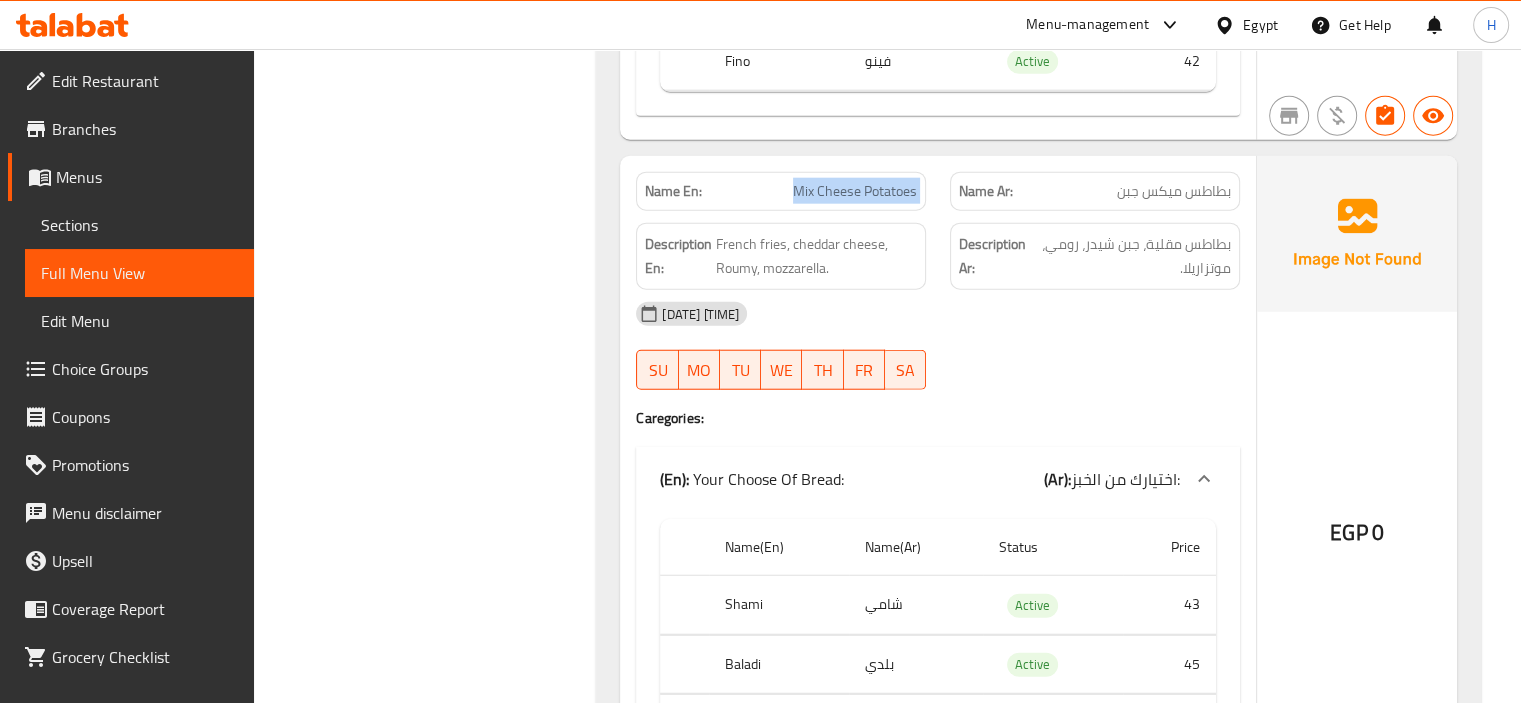 click on "Mix Cheese Potatoes" at bounding box center [855, 191] 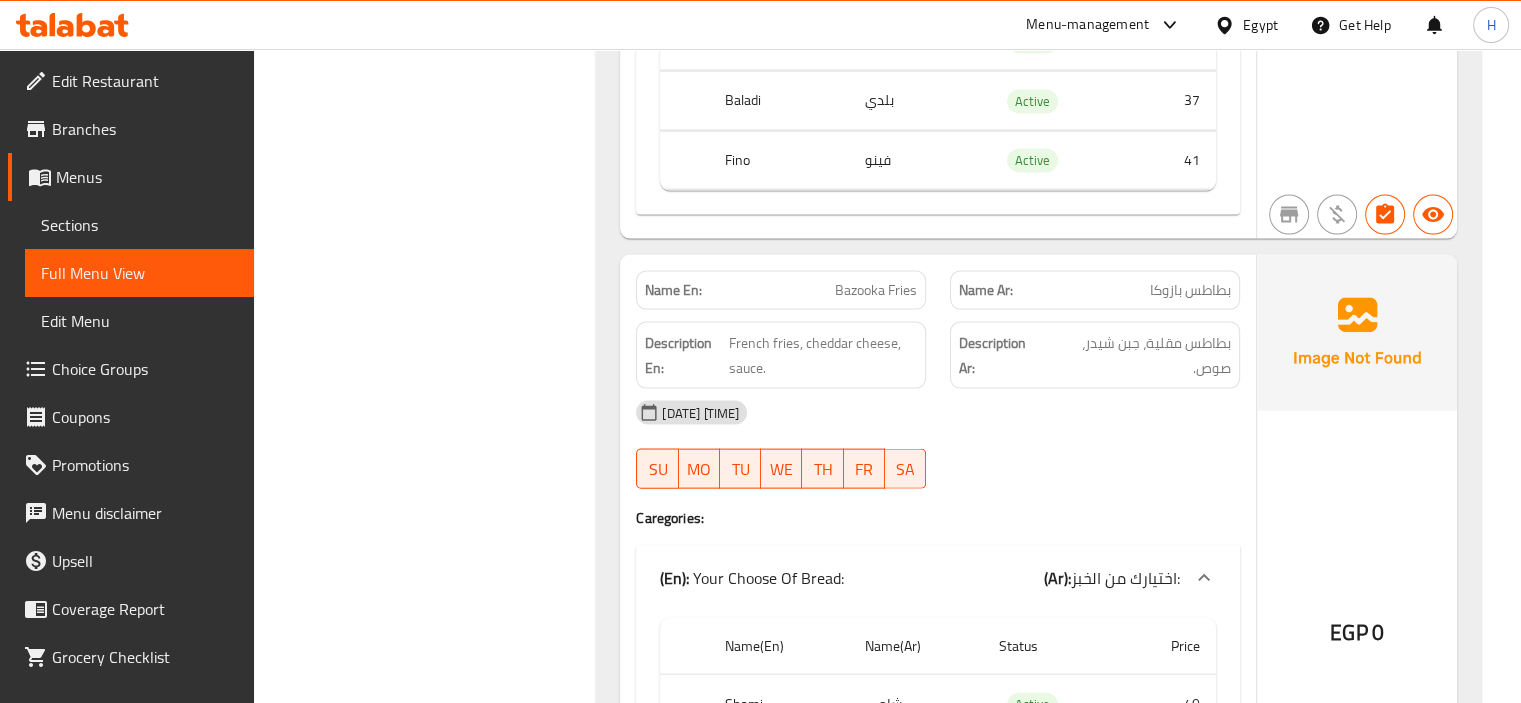 scroll, scrollTop: 11851, scrollLeft: 0, axis: vertical 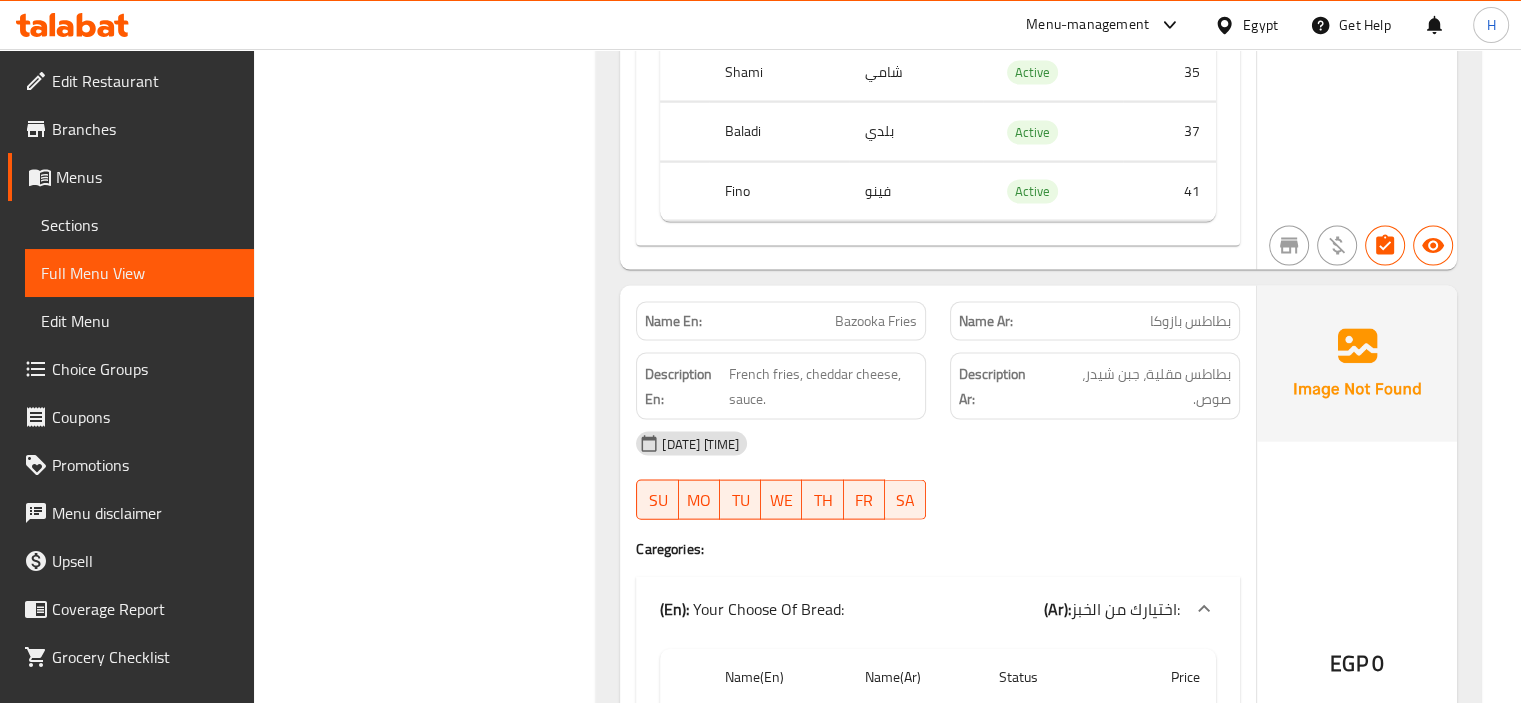 click on "Bazooka Fries" at bounding box center (876, 321) 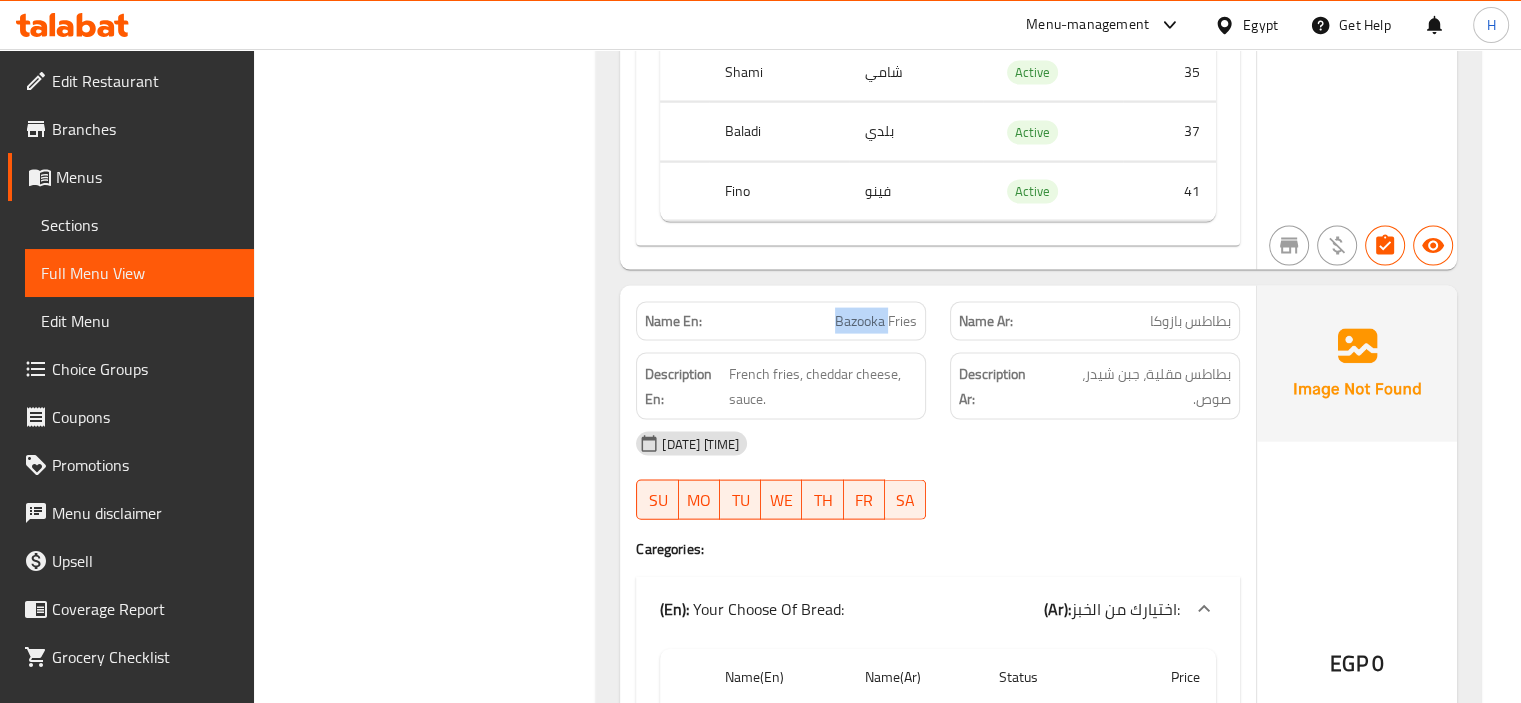click on "Bazooka Fries" at bounding box center (876, 321) 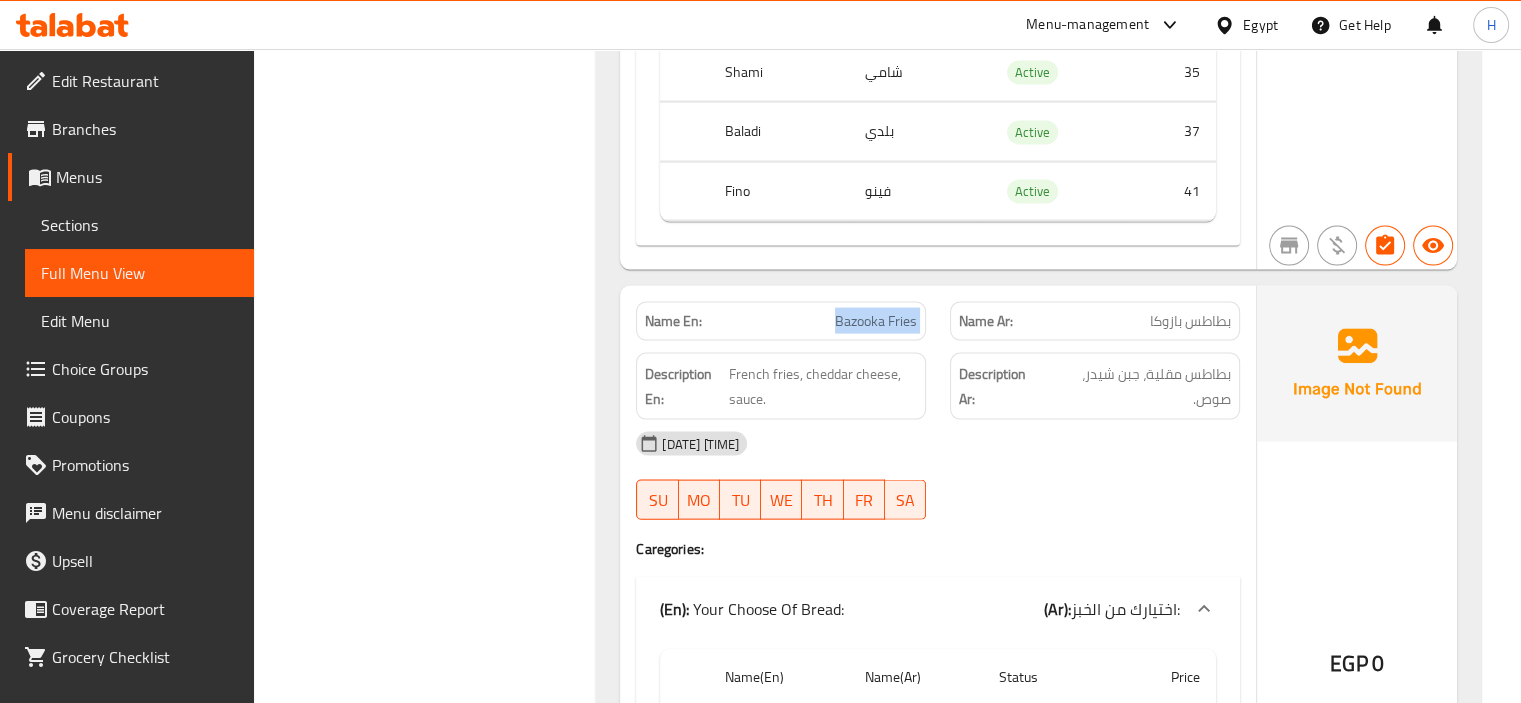 click on "Bazooka Fries" at bounding box center (876, 321) 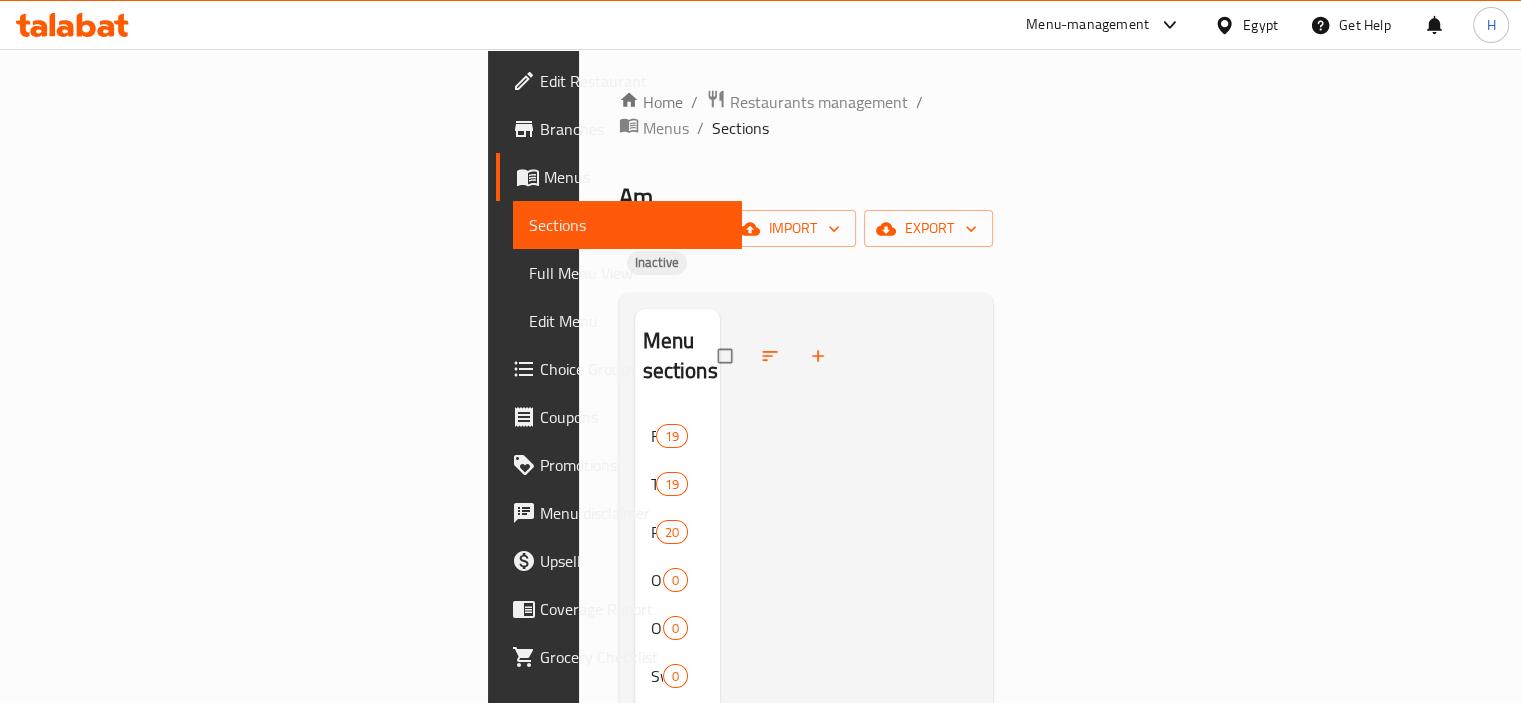 scroll, scrollTop: 188, scrollLeft: 0, axis: vertical 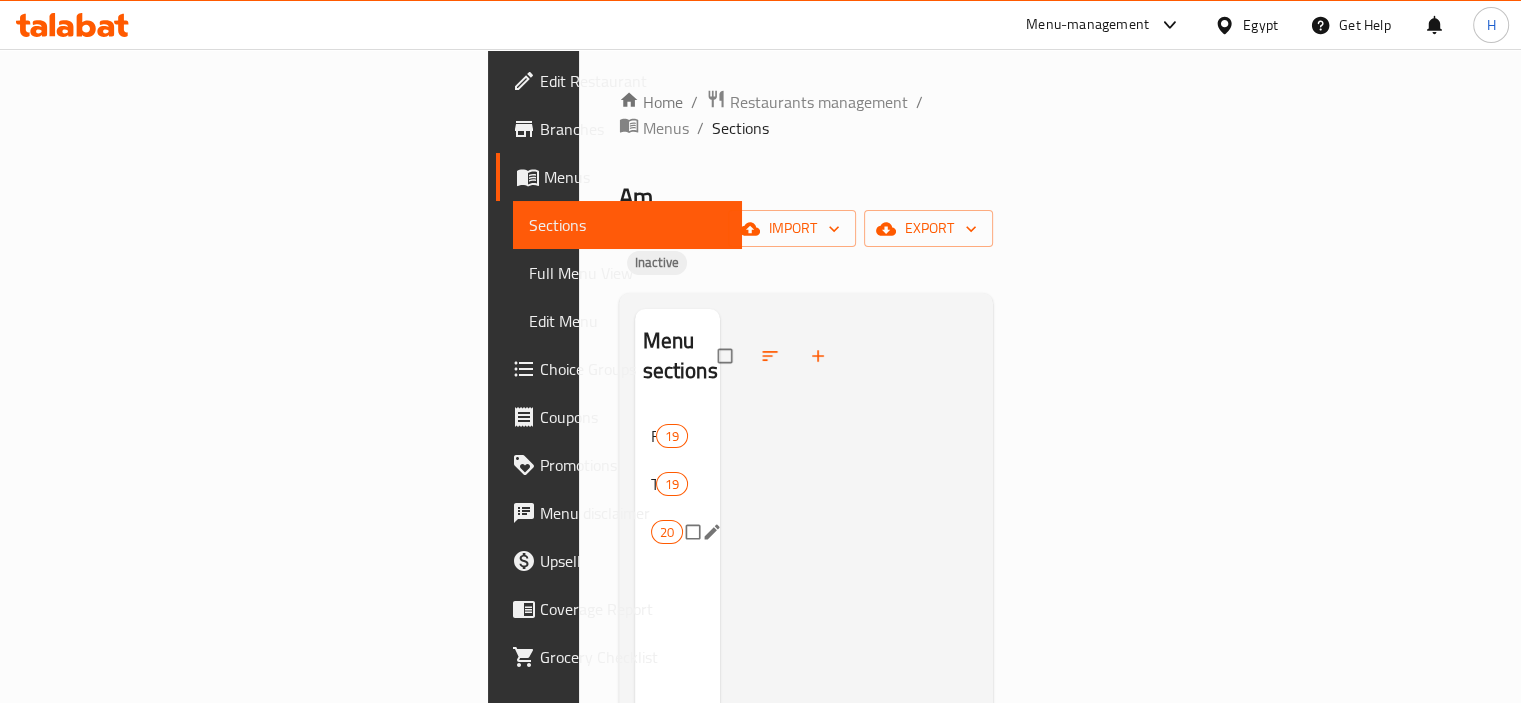 click on "Potato Sandwiches" at bounding box center [651, 532] 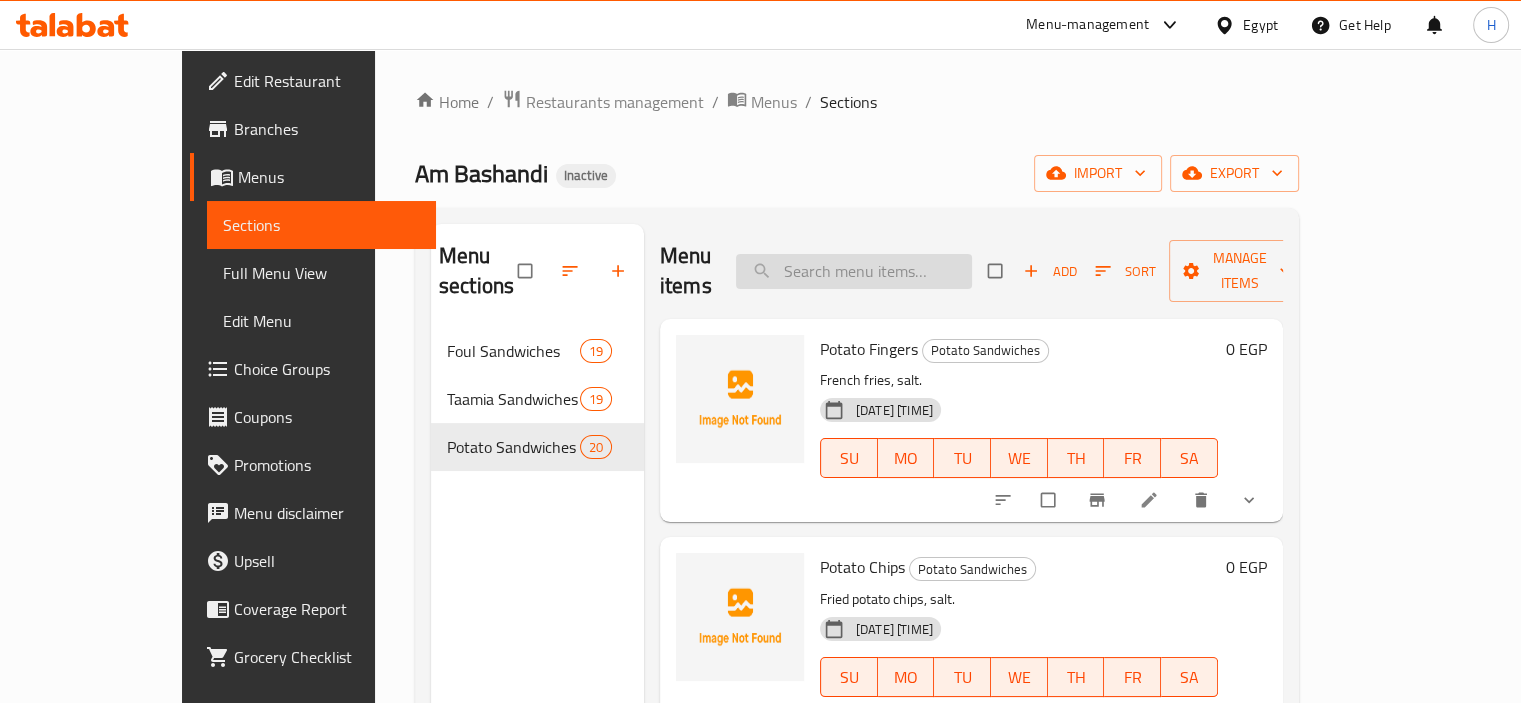 click at bounding box center [854, 271] 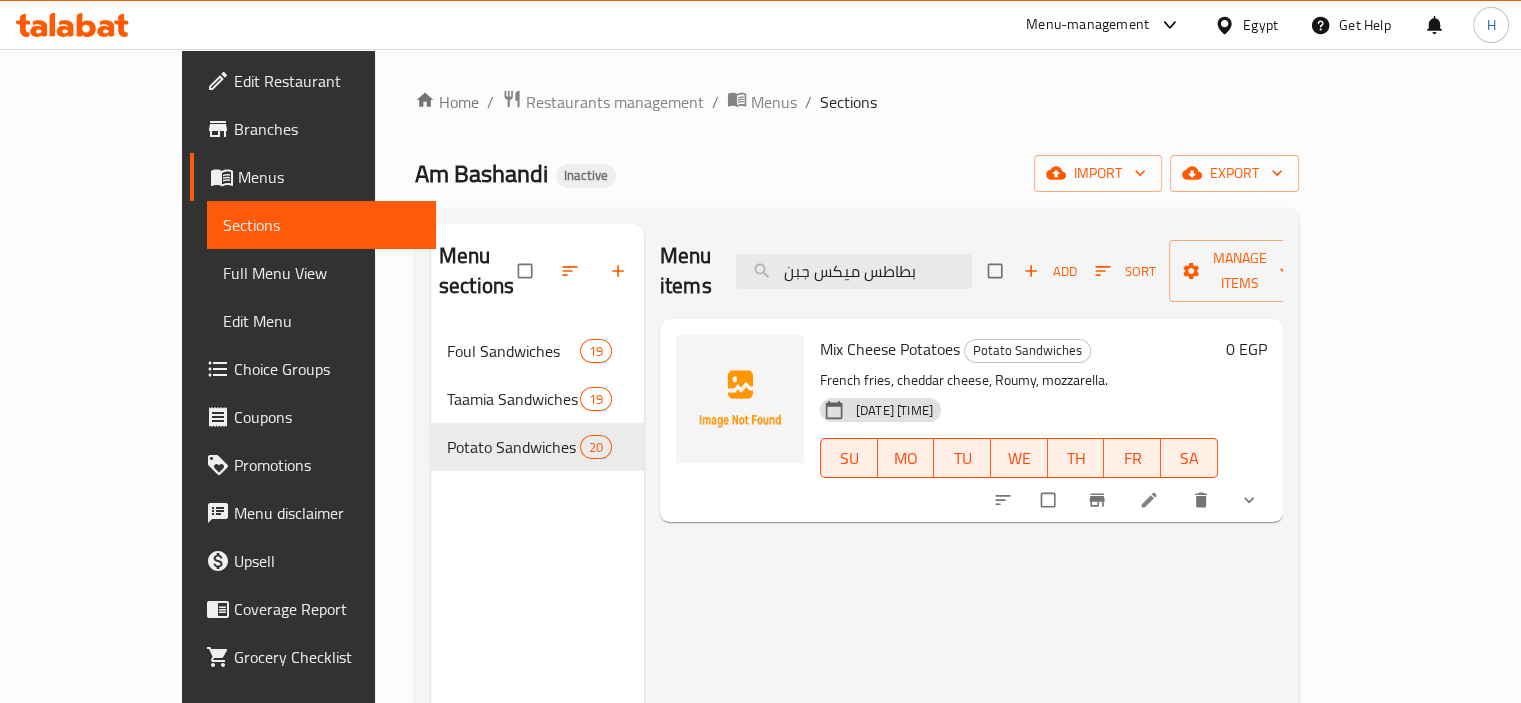 click on "Mix Cheese Potatoes" at bounding box center [890, 349] 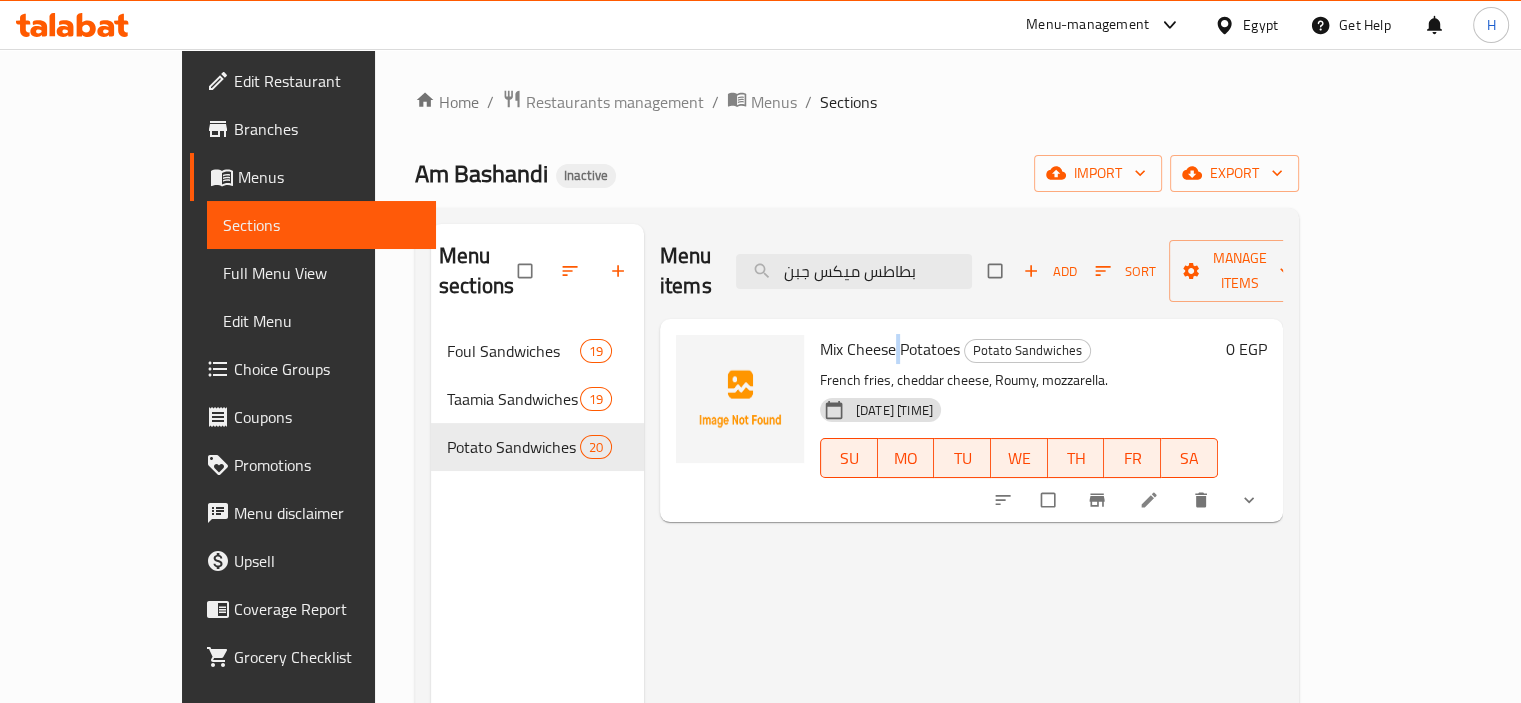 click on "Mix Cheese Potatoes" at bounding box center [890, 349] 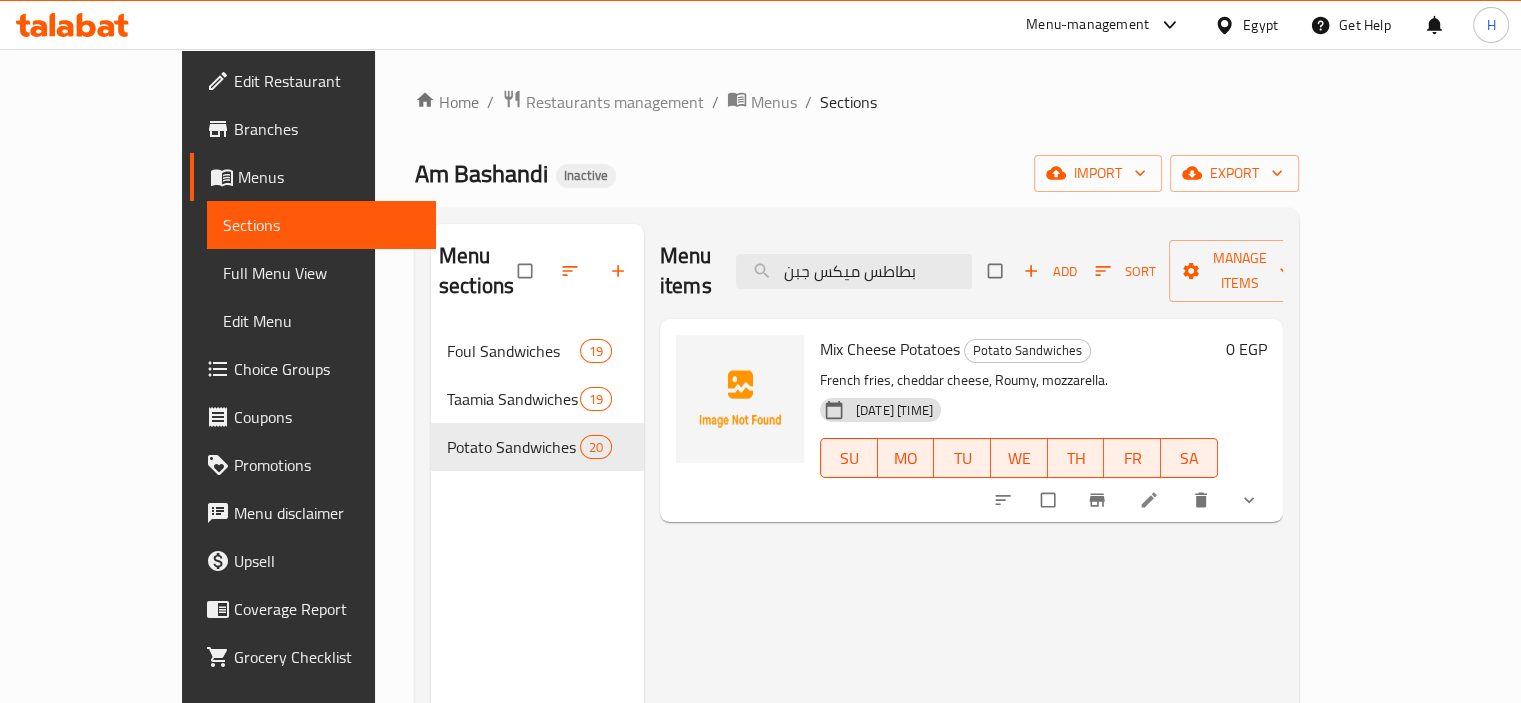 click on "Mix Cheese Potatoes" at bounding box center [890, 349] 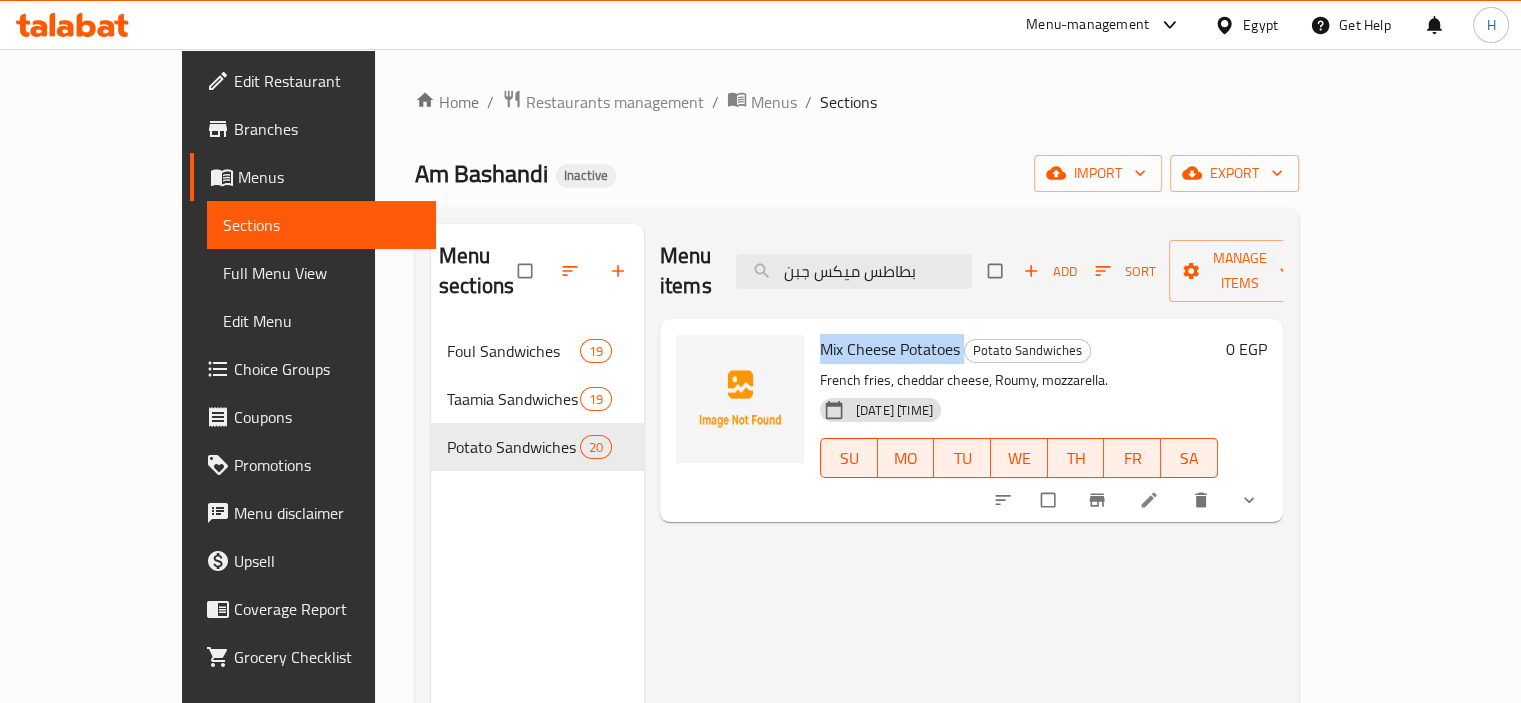 click on "Mix Cheese Potatoes" at bounding box center [890, 349] 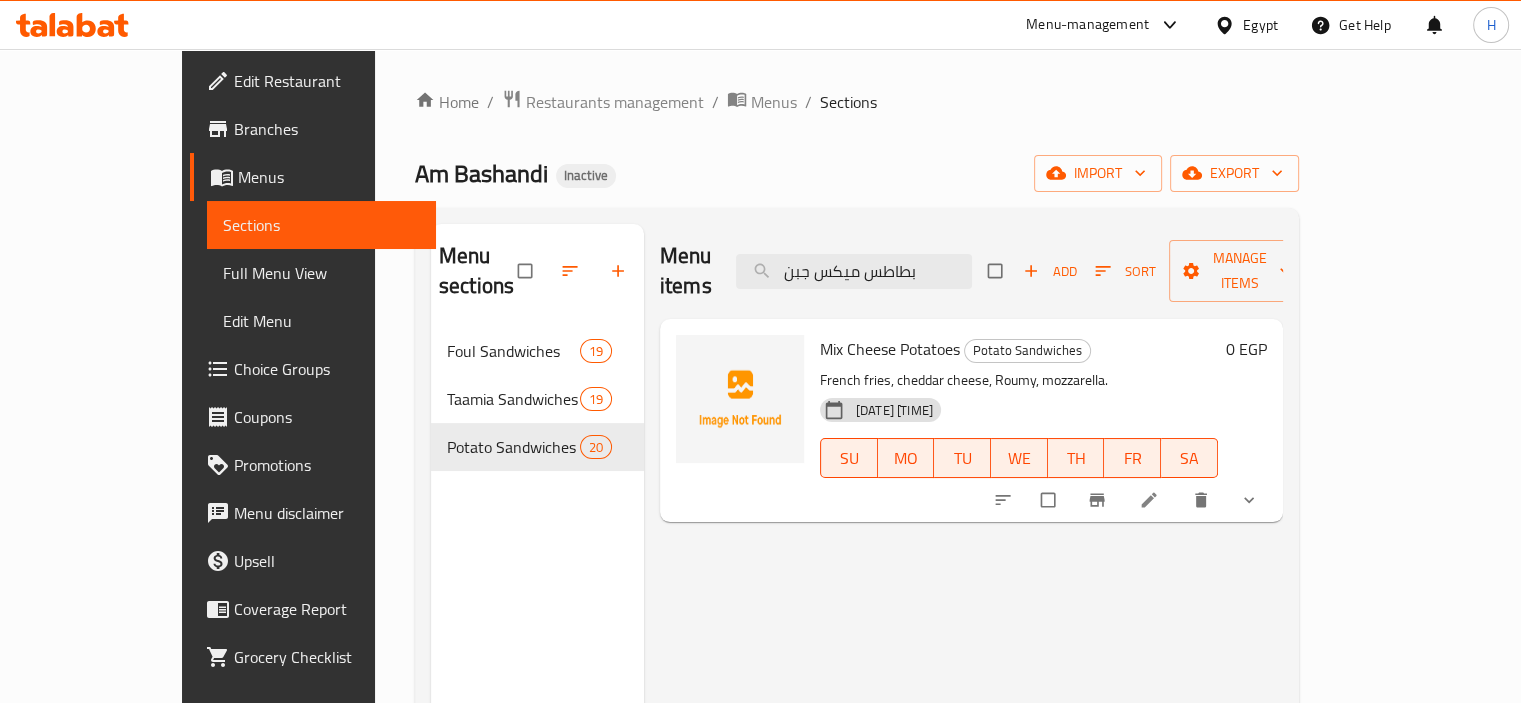 click on "Menu items بطاطس ميكس جبن Add Sort Manage items" at bounding box center [971, 271] 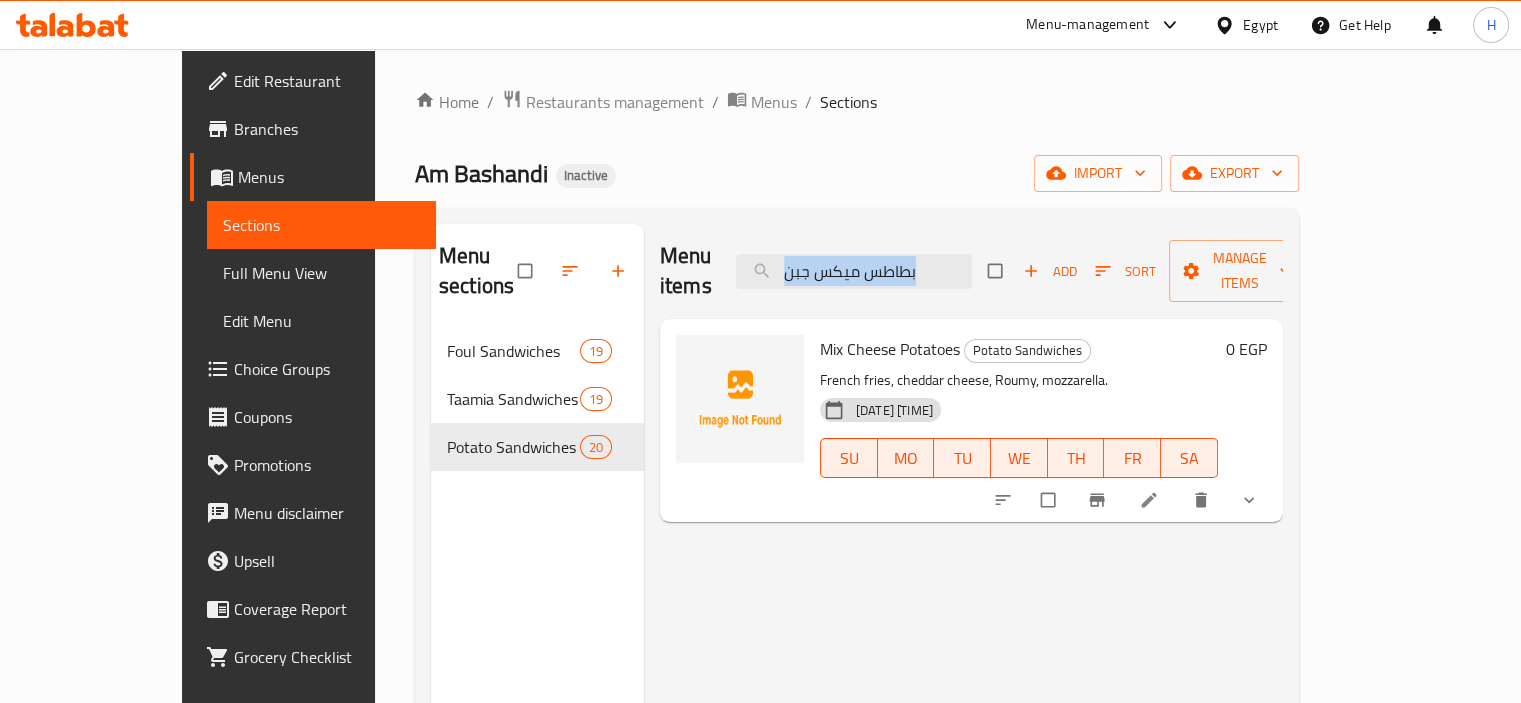 click on "Menu items بطاطس ميكس جبن Add Sort Manage items" at bounding box center (971, 271) 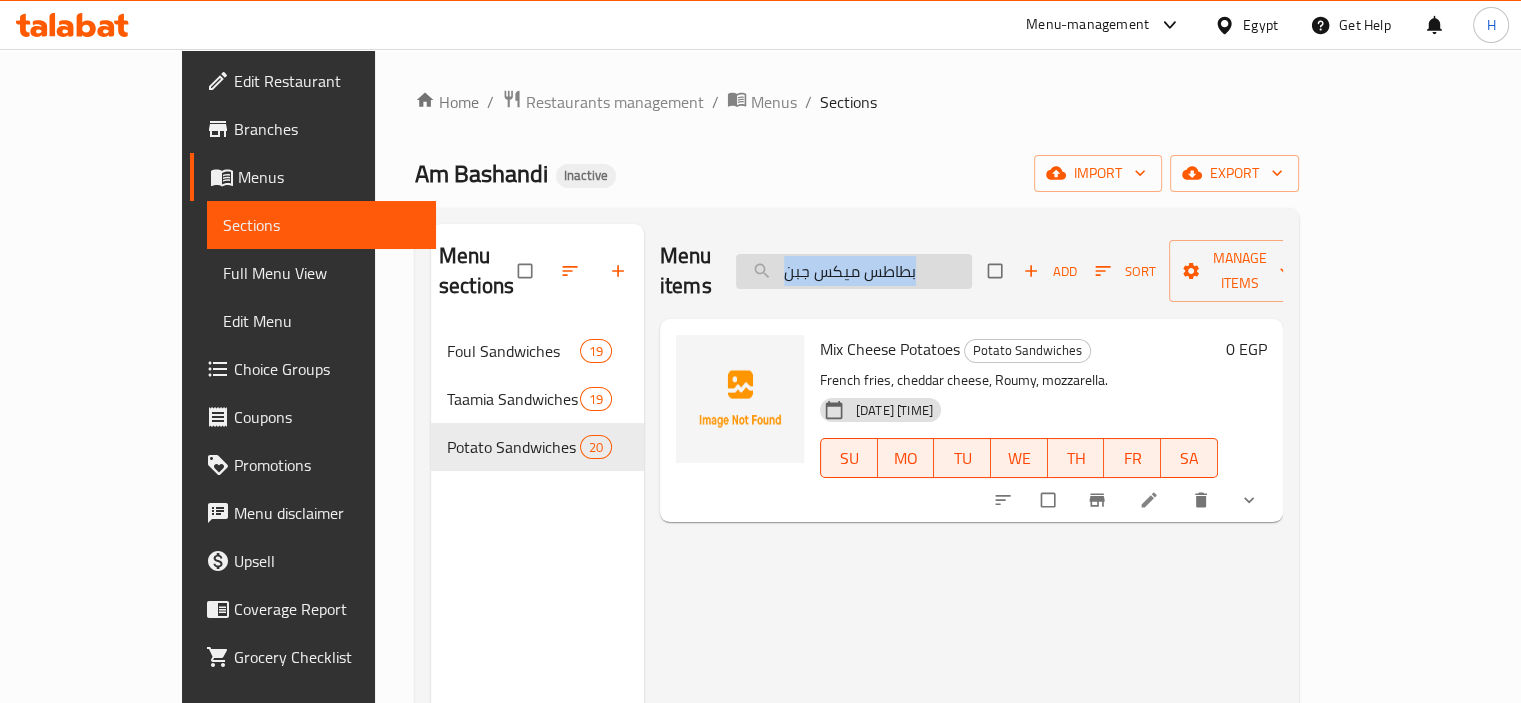 drag, startPoint x: 888, startPoint y: 277, endPoint x: 884, endPoint y: 244, distance: 33.24154 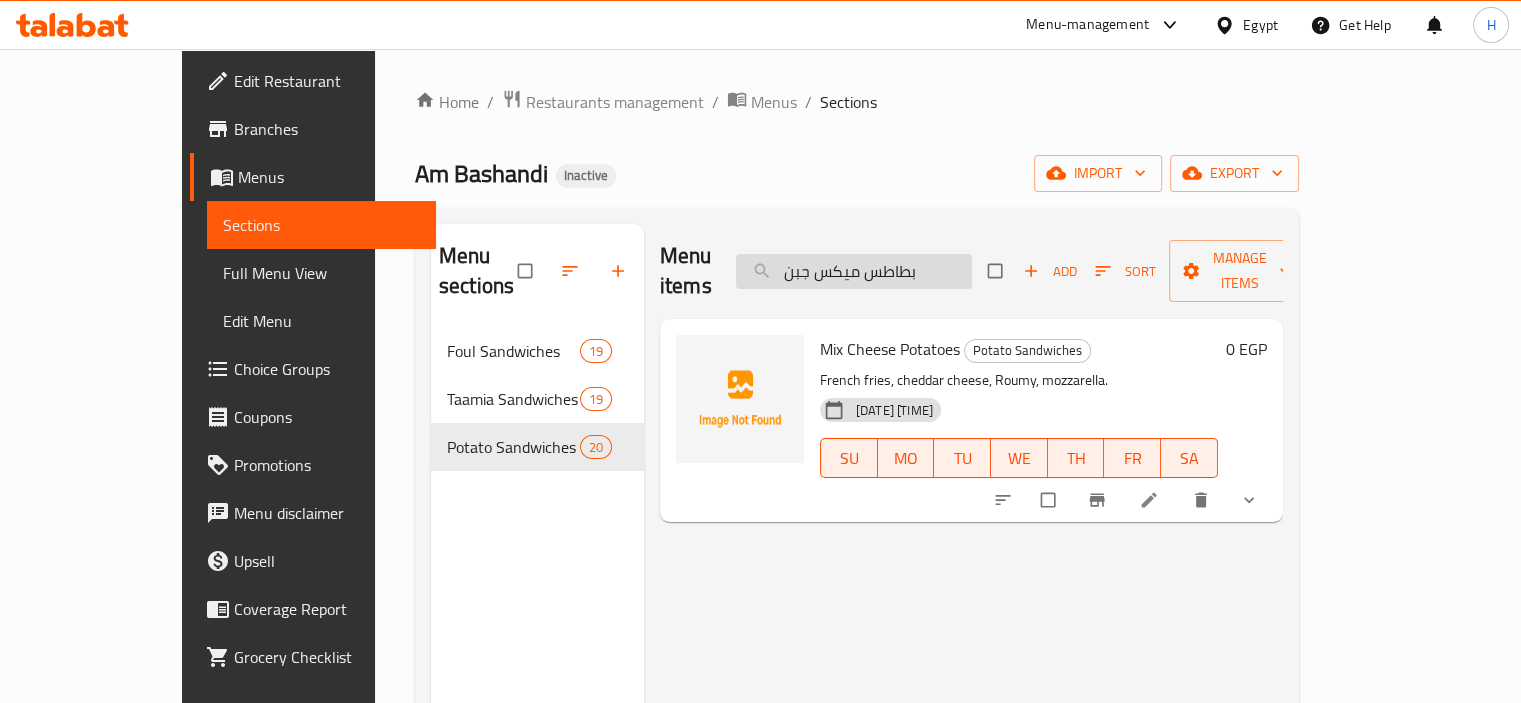 click on "بطاطس ميكس جبن" at bounding box center (854, 271) 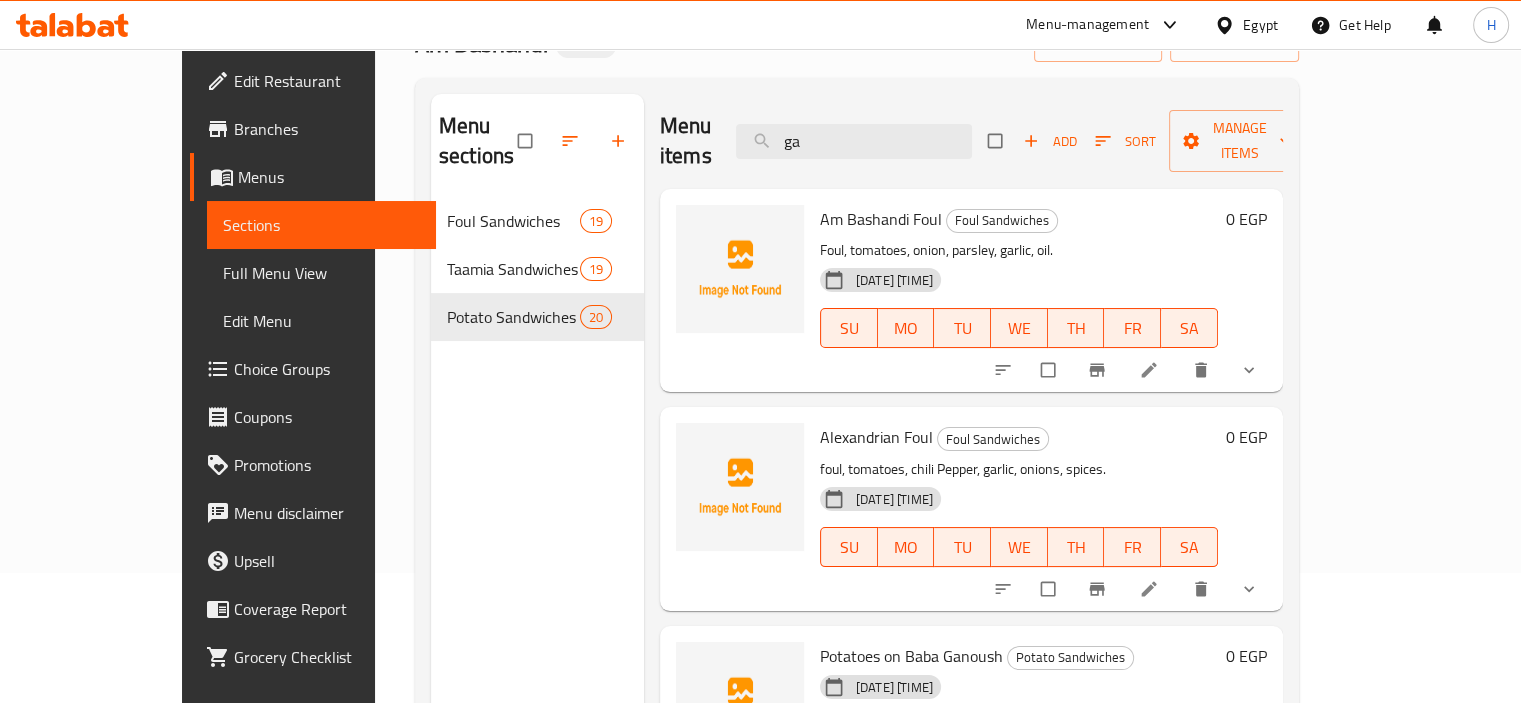scroll, scrollTop: 131, scrollLeft: 0, axis: vertical 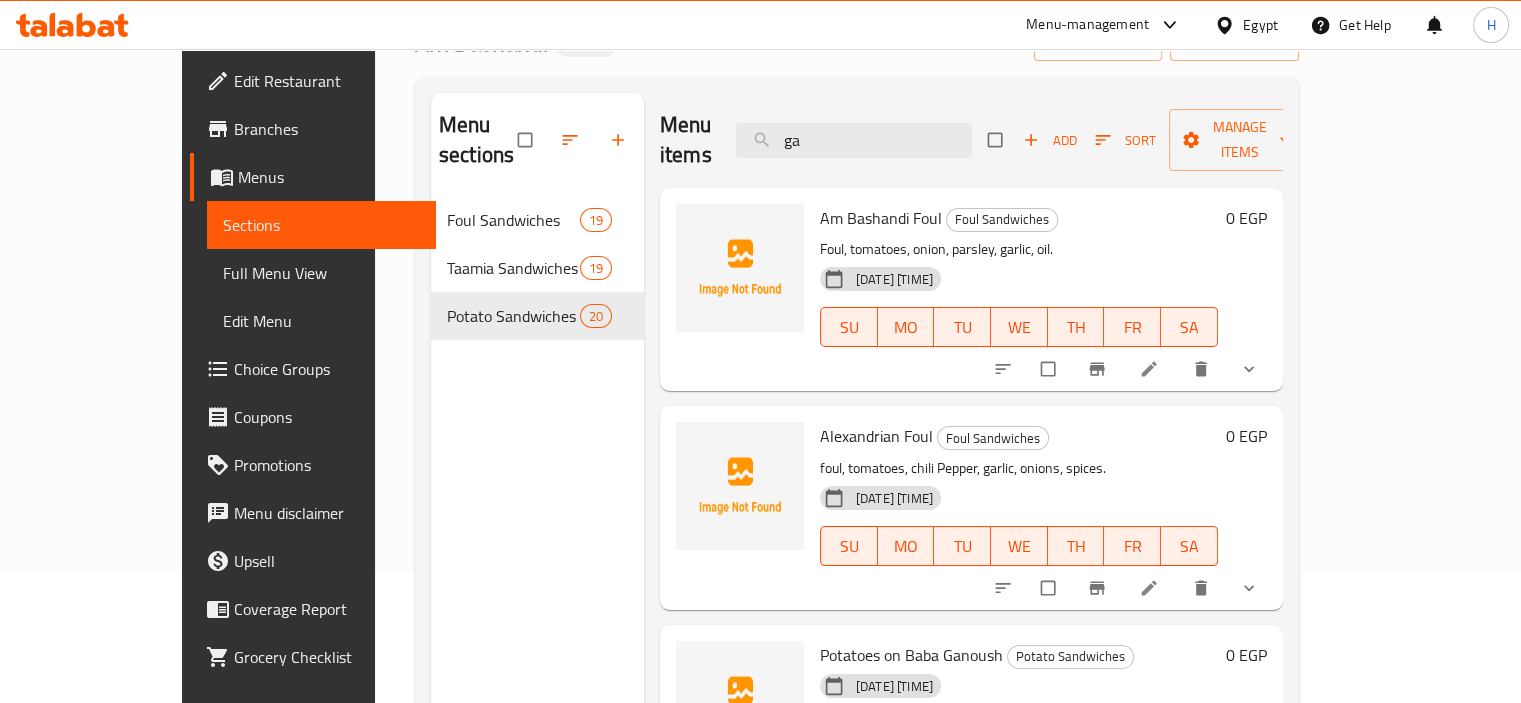 type on "ga" 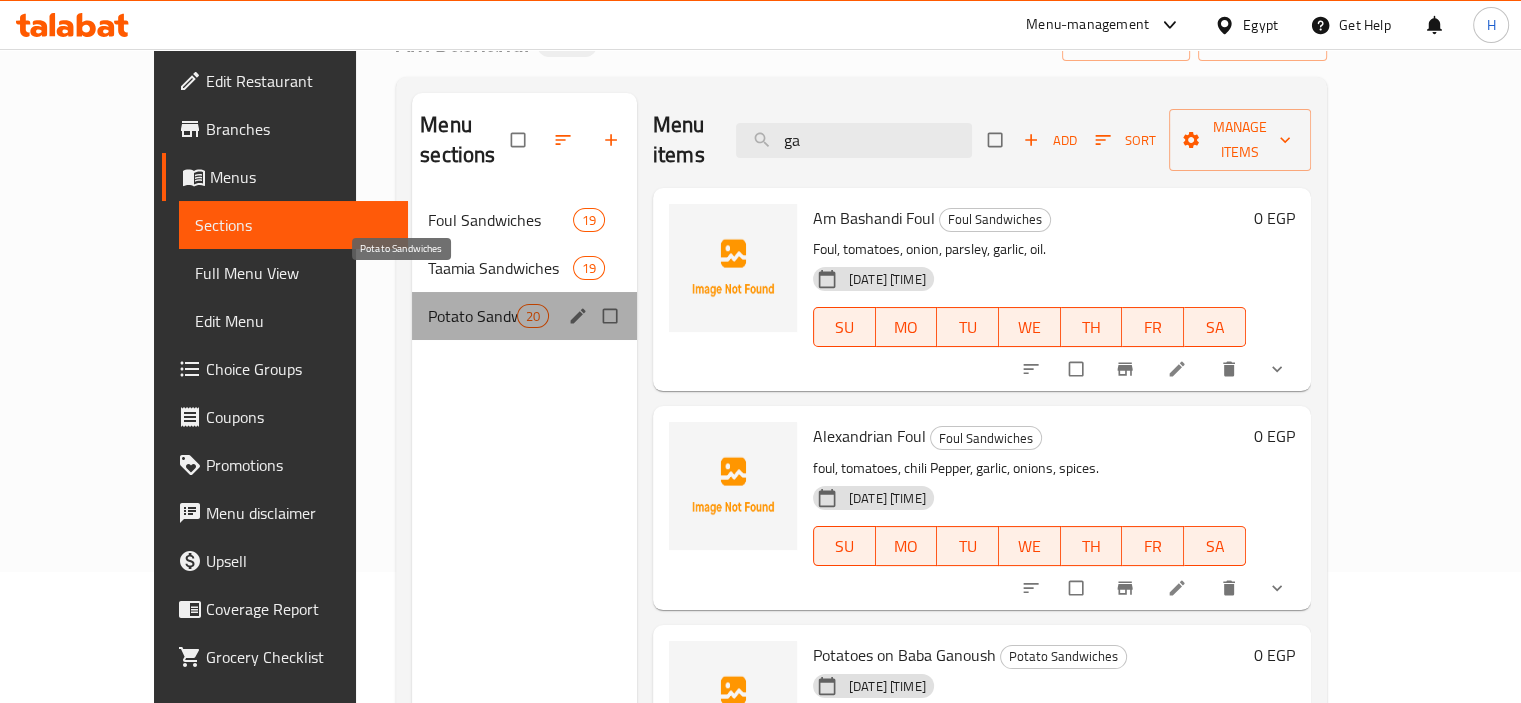 click on "Potato Sandwiches" at bounding box center (472, 316) 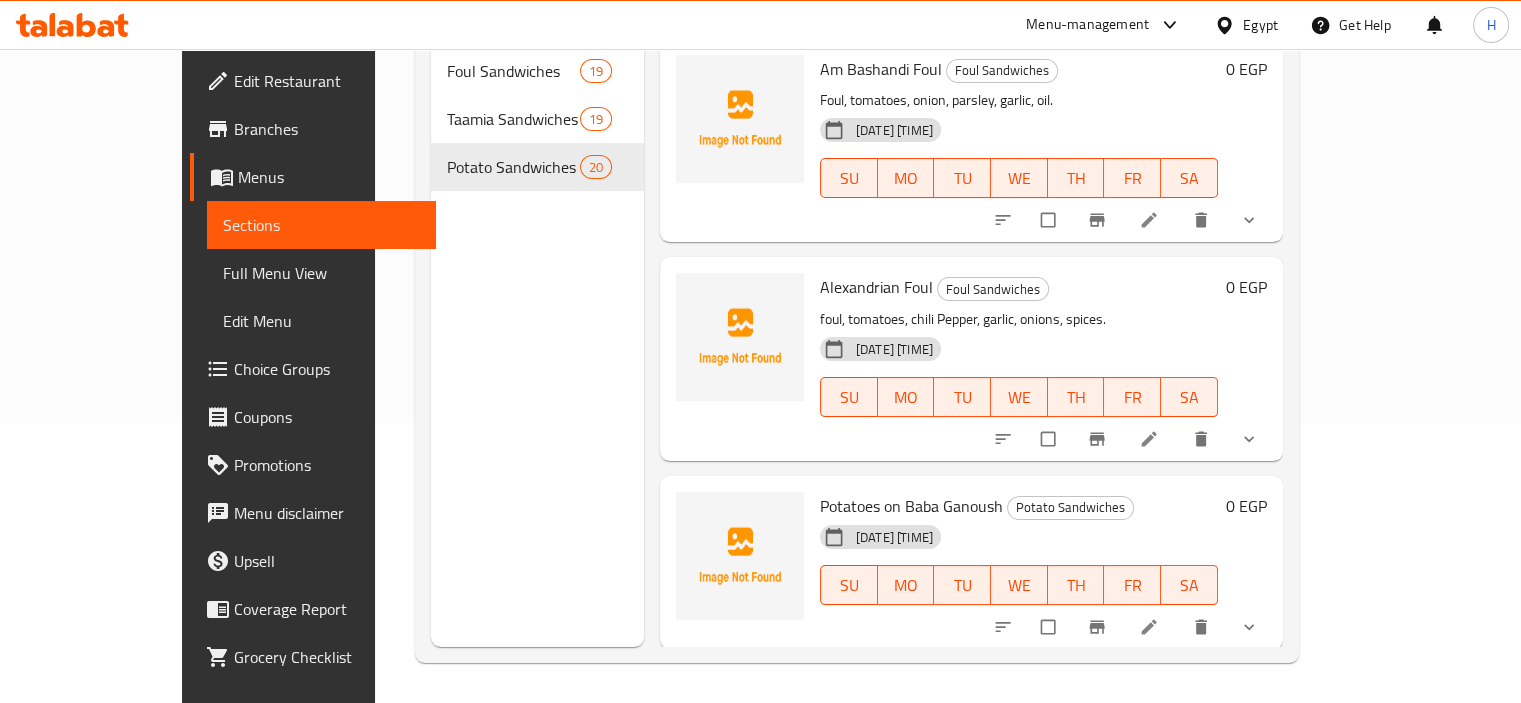 scroll, scrollTop: 0, scrollLeft: 0, axis: both 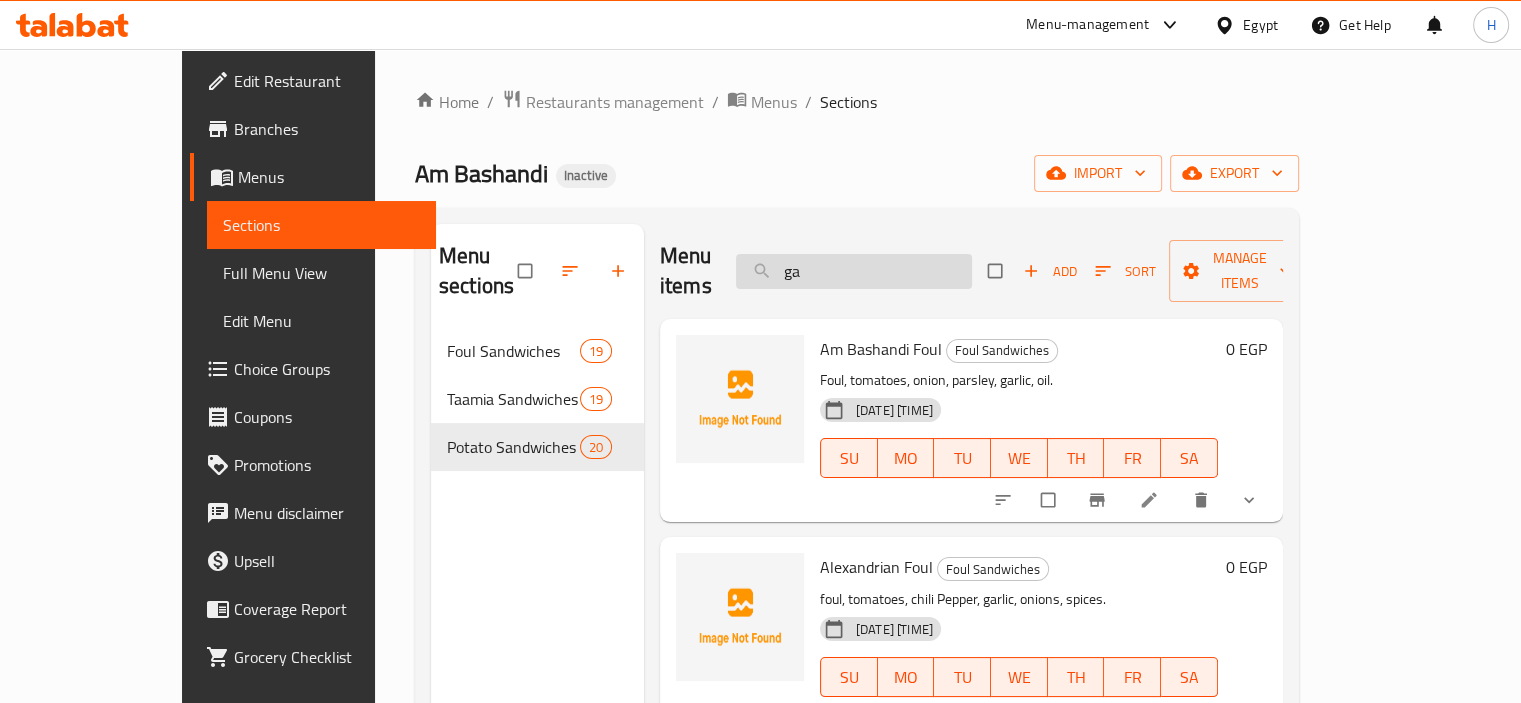 click on "ga" at bounding box center (854, 271) 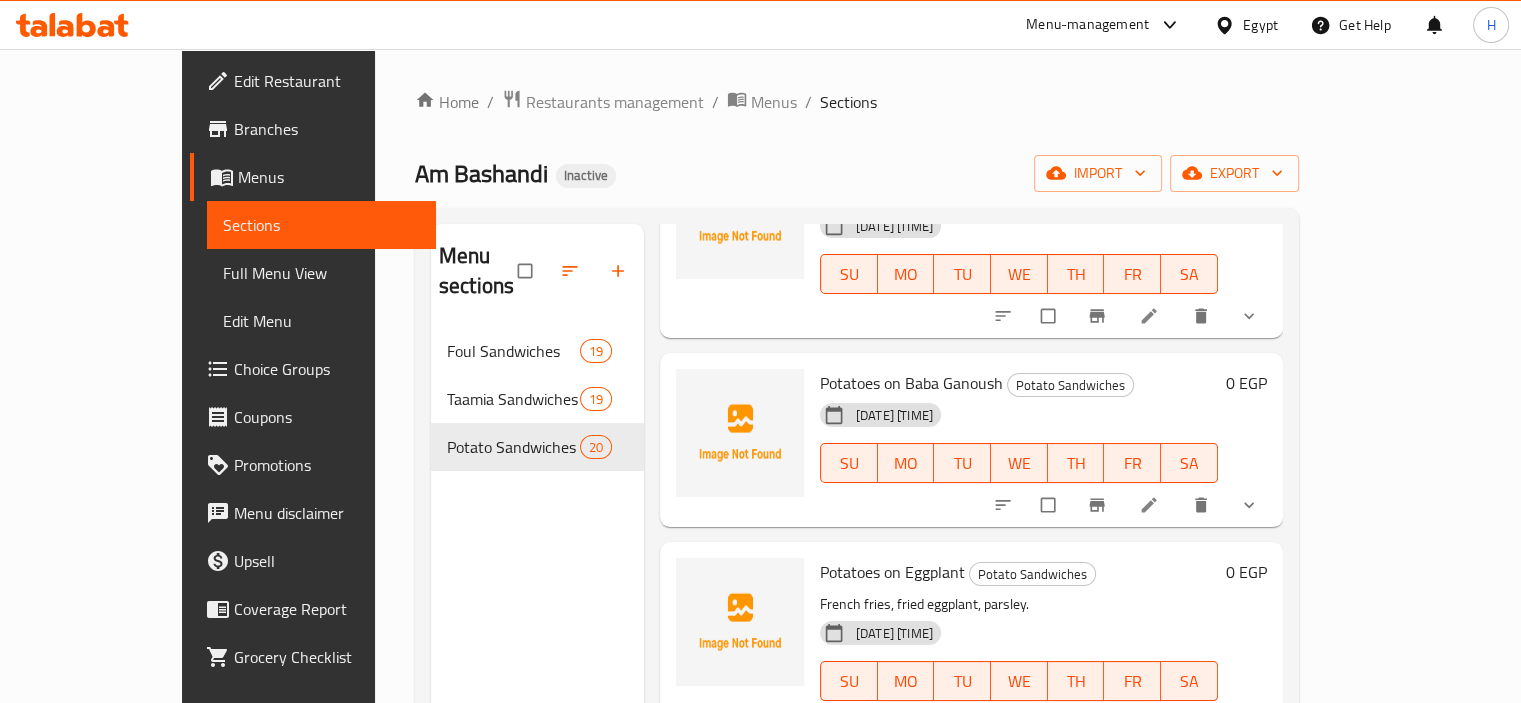 scroll, scrollTop: 1411, scrollLeft: 0, axis: vertical 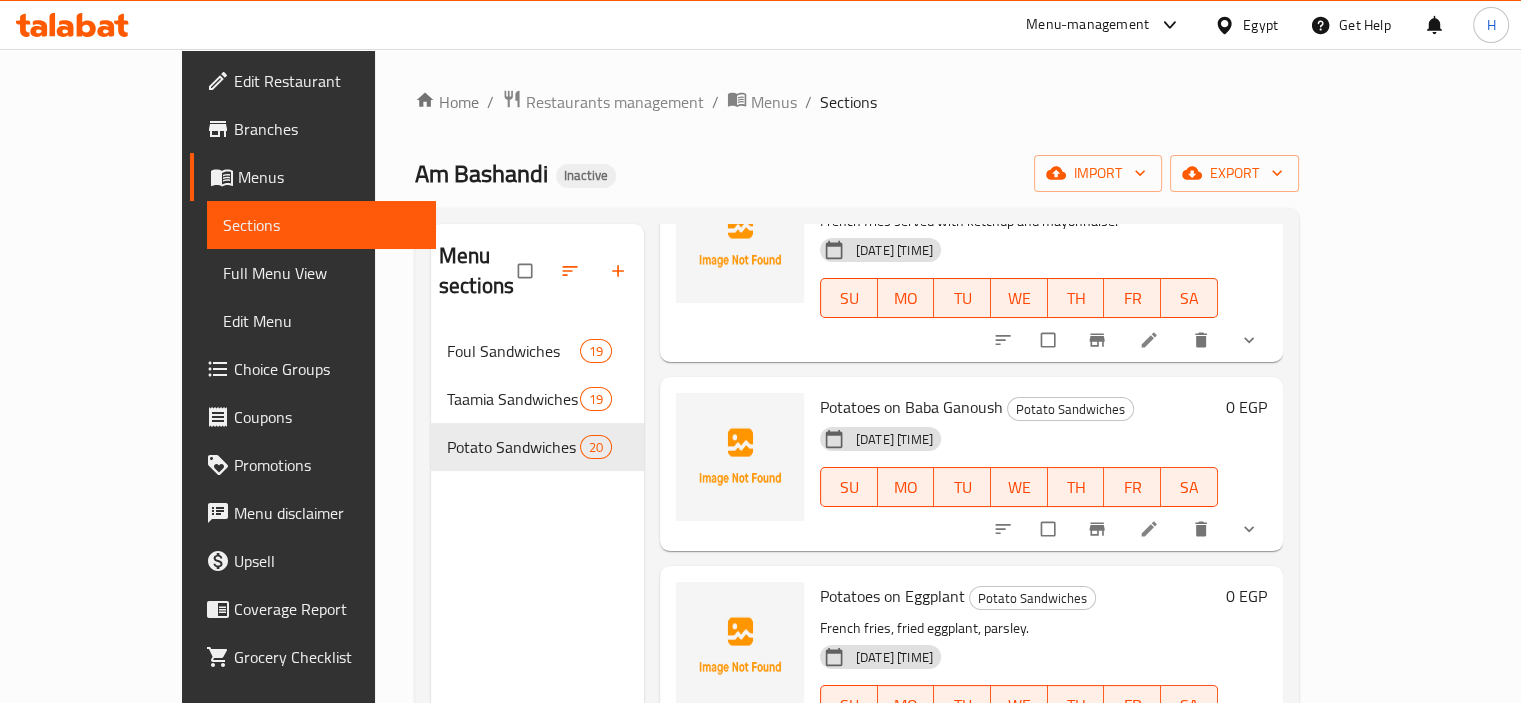 type 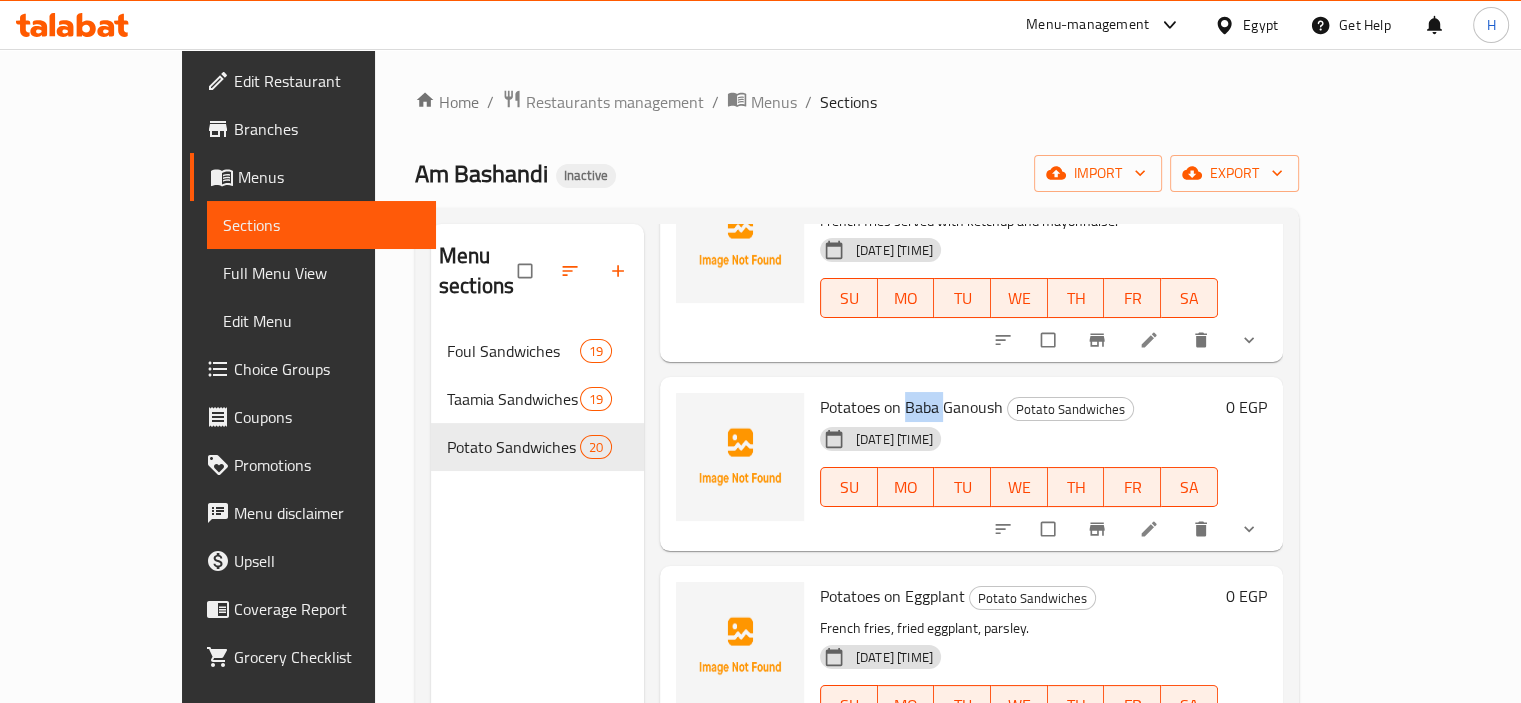 click on "Potatoes on Baba Ganoush" at bounding box center (911, 407) 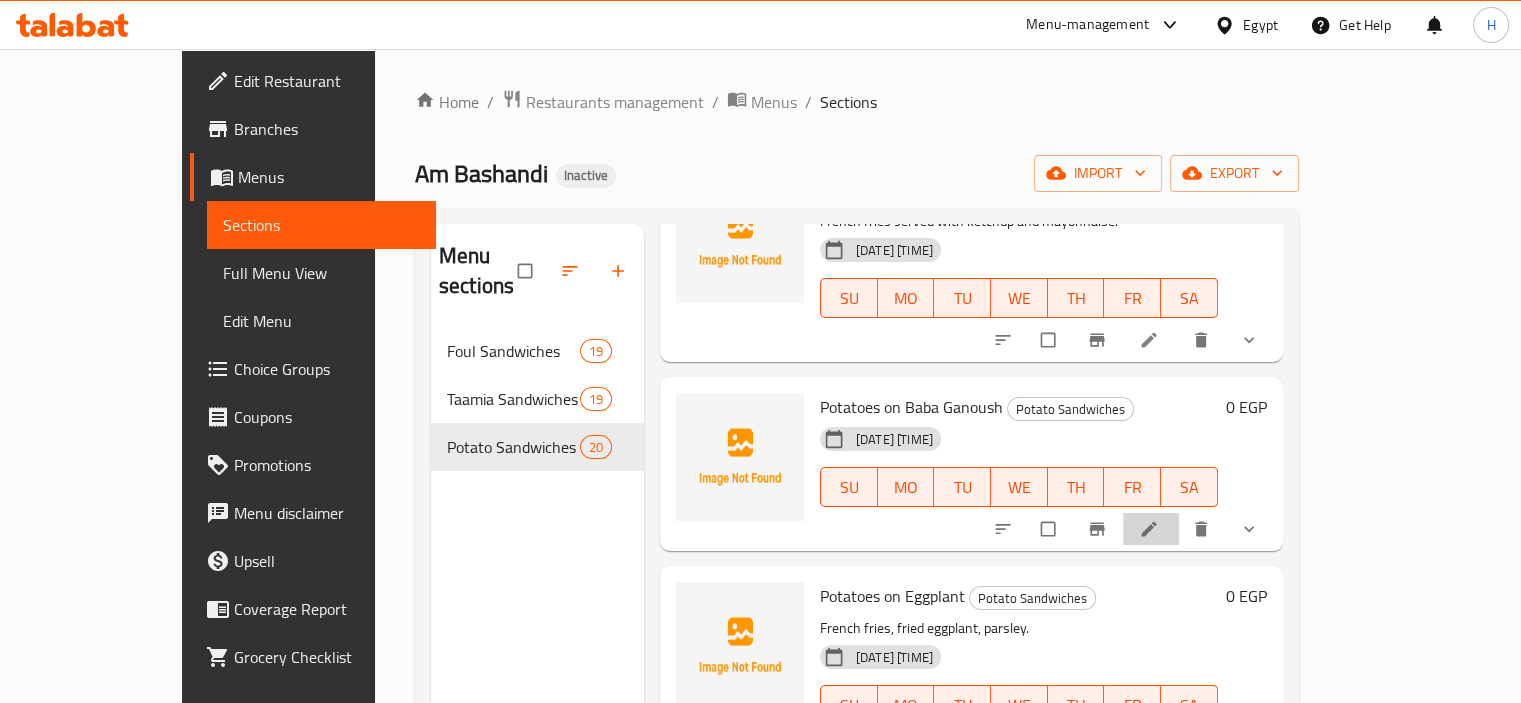 click at bounding box center [1151, 529] 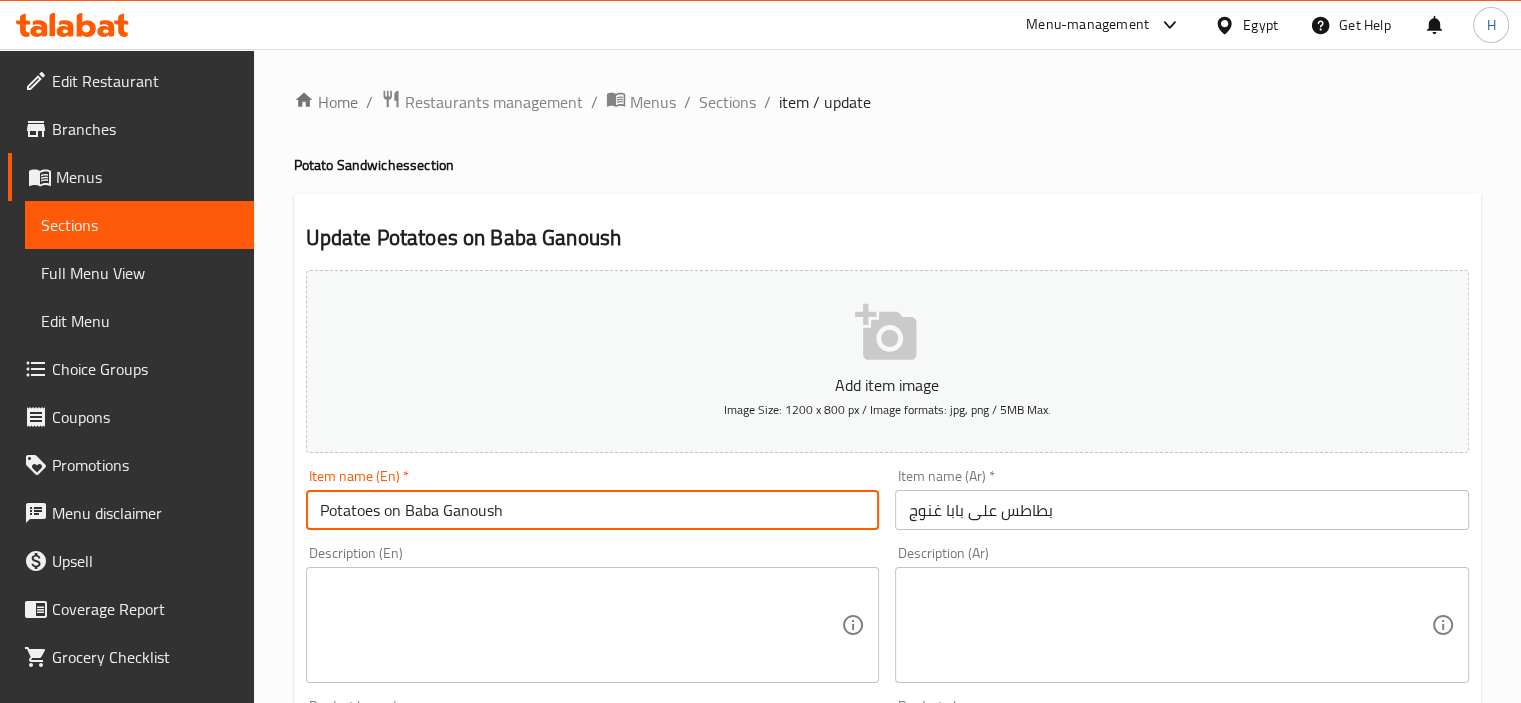 drag, startPoint x: 401, startPoint y: 515, endPoint x: 553, endPoint y: 532, distance: 152.94771 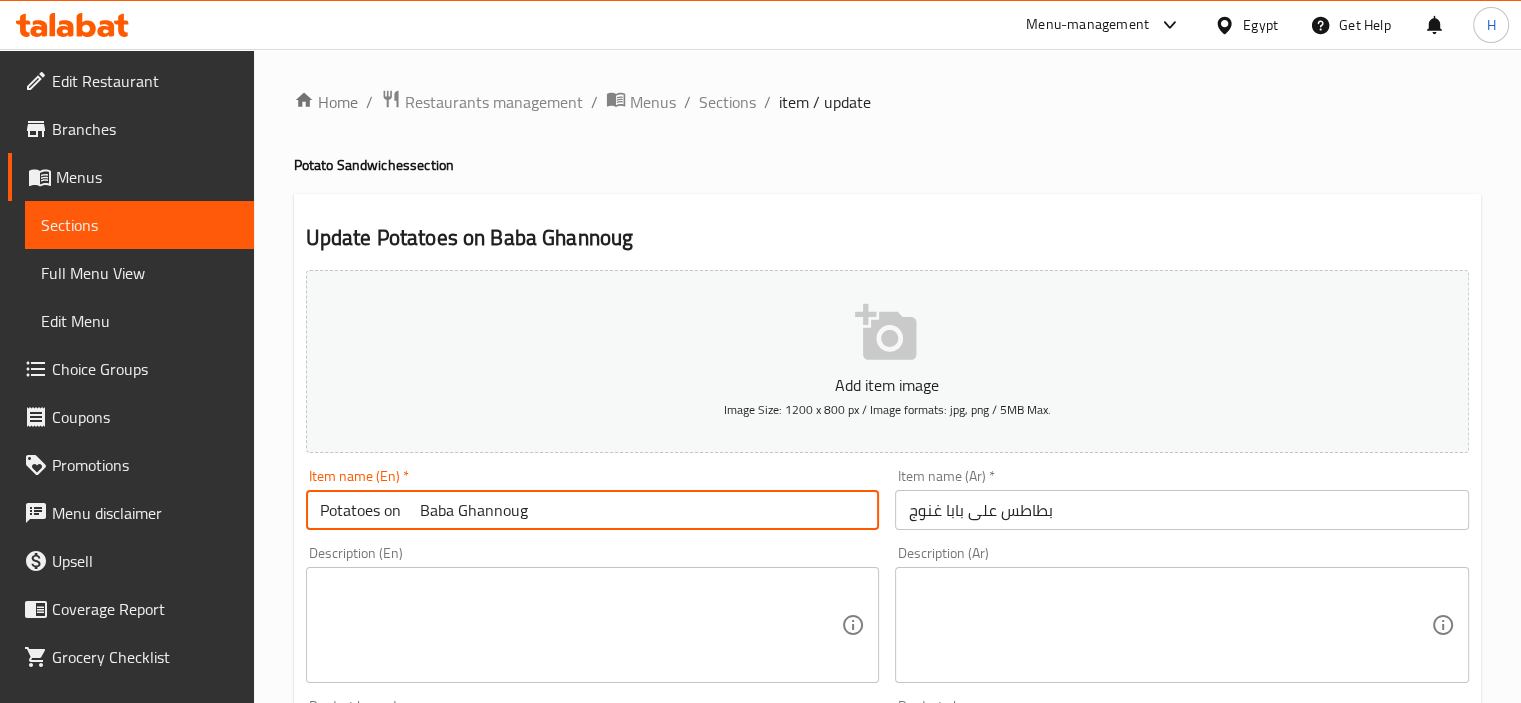 click on "Potatoes on   	 Baba Ghannoug" at bounding box center [593, 510] 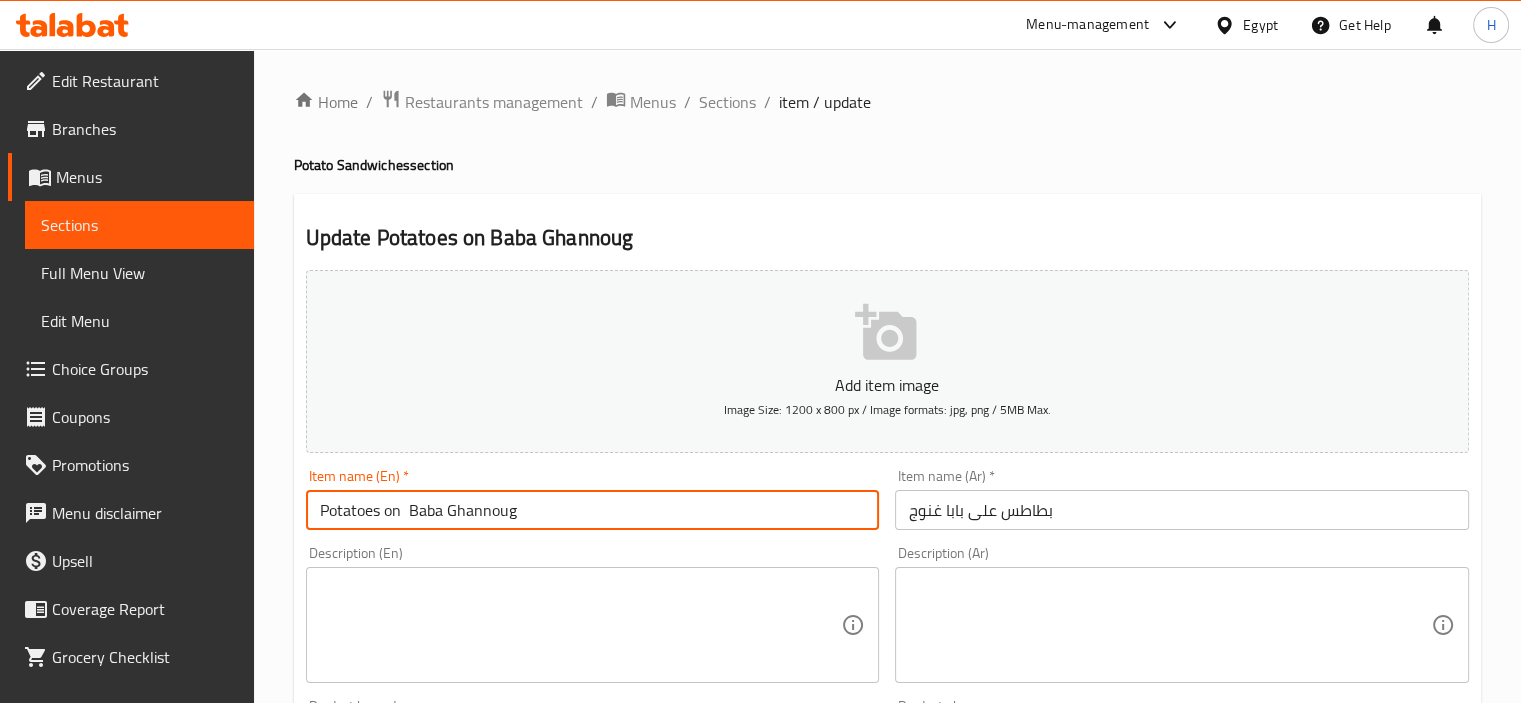click on "Potatoes on  Baba Ghannoug" at bounding box center [593, 510] 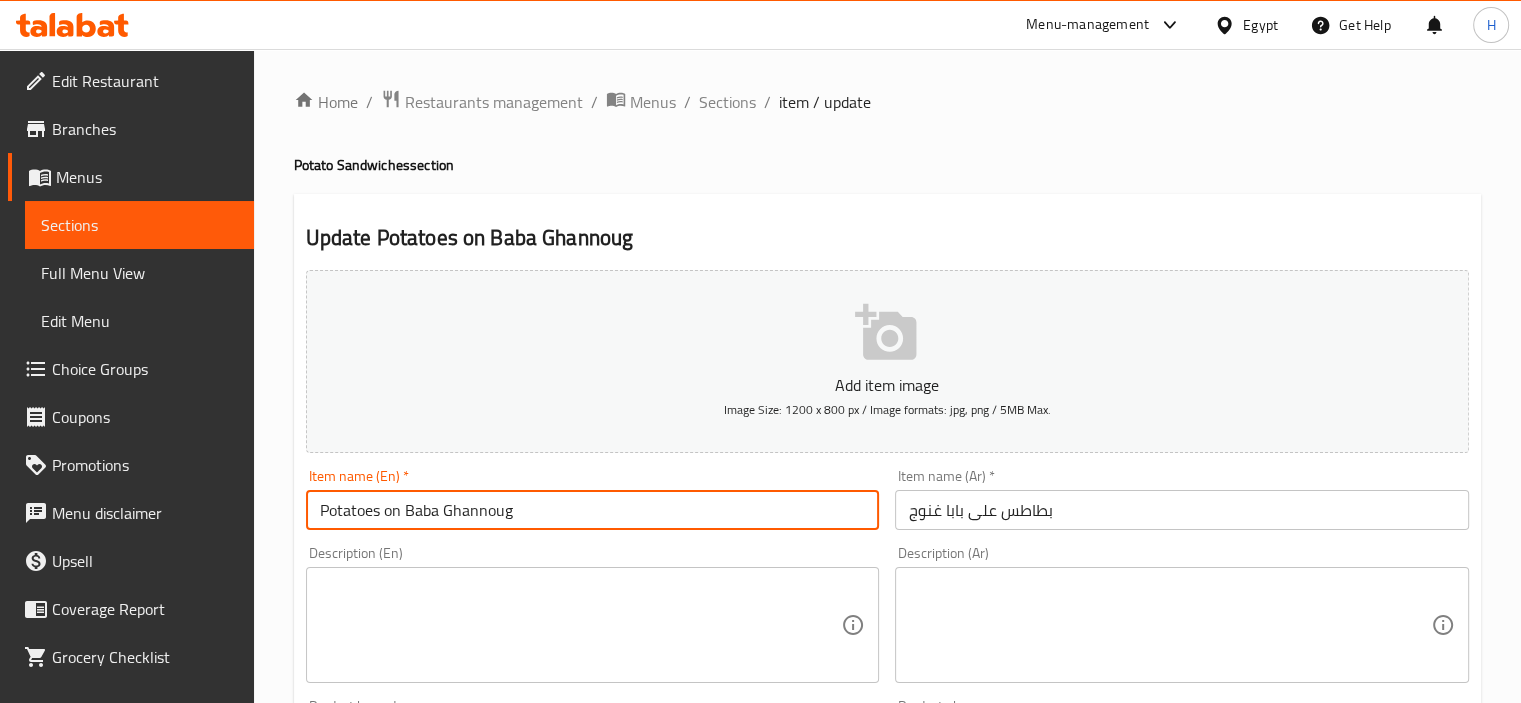 click on "Potatoes on Baba Ghannoug" at bounding box center [593, 510] 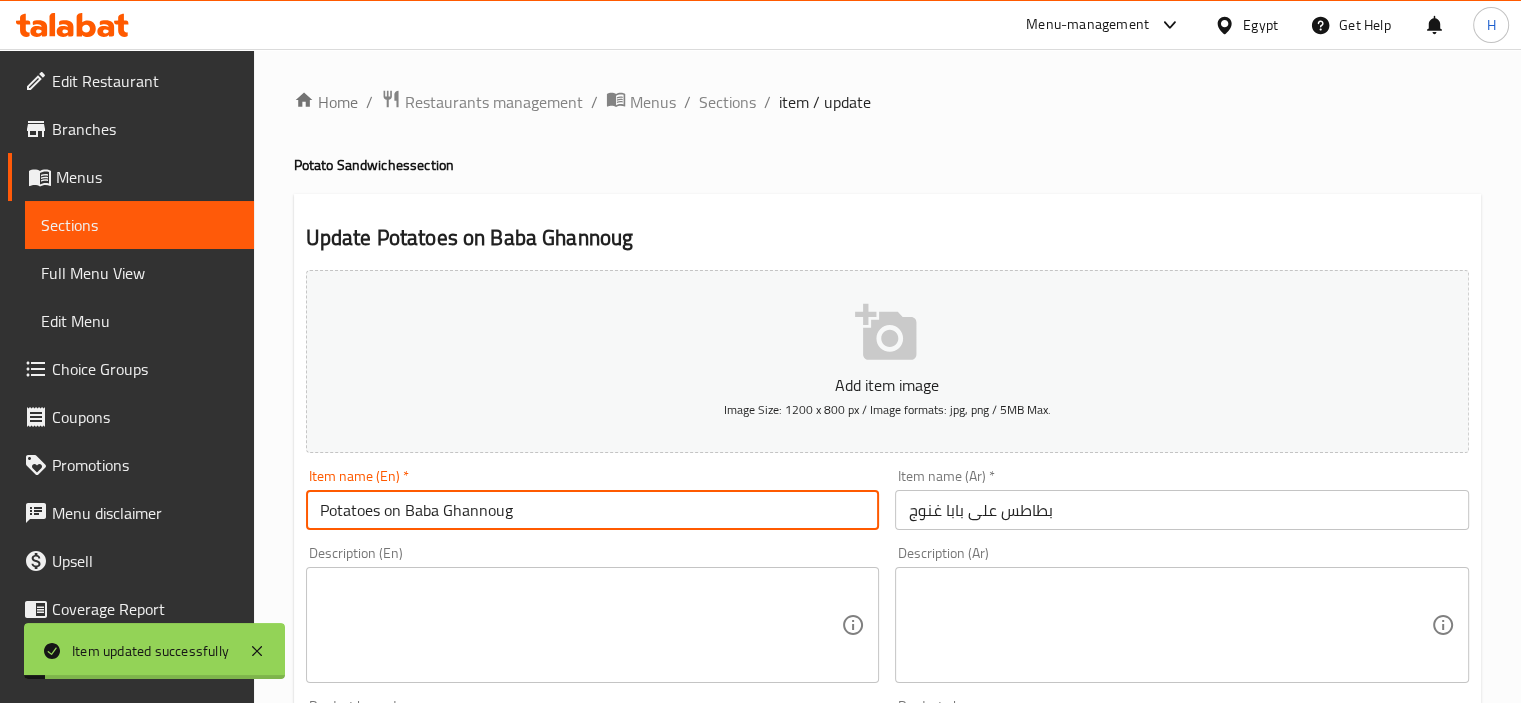 click on "Sections" at bounding box center (727, 102) 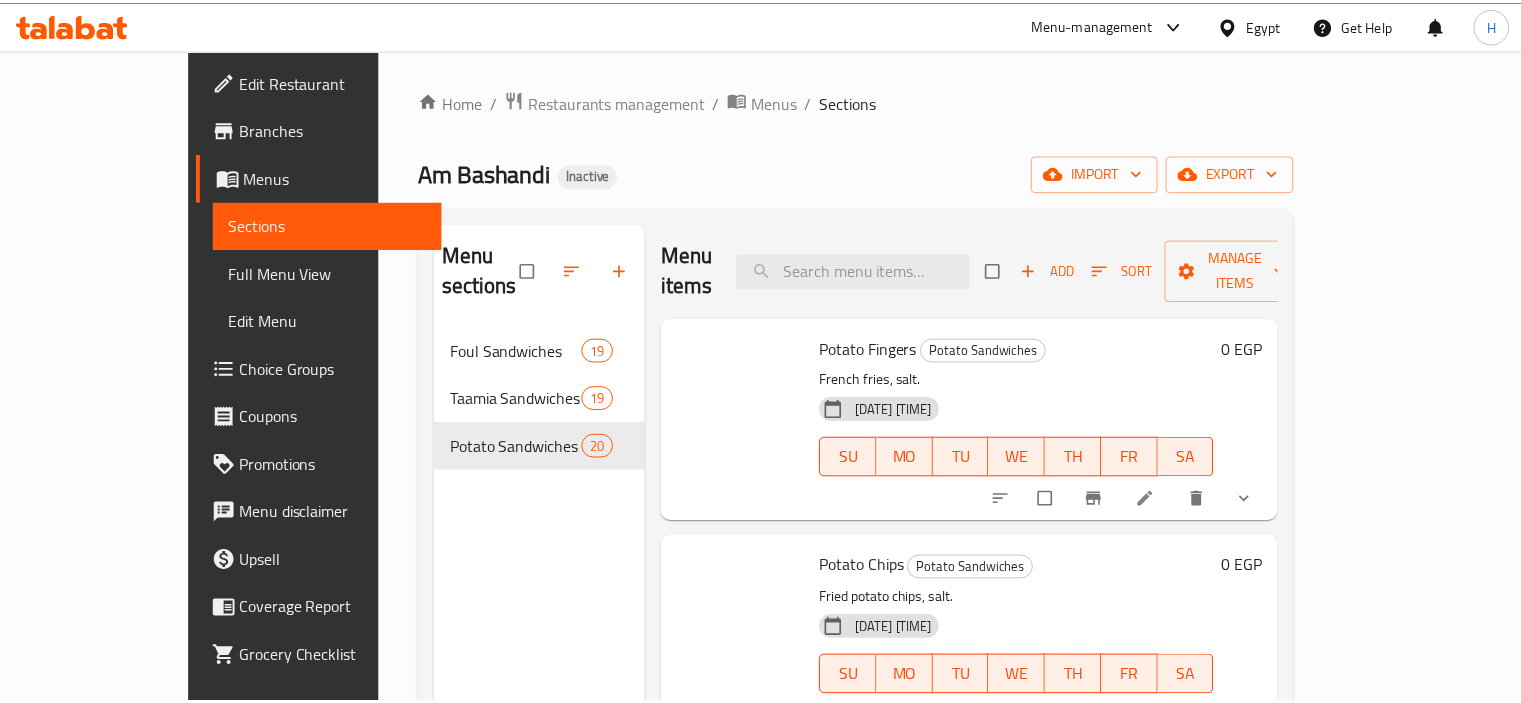 scroll, scrollTop: 0, scrollLeft: 0, axis: both 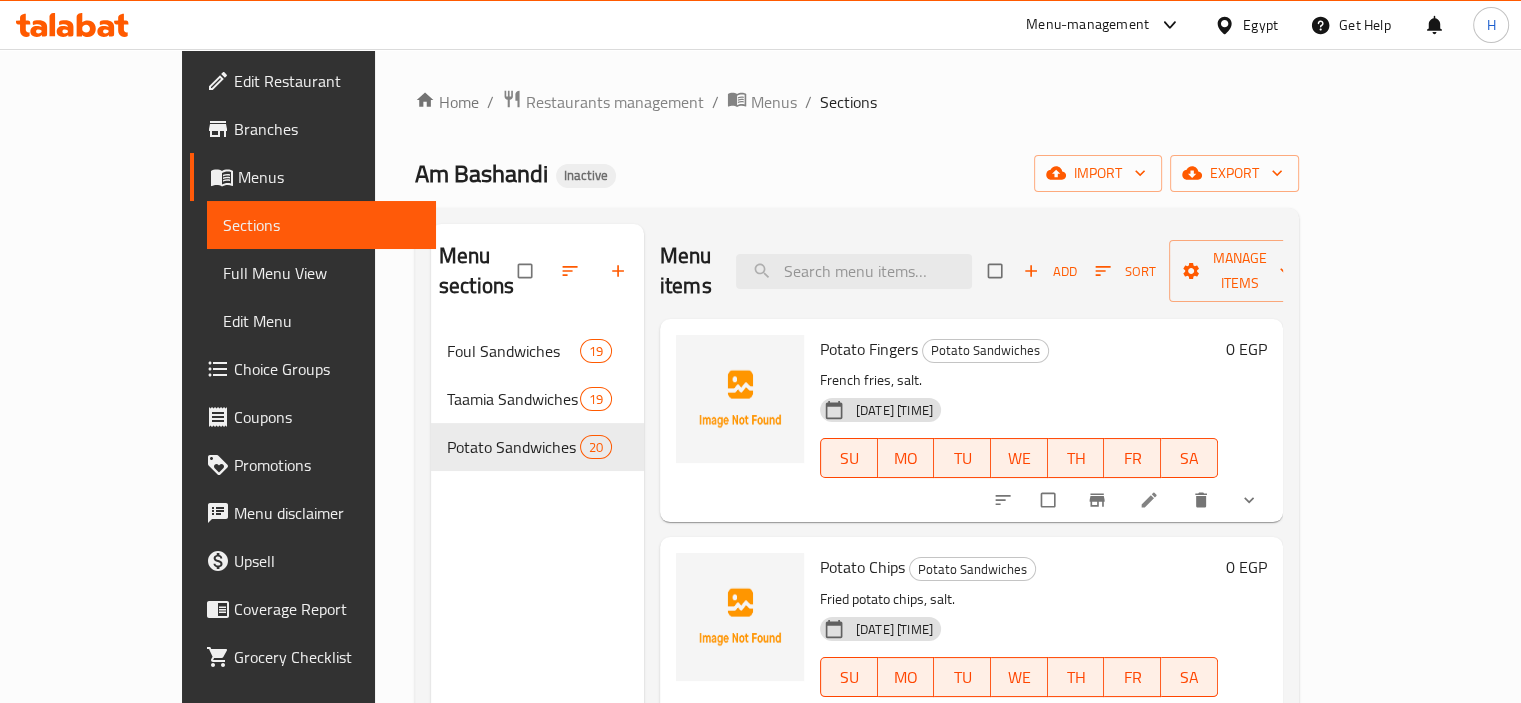 click on "Menu items Add Sort Manage items" at bounding box center [971, 271] 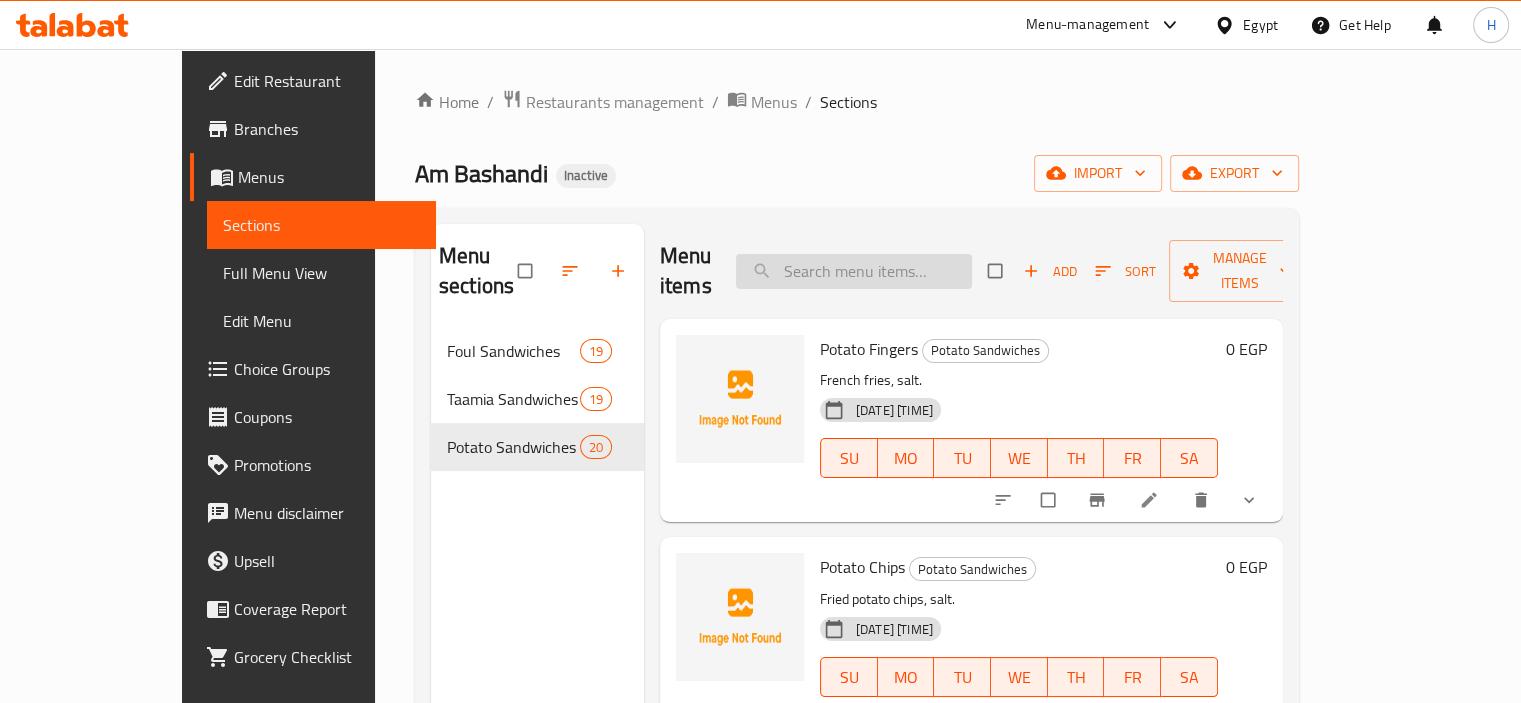 click at bounding box center [854, 271] 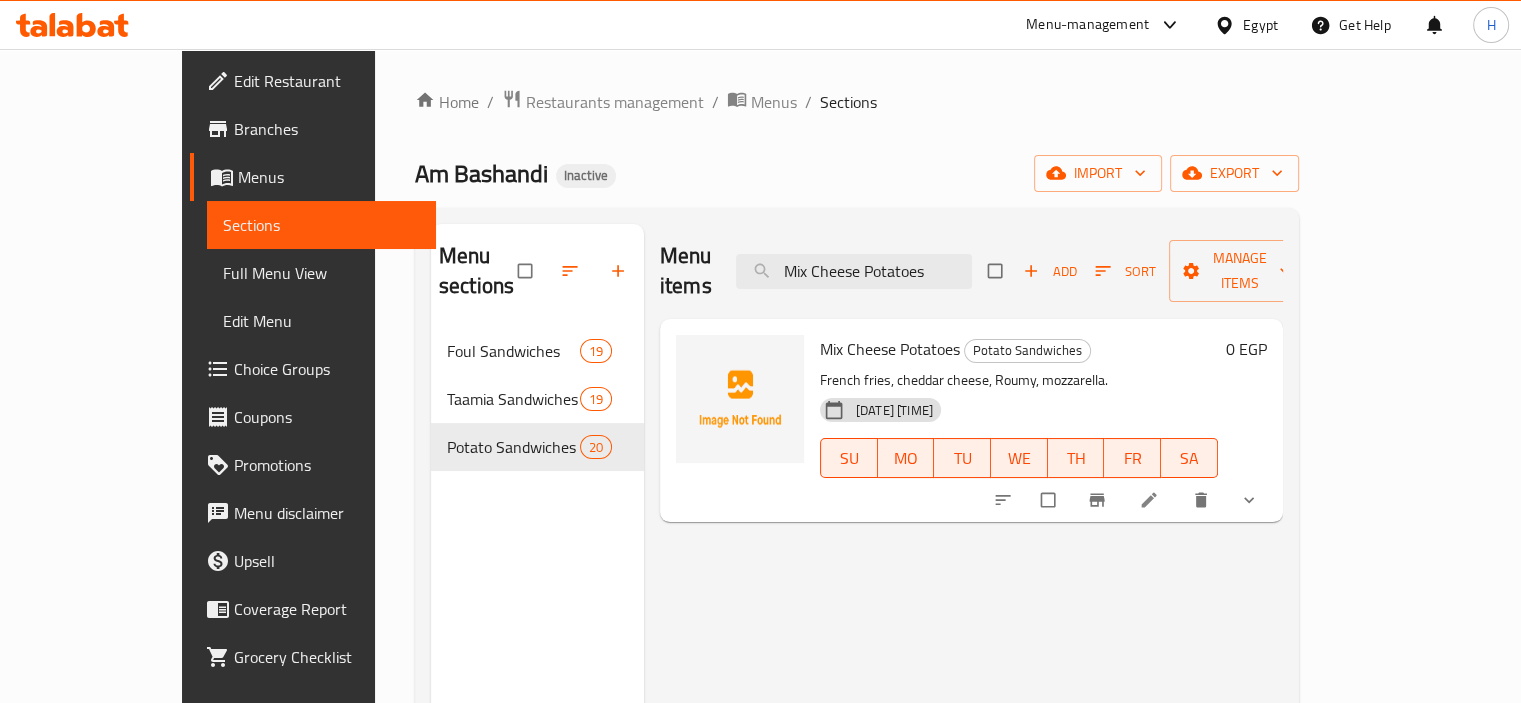 type on "Mix Cheese Potatoes" 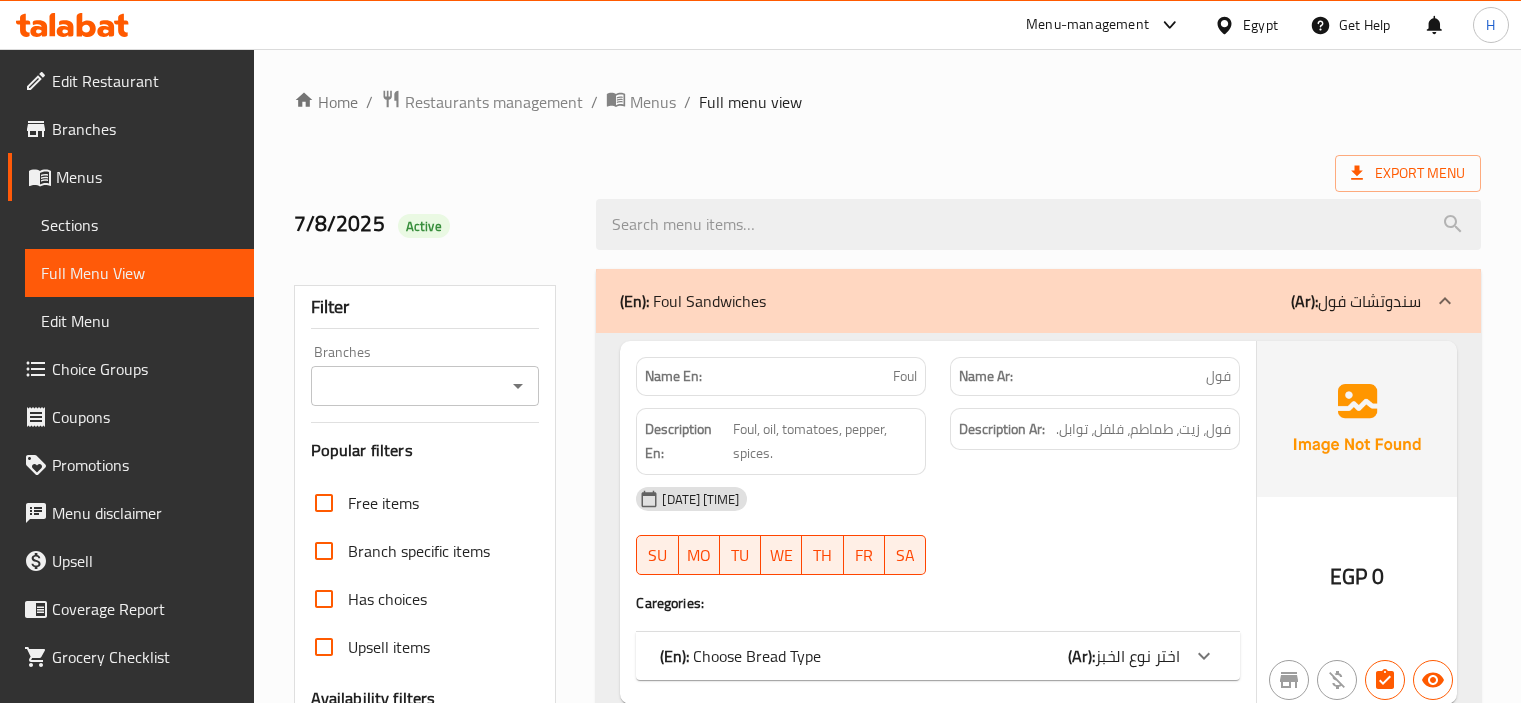 scroll, scrollTop: 0, scrollLeft: 0, axis: both 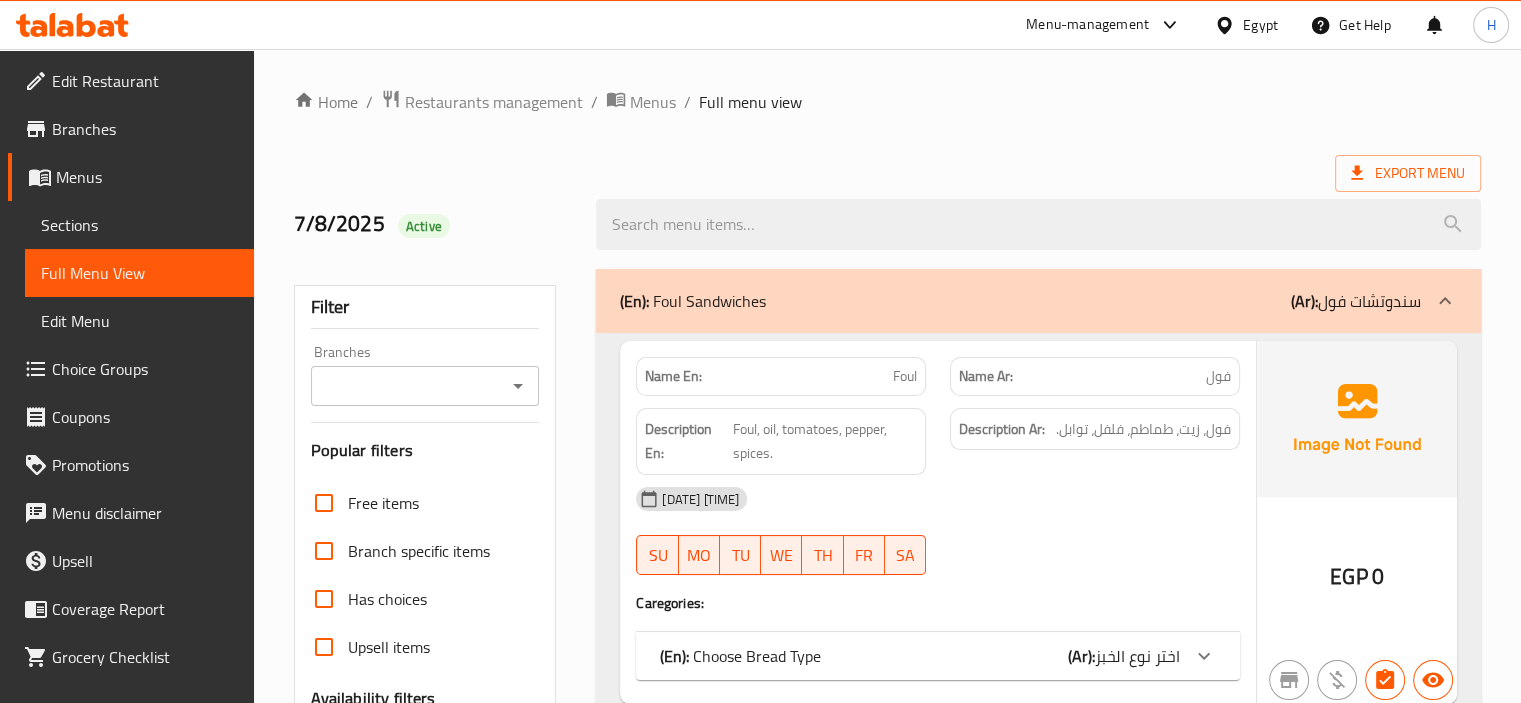 click on "(En):   Foul Sandwiches (Ar): سندوتشات فول" at bounding box center [1038, 301] 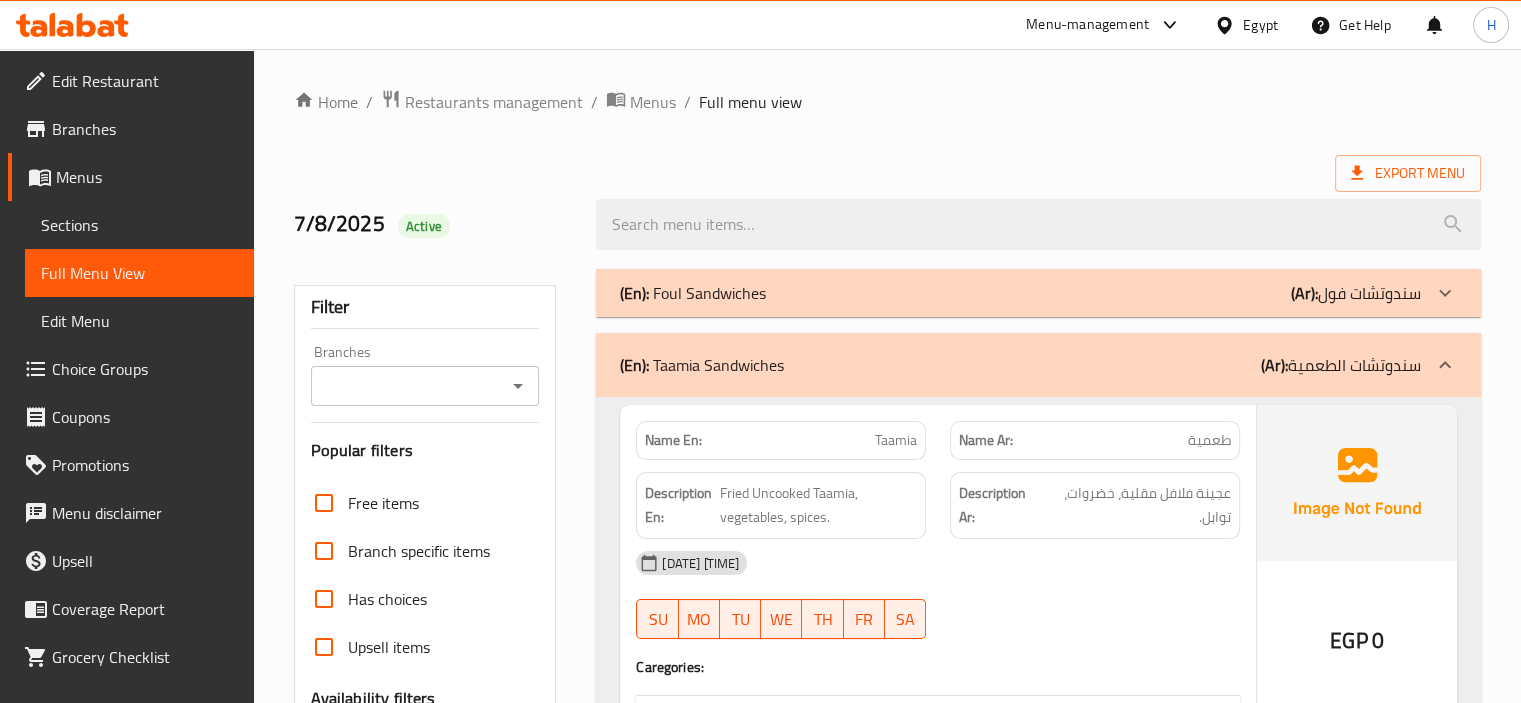 click on "(En):   Taamia Sandwiches (Ar): سندوتشات الطعمية" at bounding box center (1020, 365) 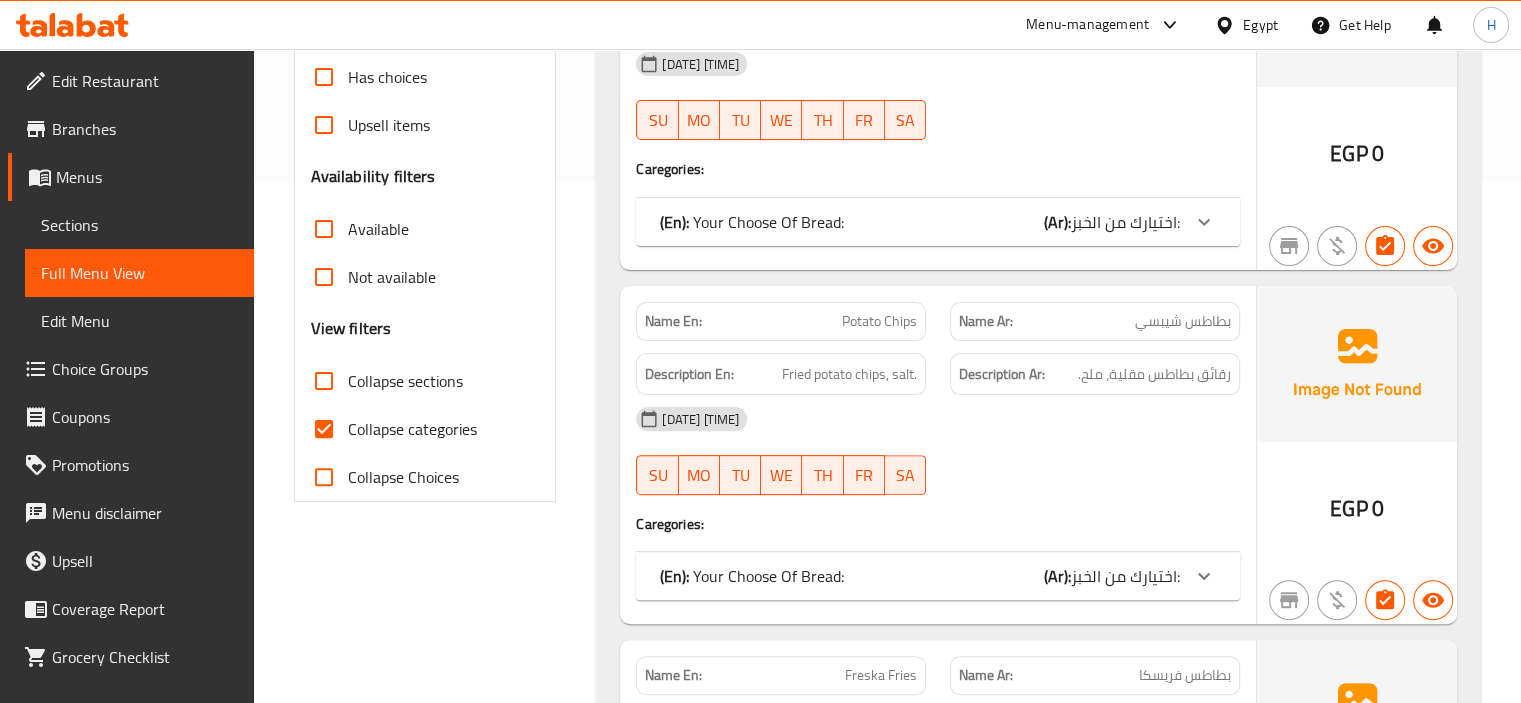scroll, scrollTop: 544, scrollLeft: 0, axis: vertical 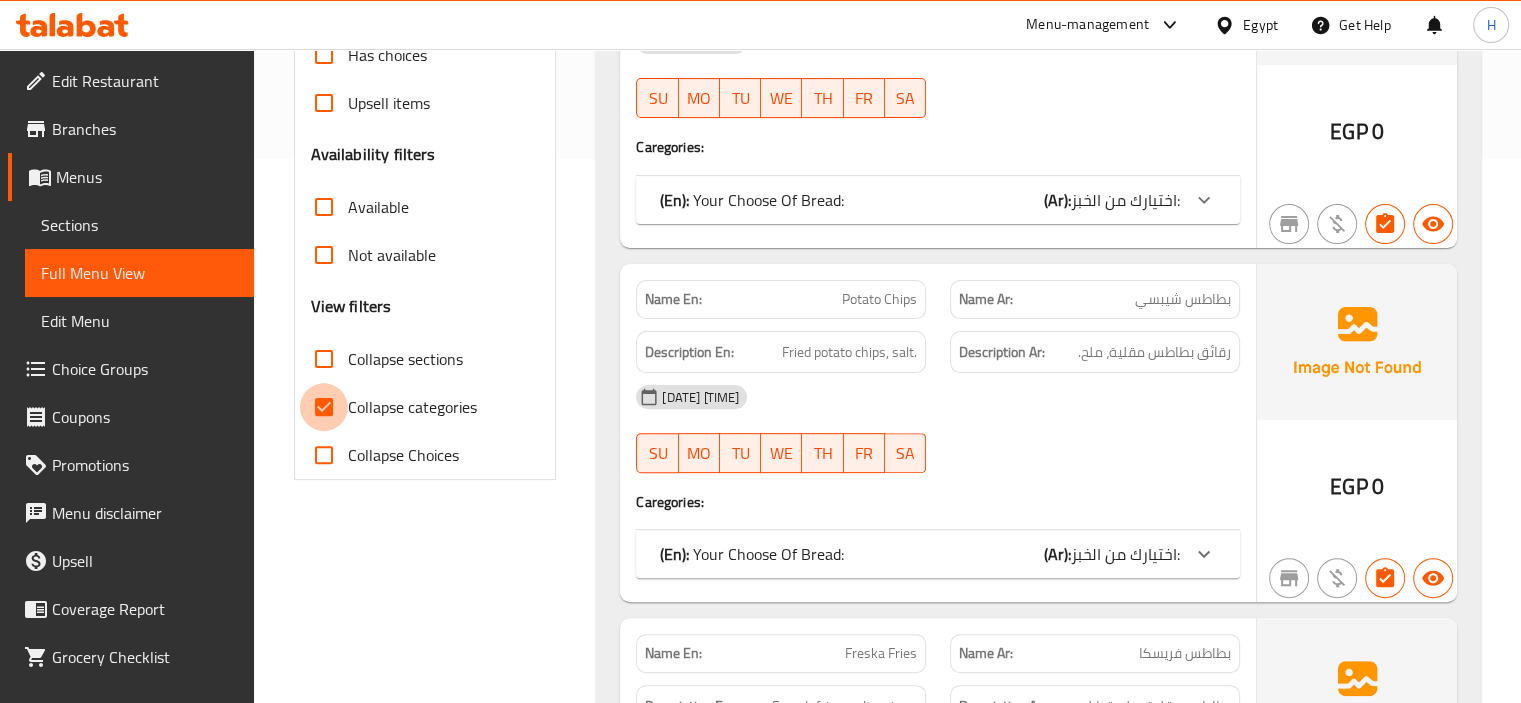 drag, startPoint x: 325, startPoint y: 403, endPoint x: 1050, endPoint y: 521, distance: 734.54 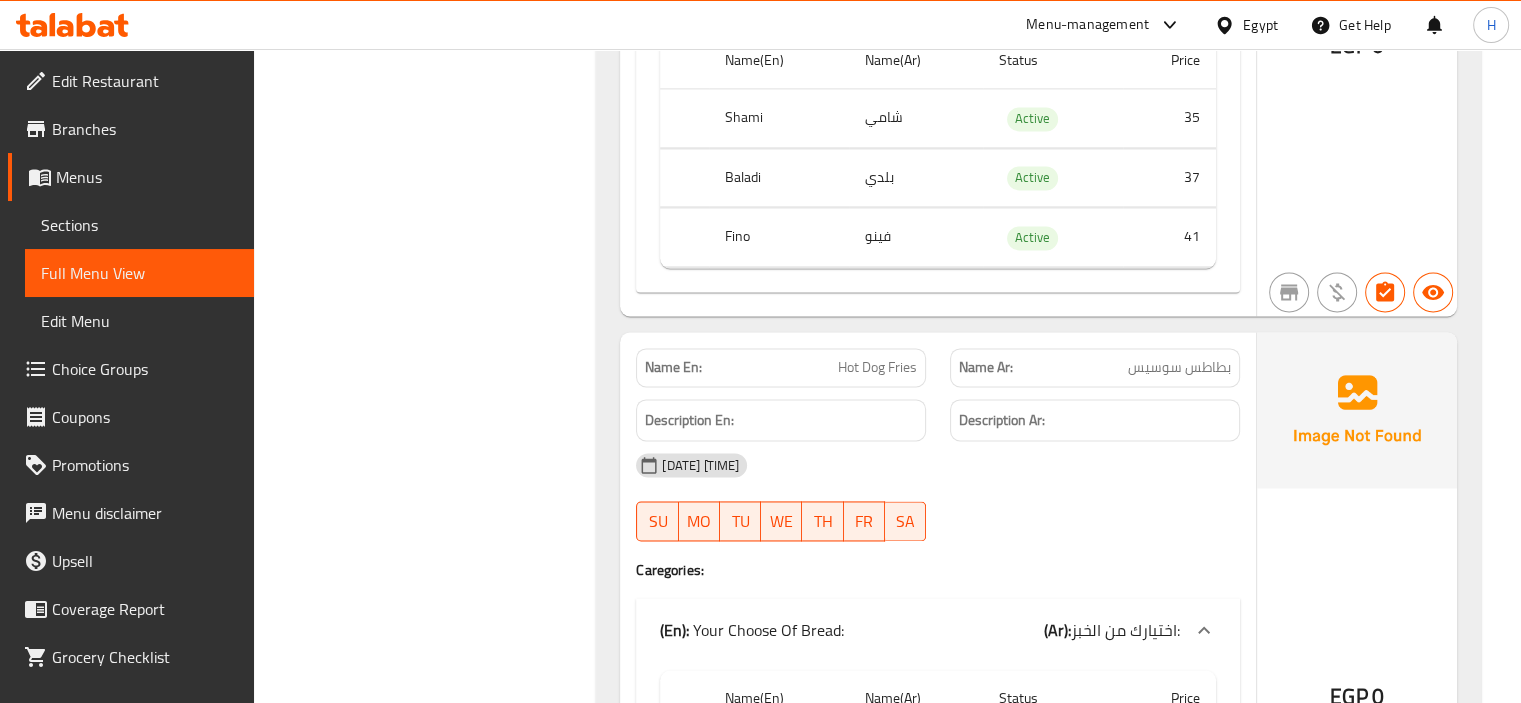 scroll, scrollTop: 10531, scrollLeft: 0, axis: vertical 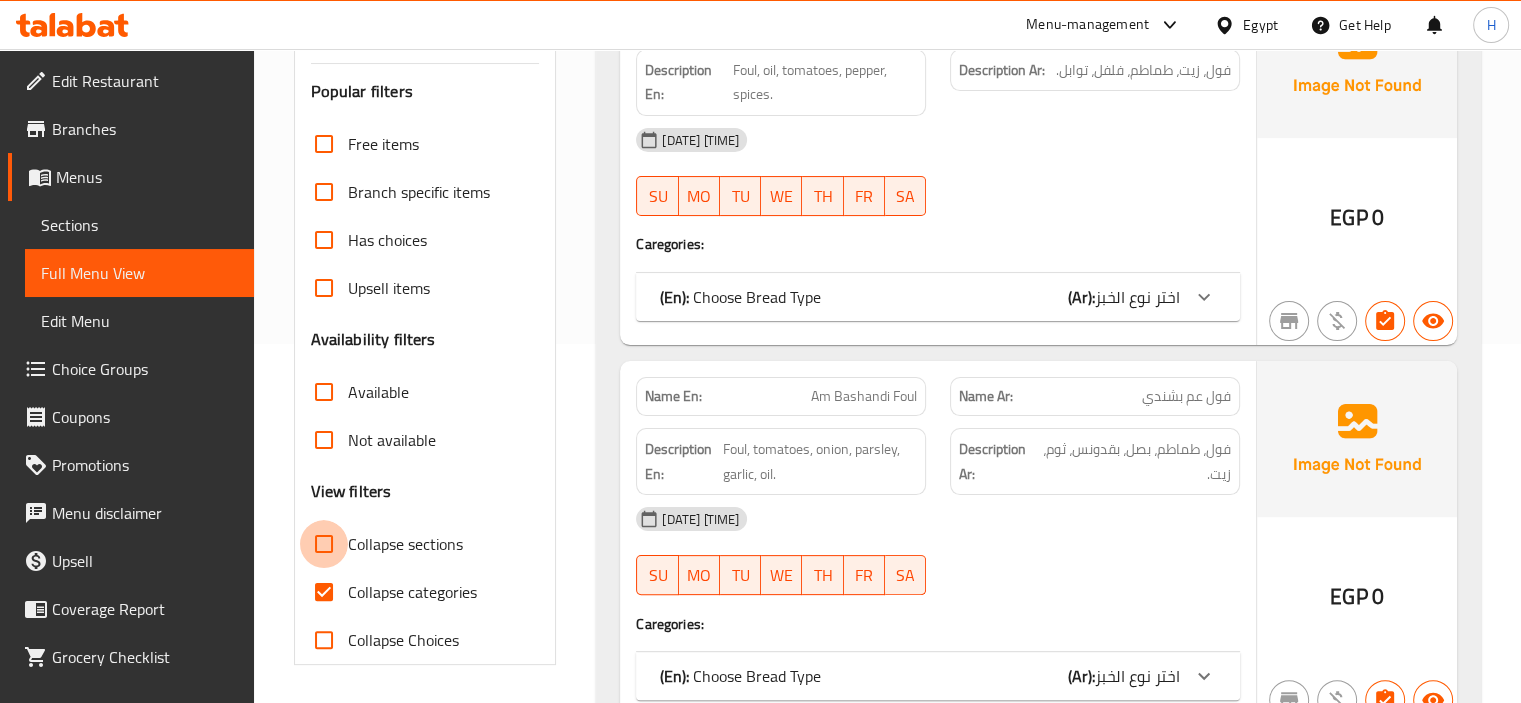 drag, startPoint x: 332, startPoint y: 537, endPoint x: 310, endPoint y: 587, distance: 54.626 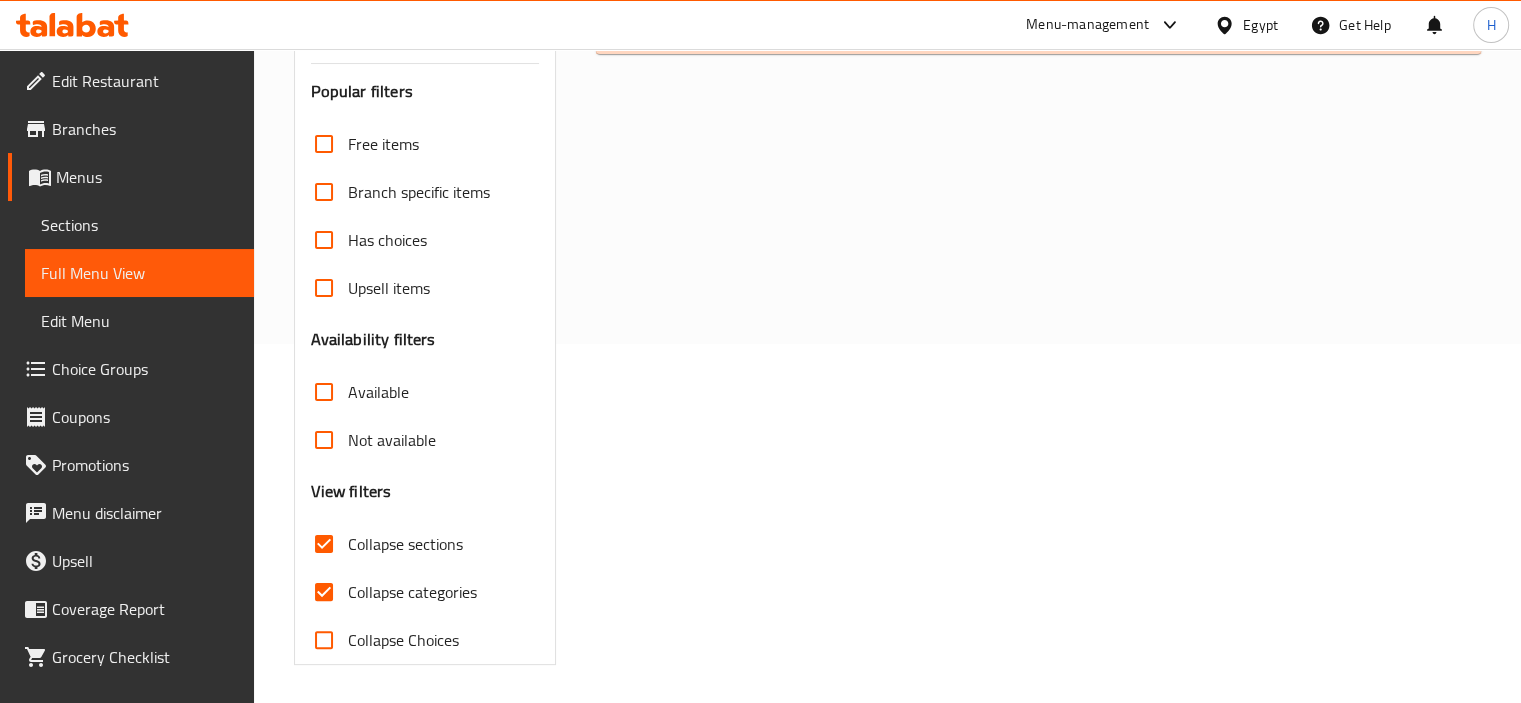 click on "Collapse categories" at bounding box center (324, 592) 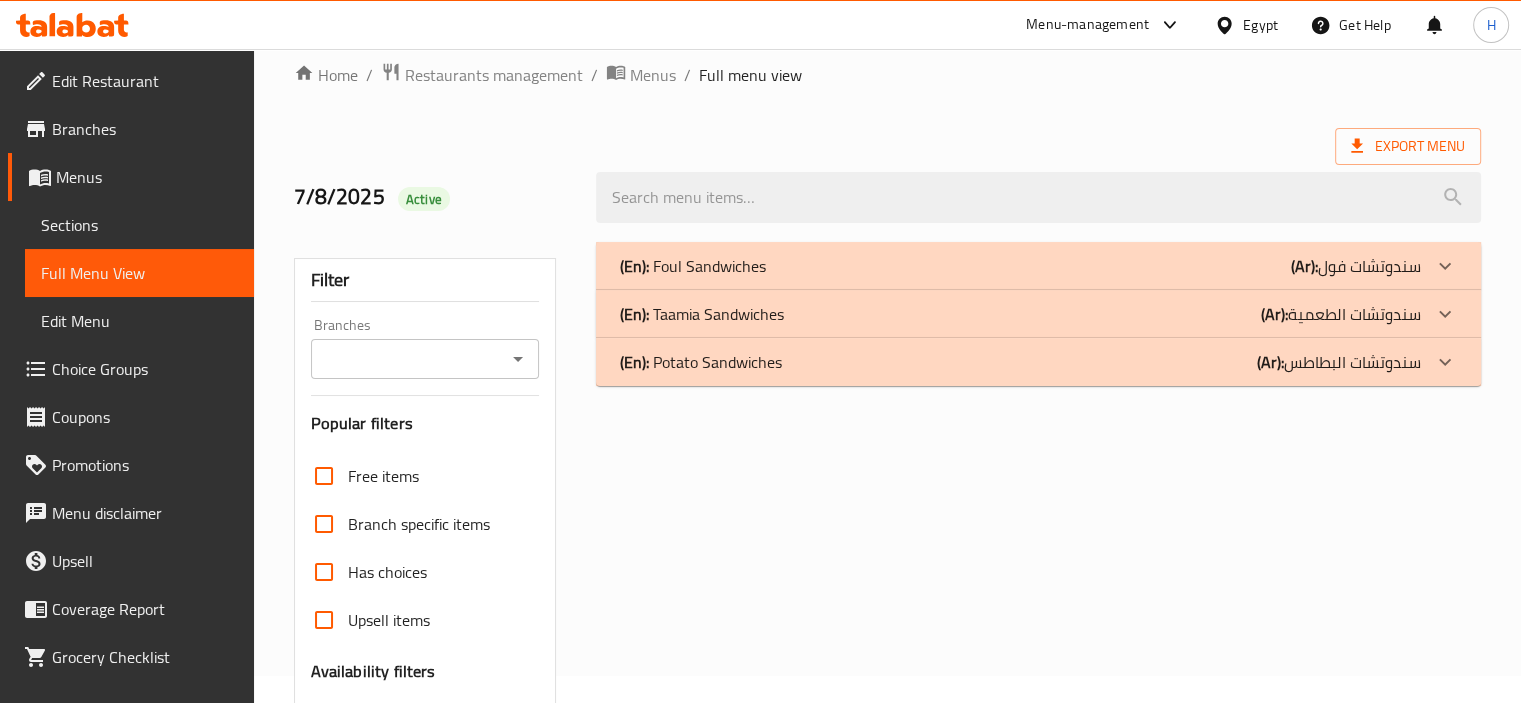 scroll, scrollTop: 4, scrollLeft: 0, axis: vertical 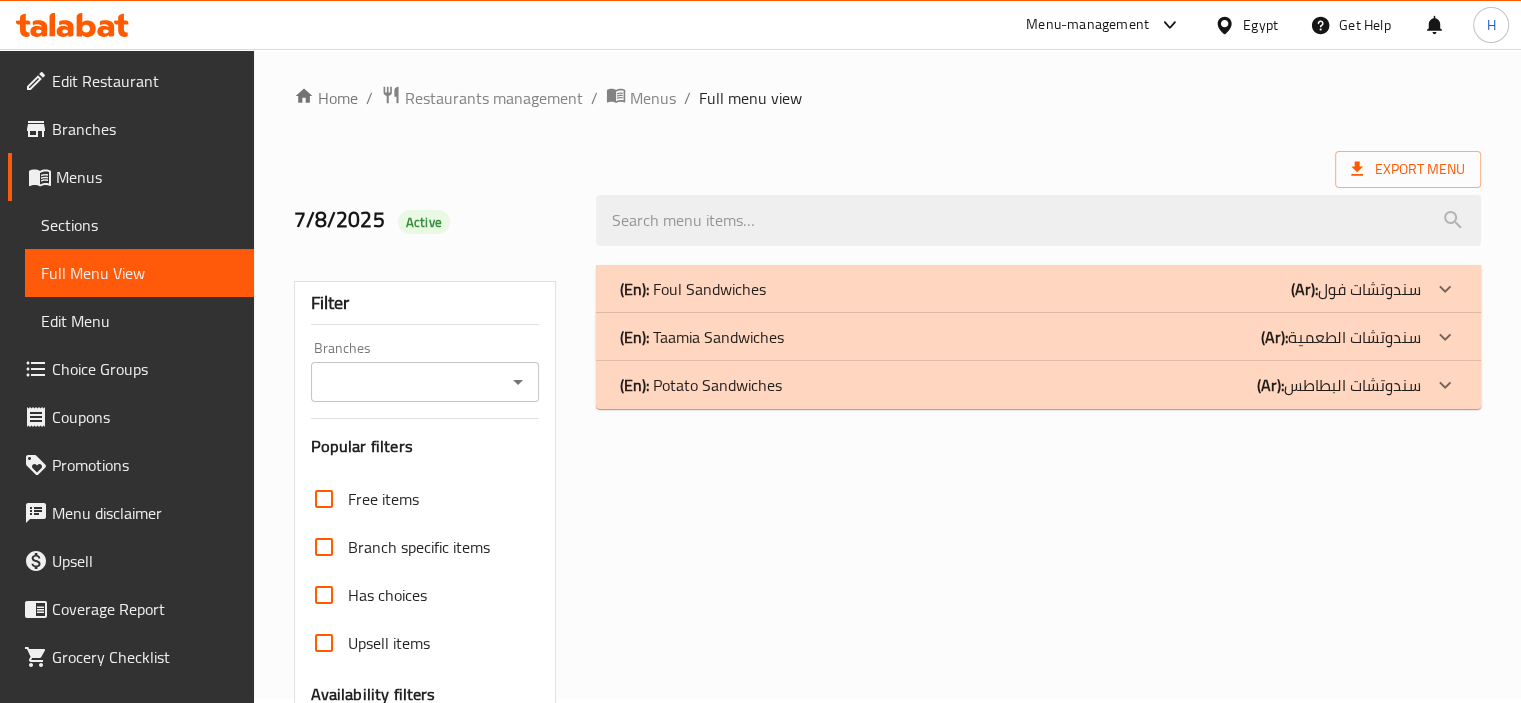 click on "(En):   Potato Sandwiches (Ar): سندوتشات البطاطس" at bounding box center [1020, 289] 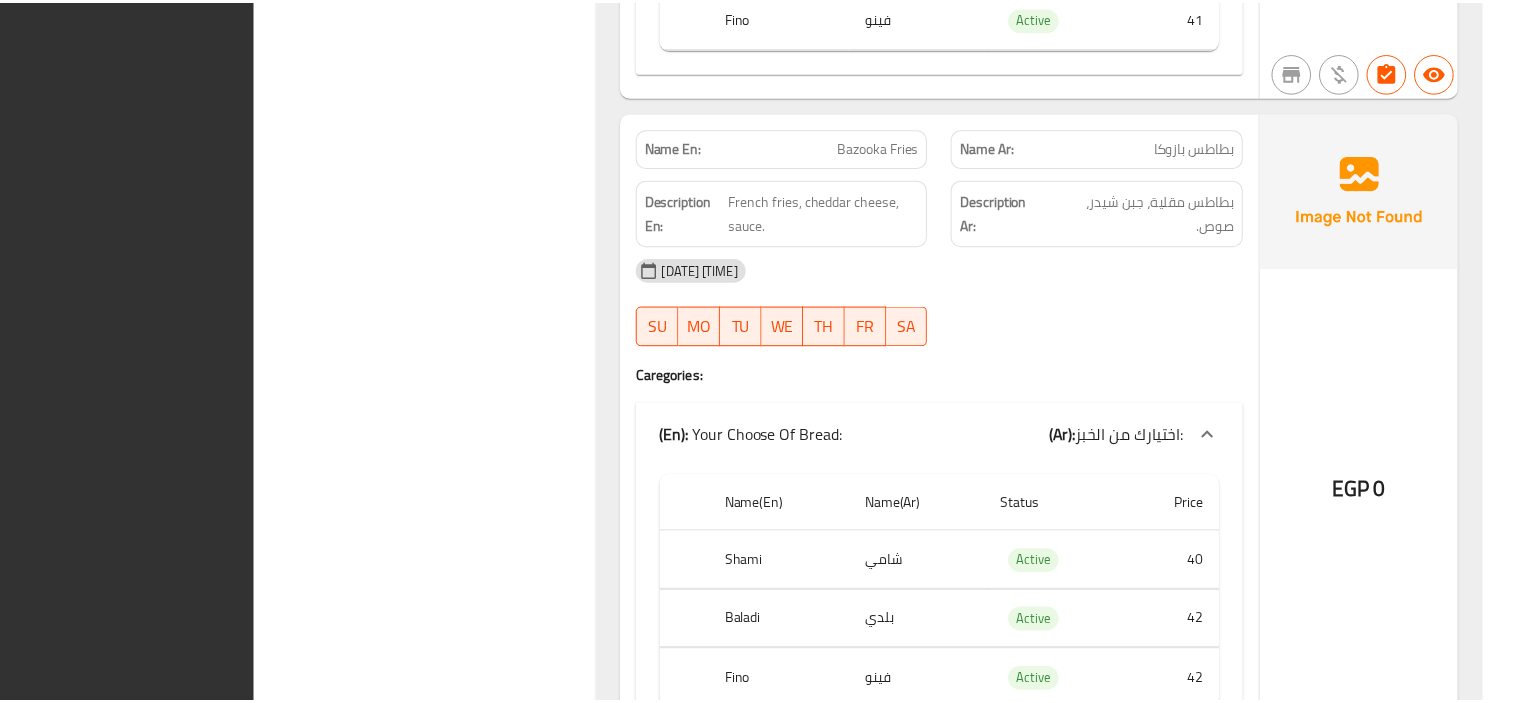 scroll, scrollTop: 12152, scrollLeft: 0, axis: vertical 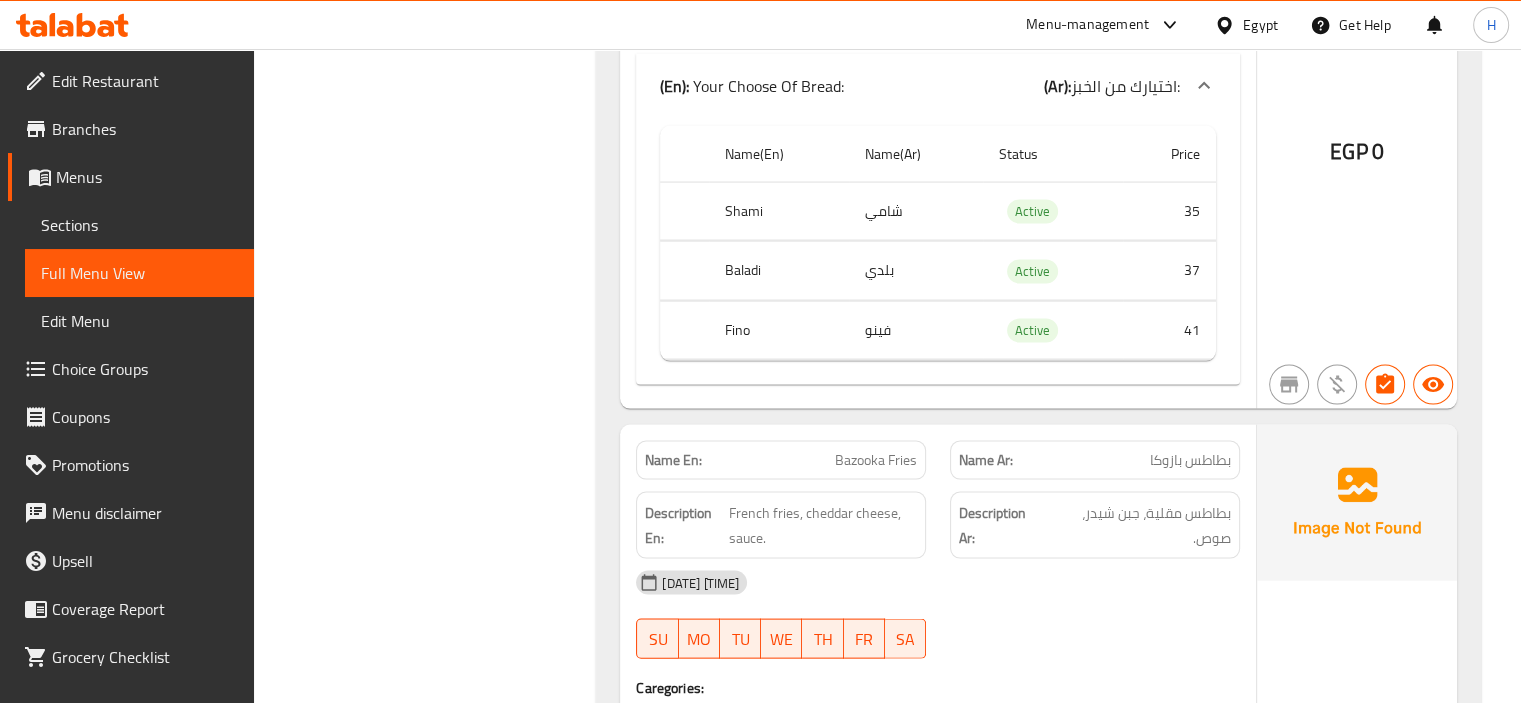 click on "Bazooka Fries" at bounding box center (876, 460) 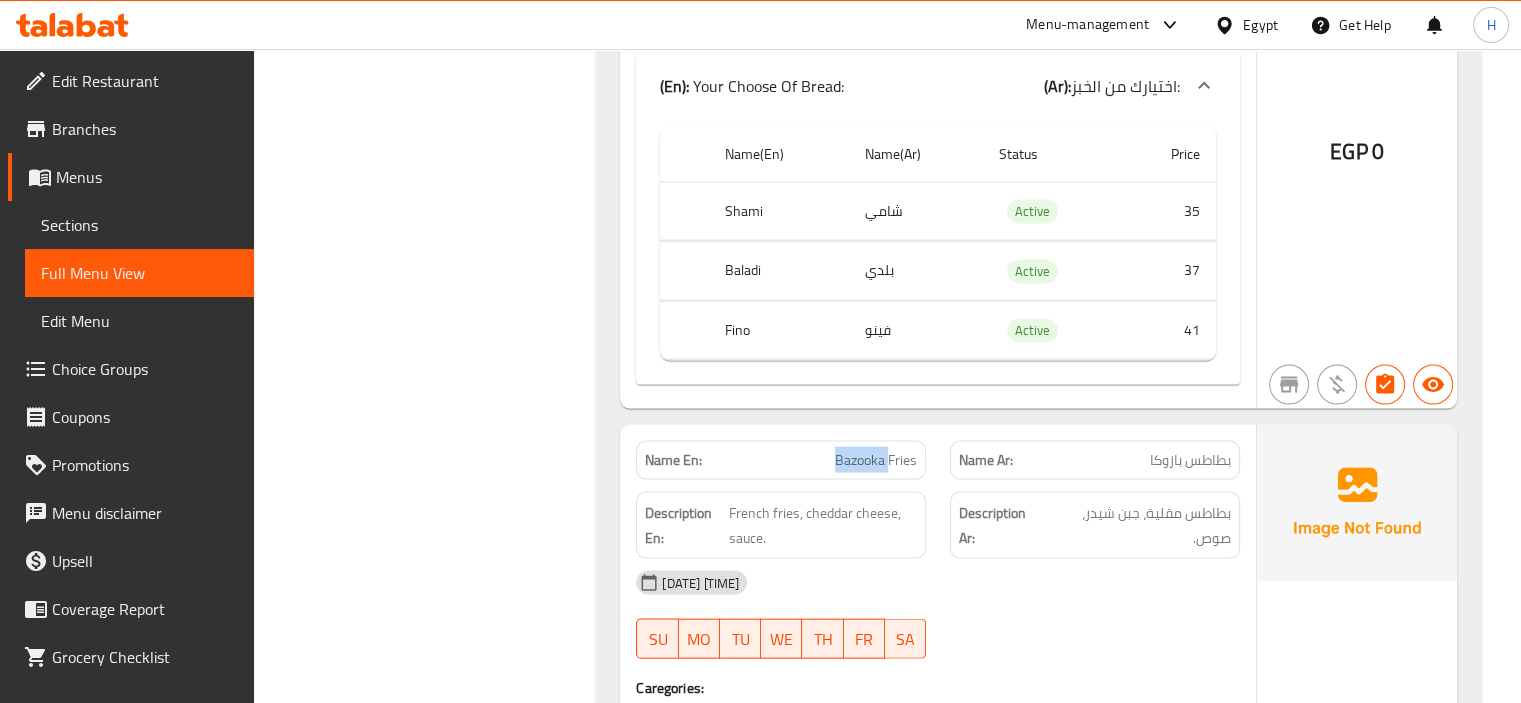 click on "Bazooka Fries" at bounding box center [876, 460] 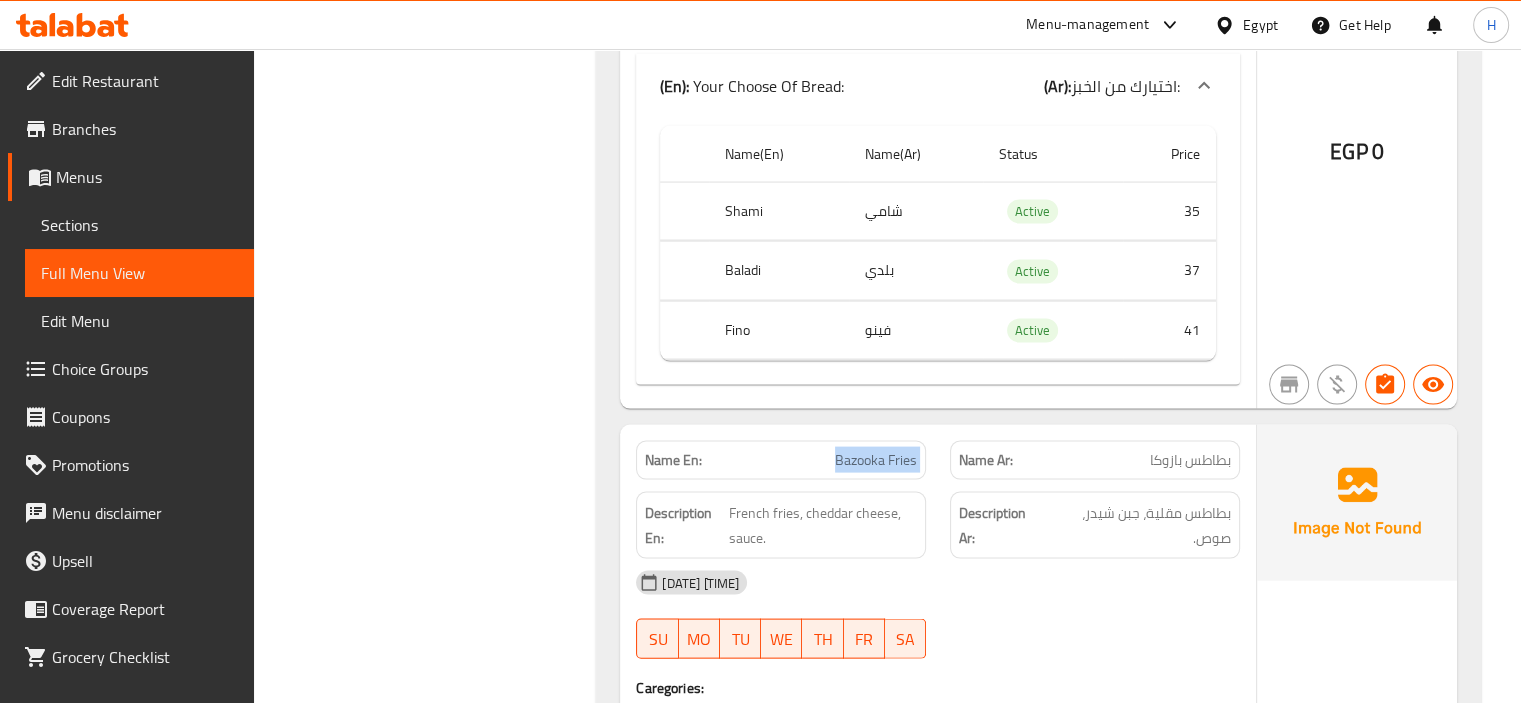 click on "Bazooka Fries" at bounding box center [876, 460] 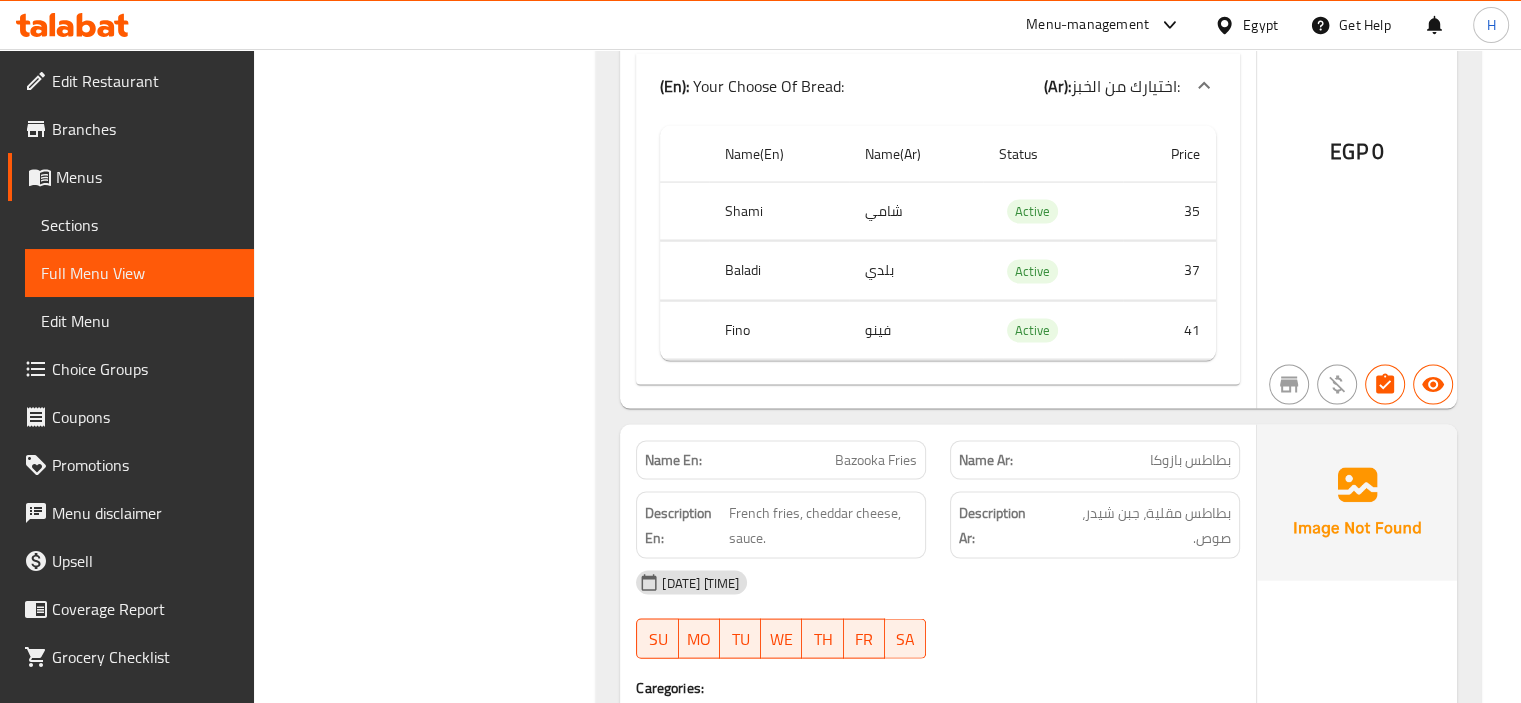 click on "Description Ar: بطاطس مقلية، جبن شيدر، صوص." at bounding box center (1095, 525) 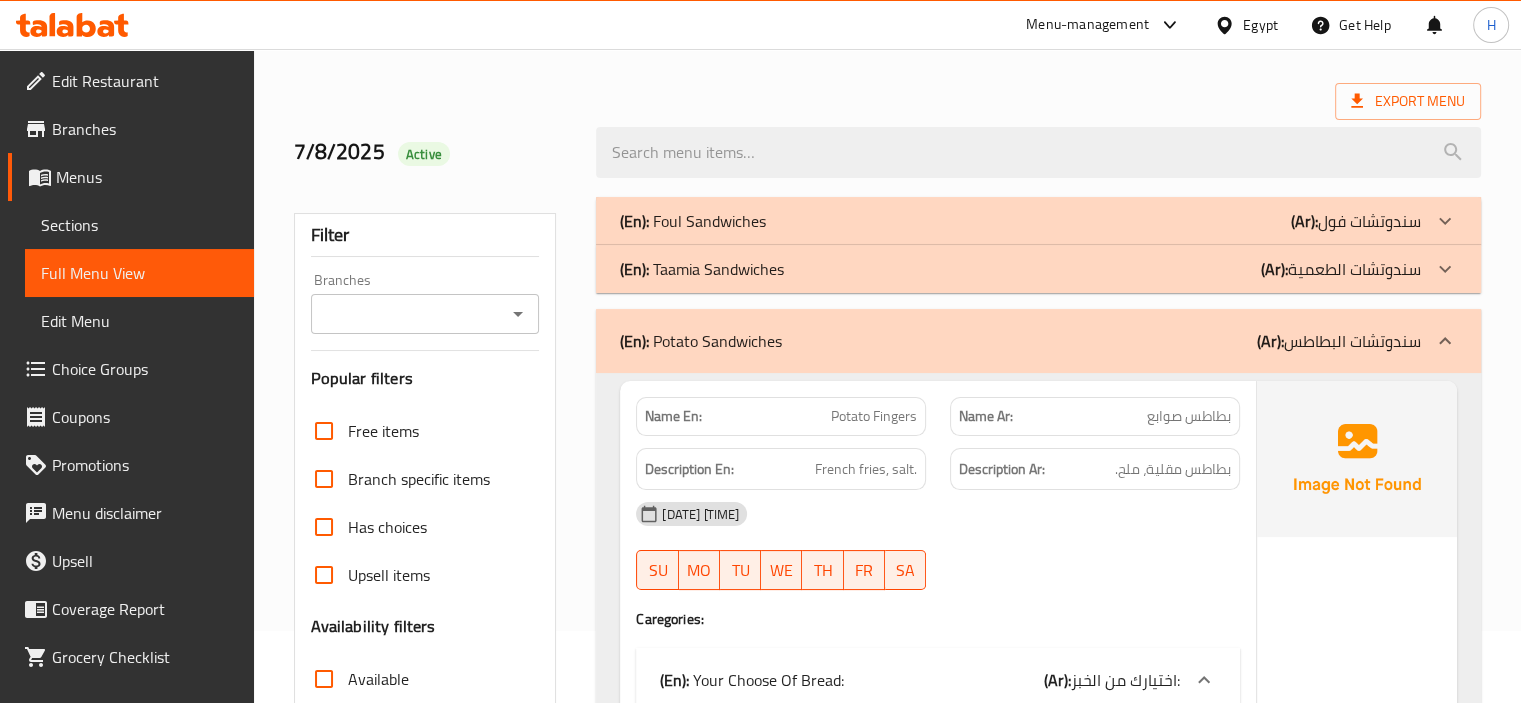 scroll, scrollTop: 80, scrollLeft: 0, axis: vertical 